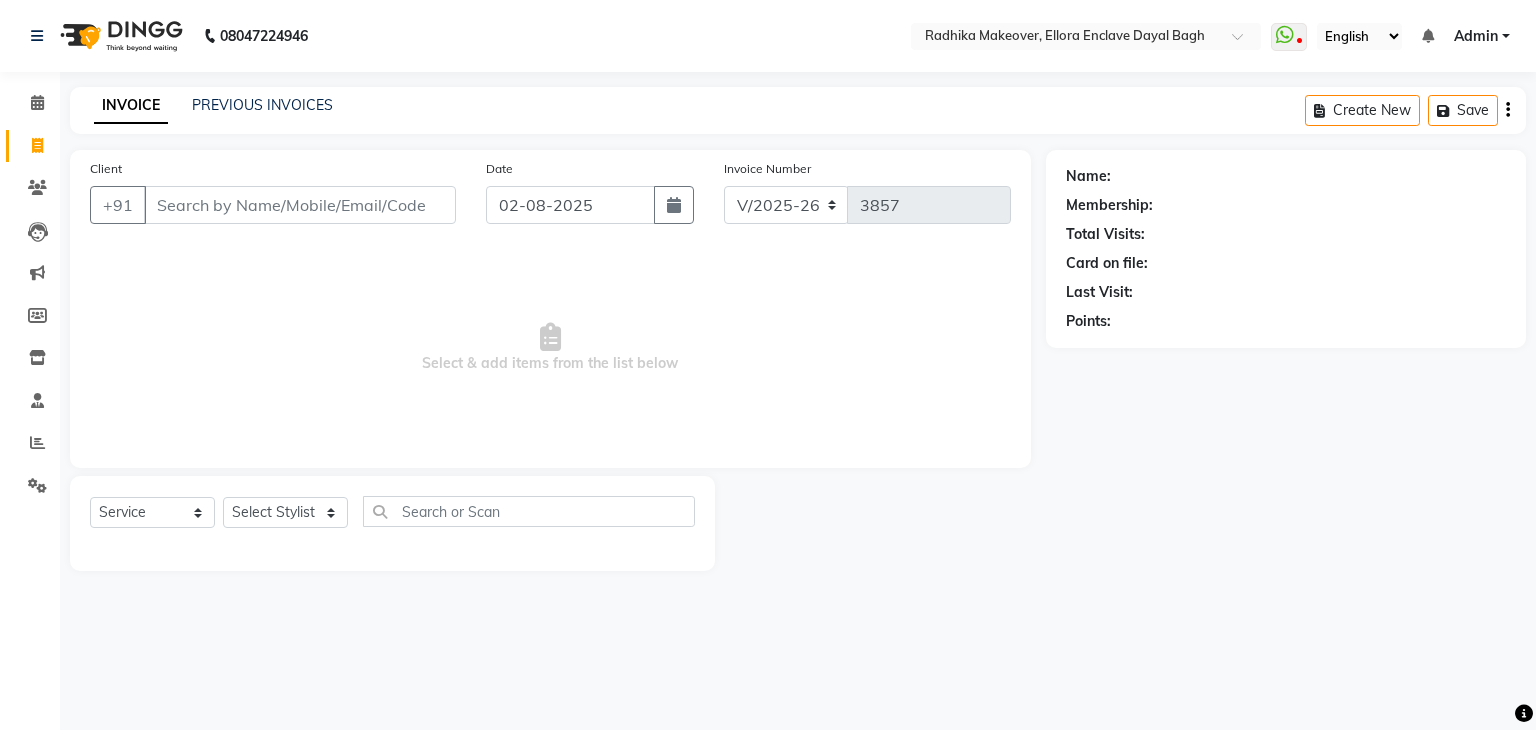 select on "6880" 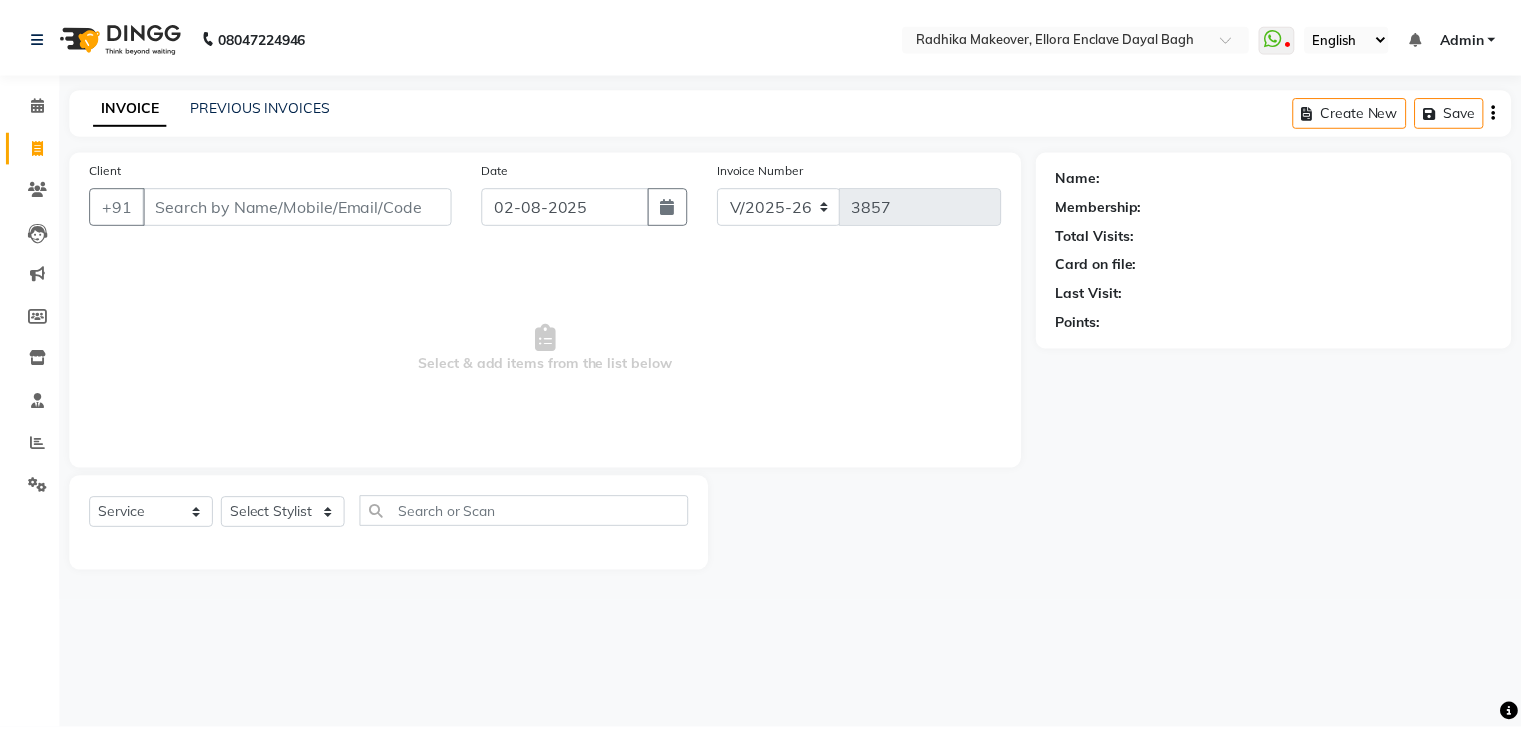 scroll, scrollTop: 0, scrollLeft: 0, axis: both 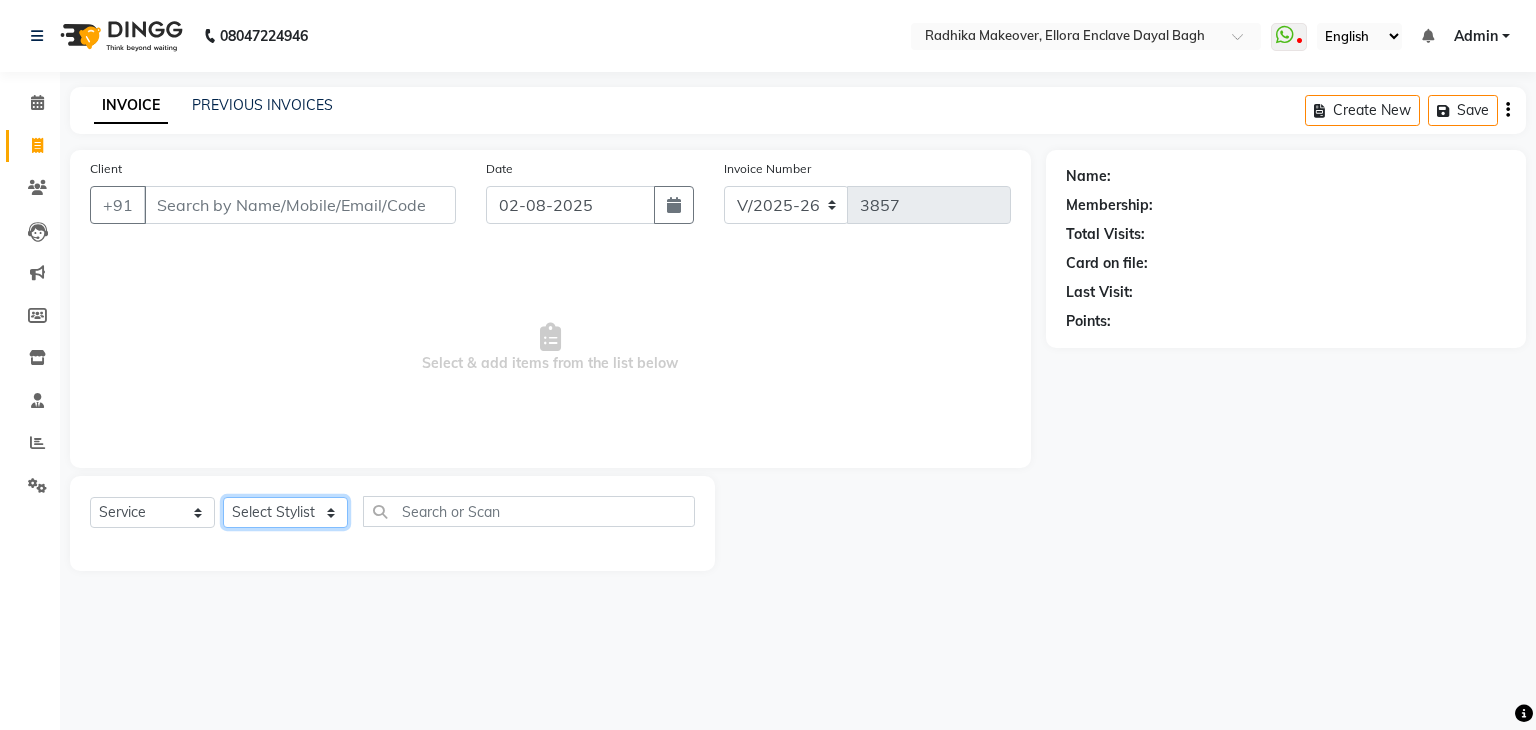 click on "Select Stylist AMAN DANISH SALMANI GOPAL PACHORI KANU KAVITA KIRAN KUMARI MEENU KUMARI NEHA NIKHIL CHAUDHARY Priya PRIYANKA YADAV RASHMI SANDHYA SHAGUFTA SHWETA SONA SAXENA SOUMYA TUSHAR OTWAL VINAY KUMAR" 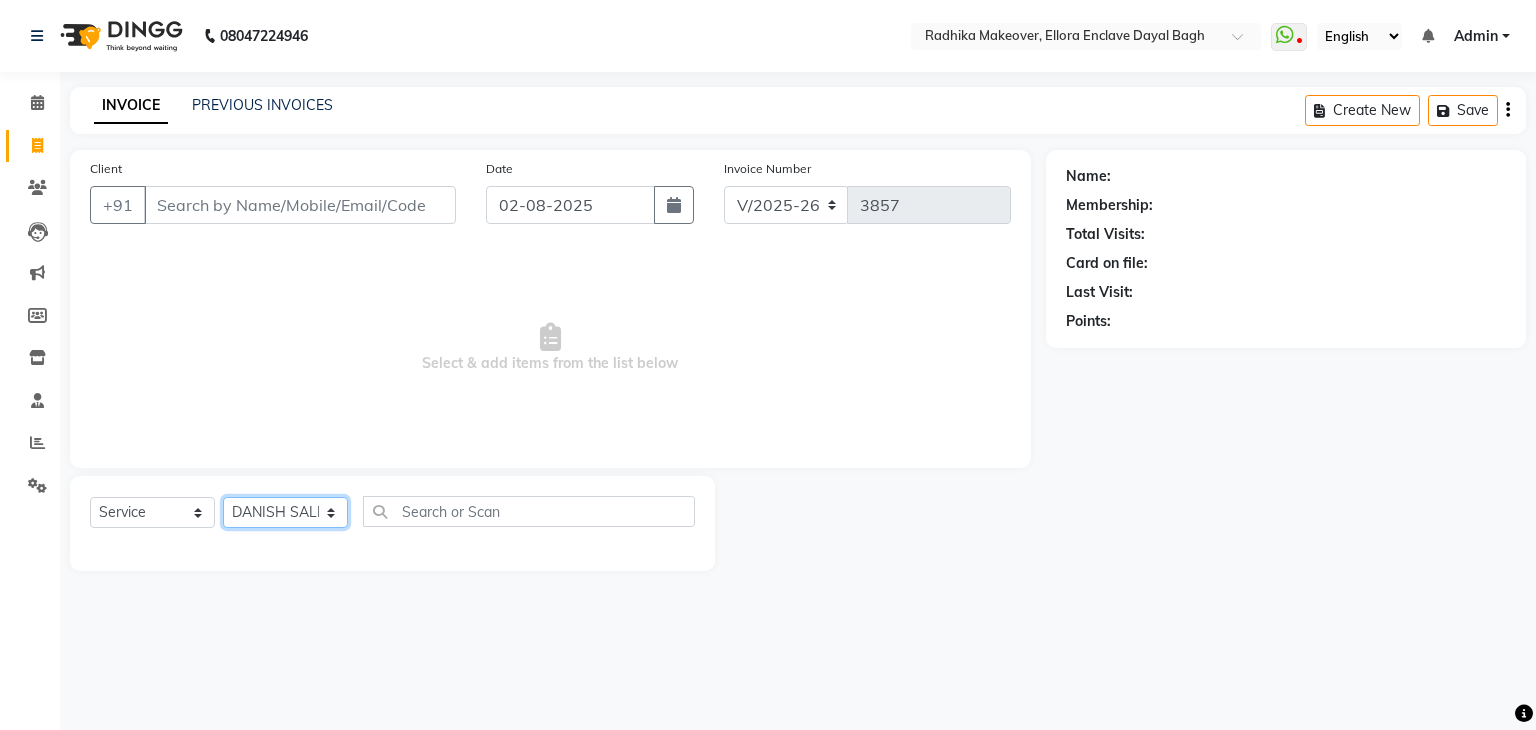 click on "Select Stylist AMAN DANISH SALMANI GOPAL PACHORI KANU KAVITA KIRAN KUMARI MEENU KUMARI NEHA NIKHIL CHAUDHARY Priya PRIYANKA YADAV RASHMI SANDHYA SHAGUFTA SHWETA SONA SAXENA SOUMYA TUSHAR OTWAL VINAY KUMAR" 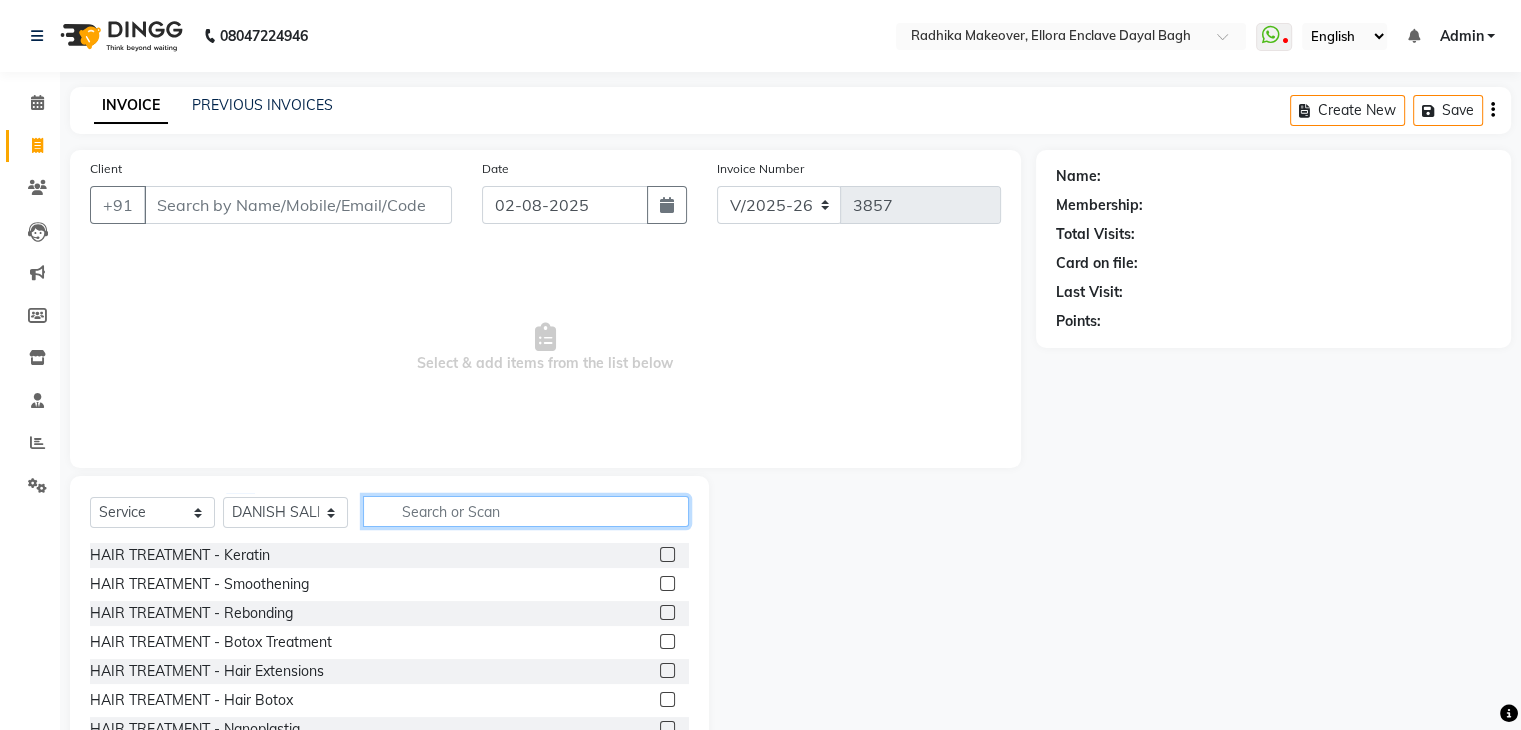click 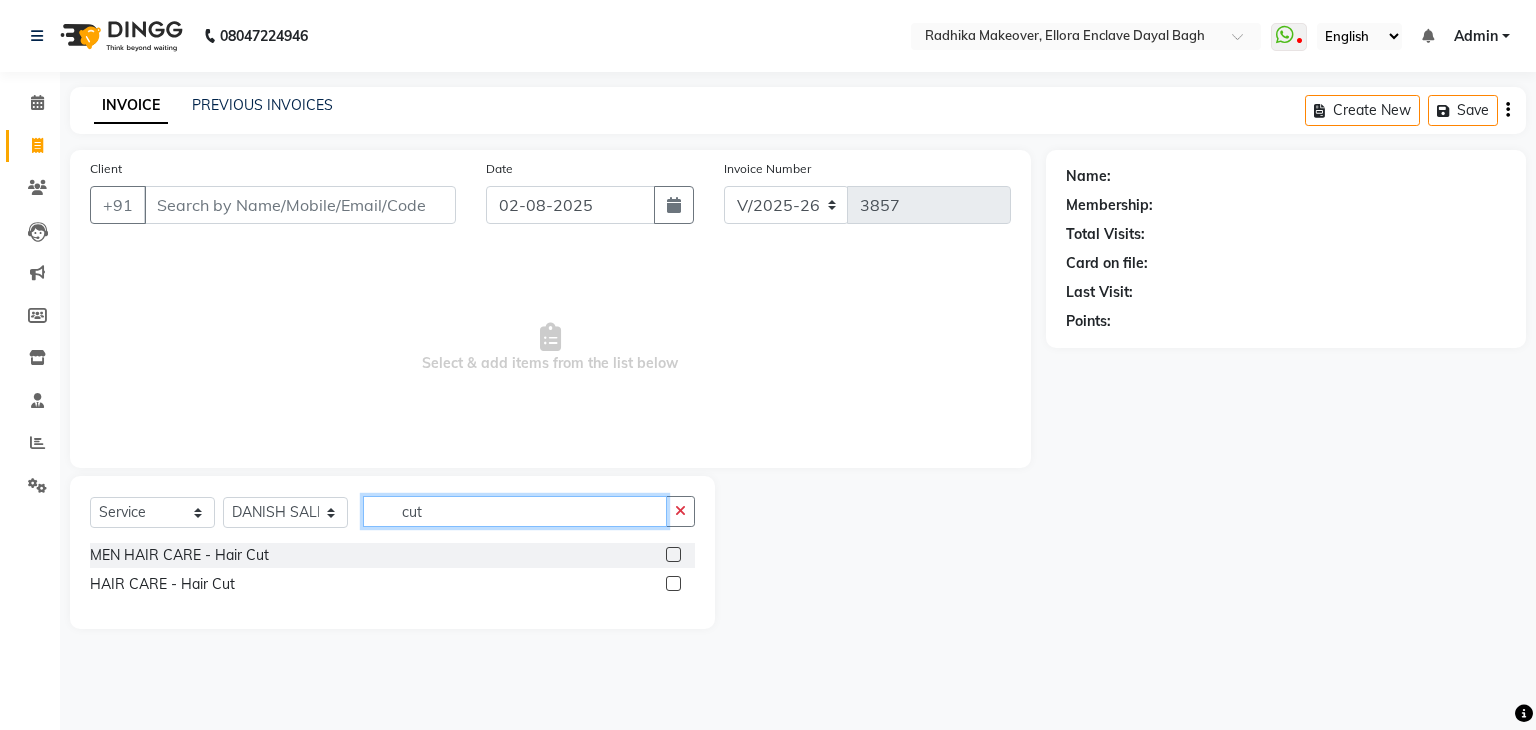 type on "cut" 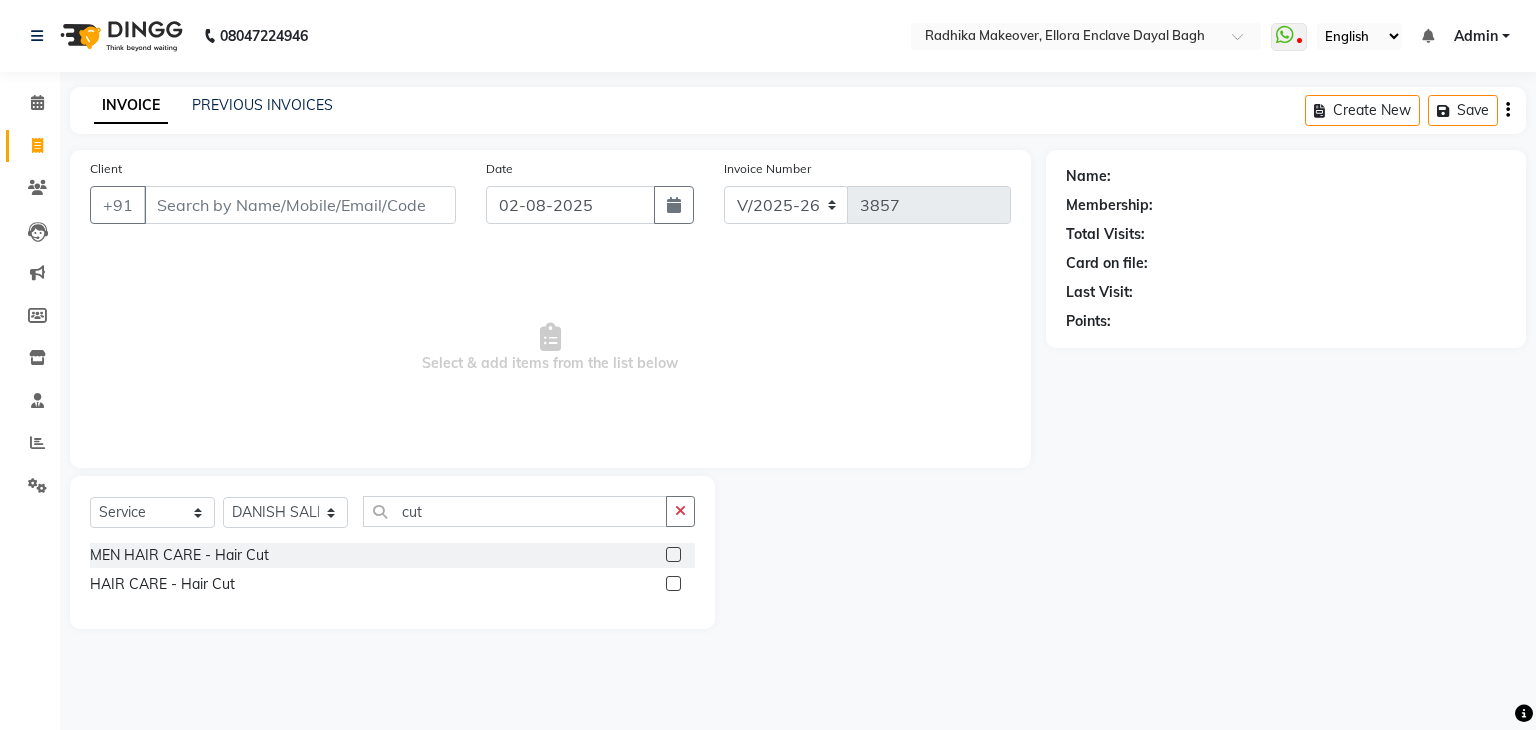 click 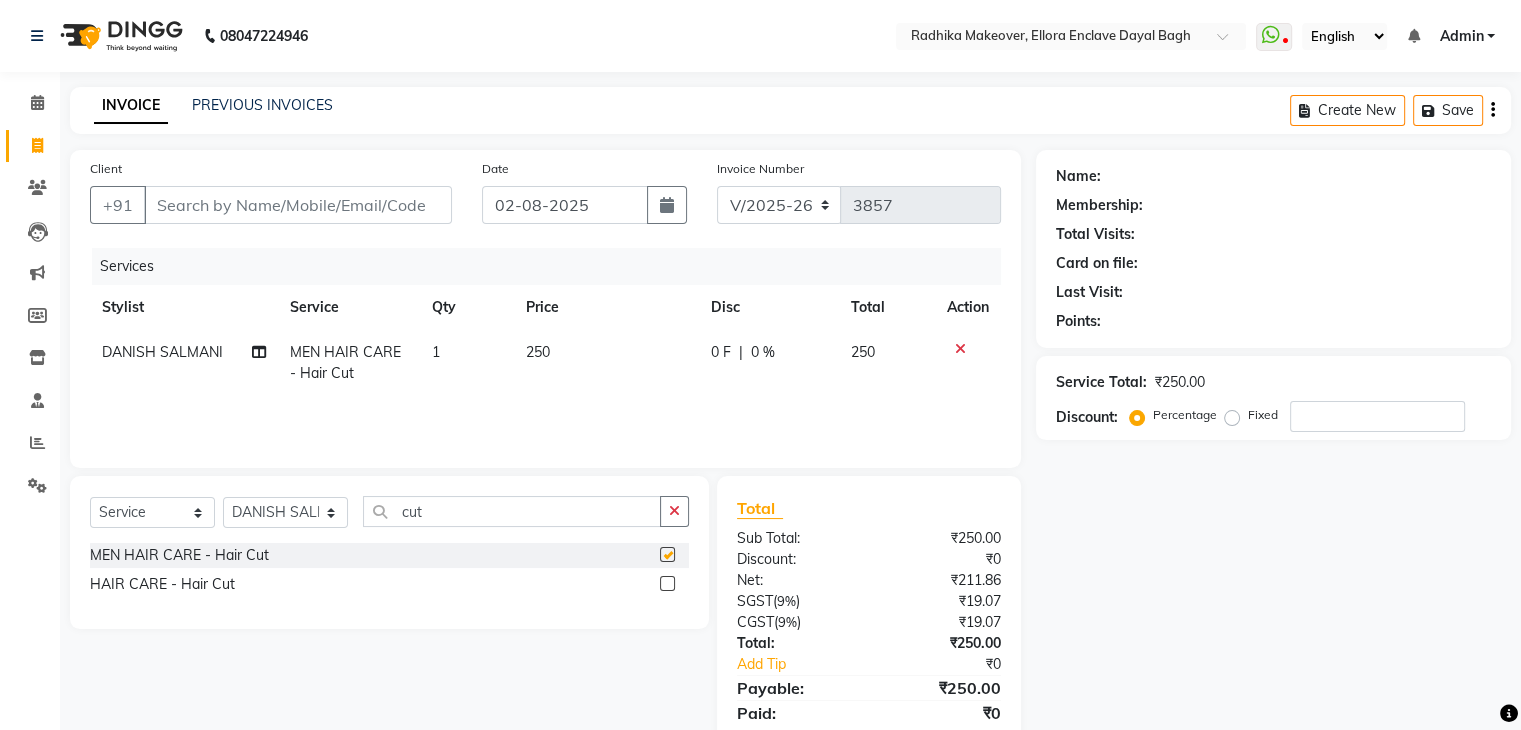 checkbox on "false" 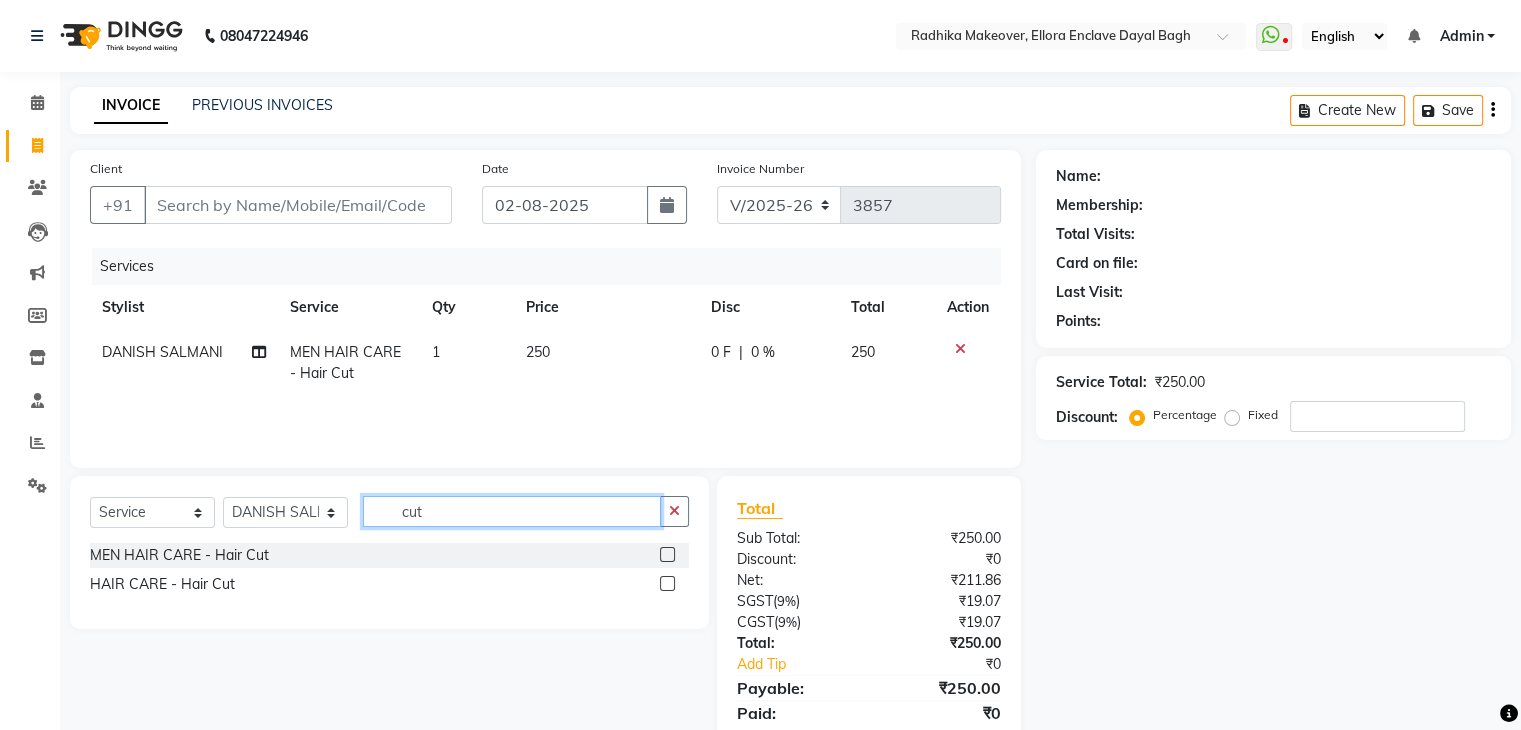 click on "cut" 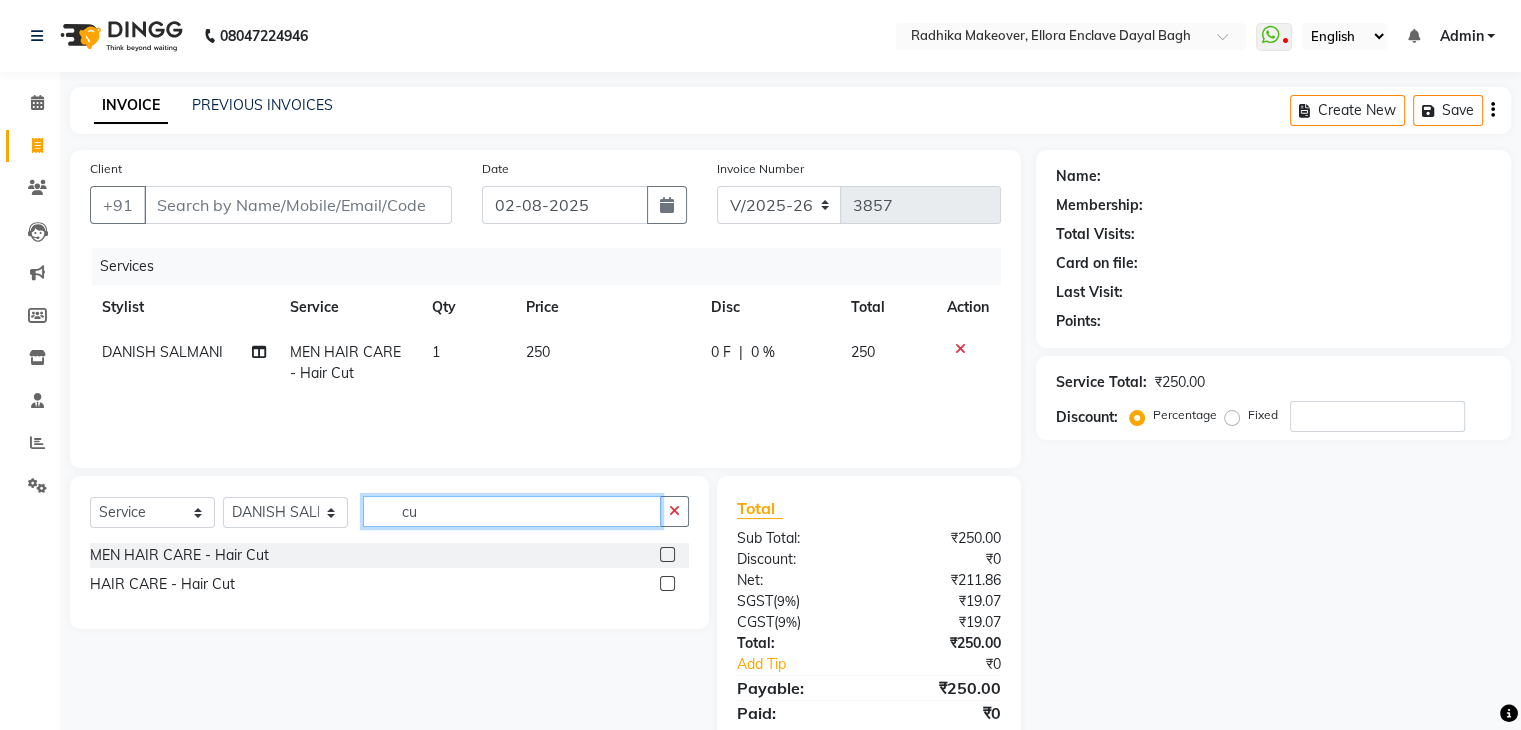 type on "c" 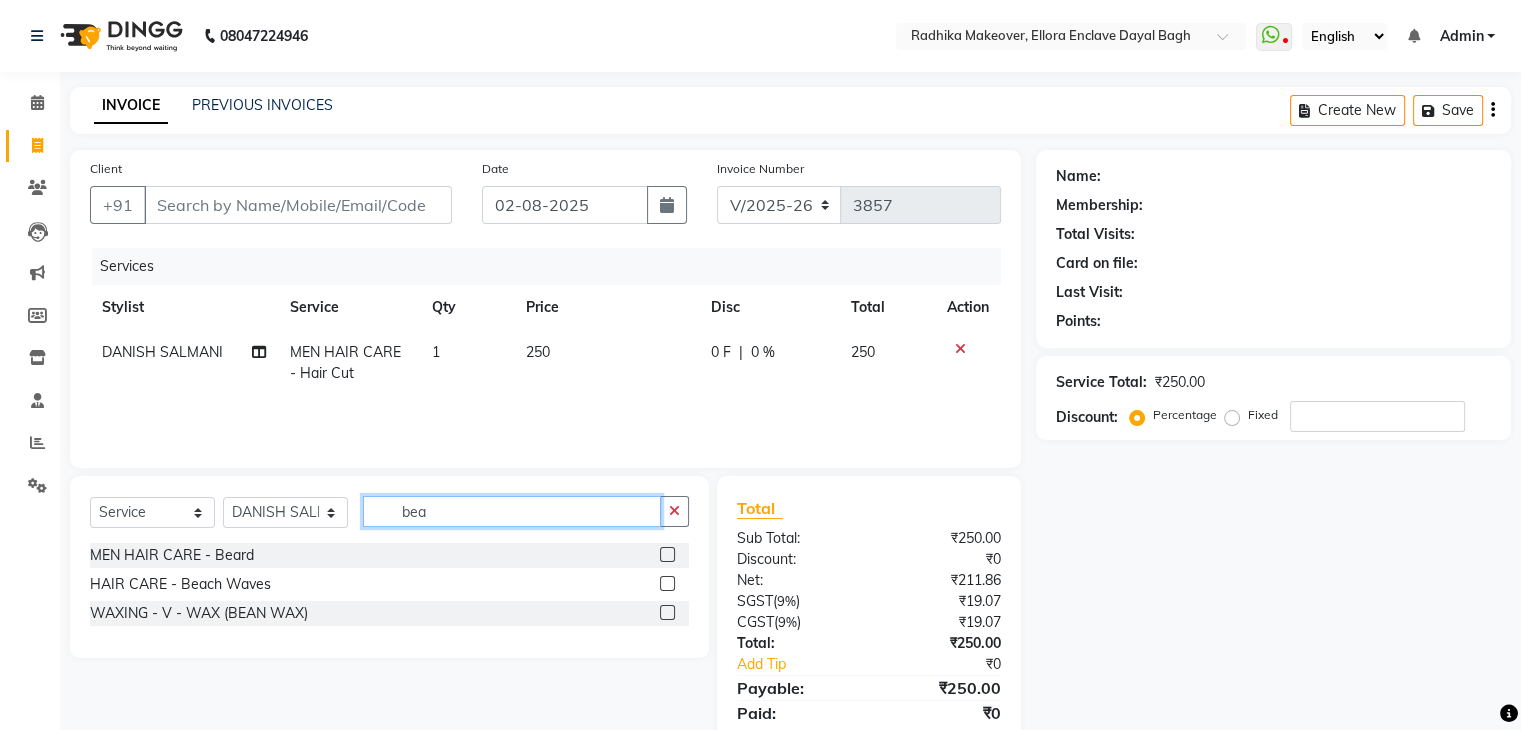 type on "bea" 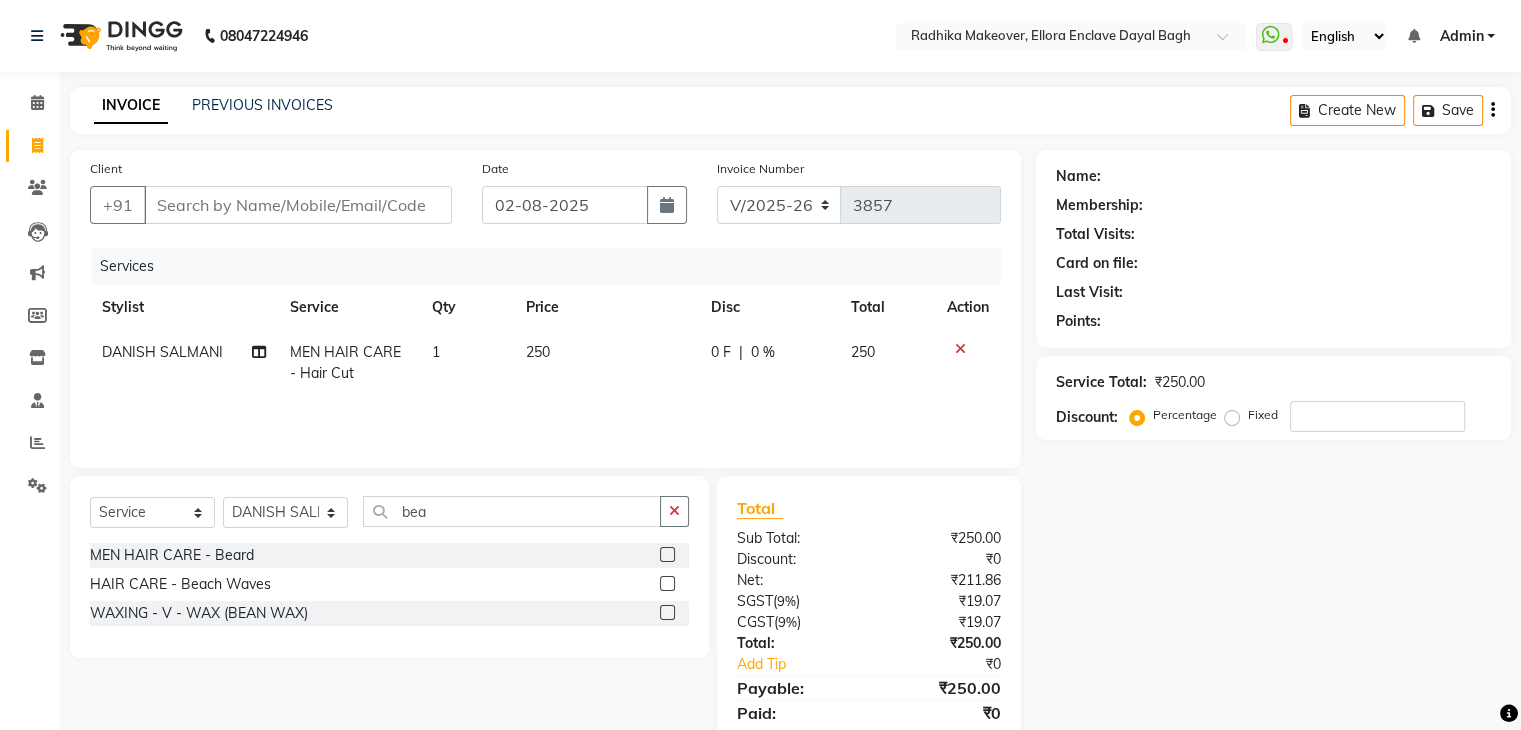 click 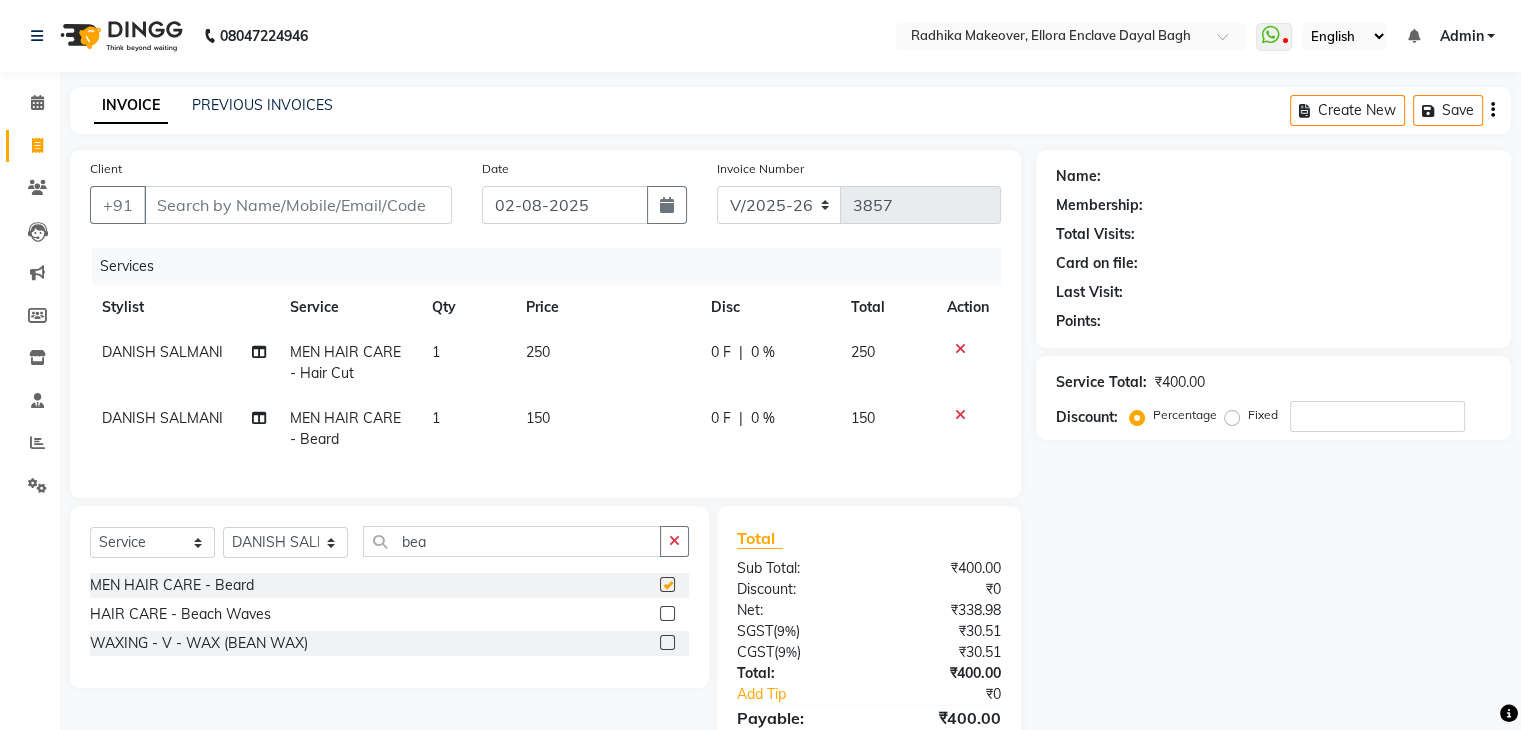 checkbox on "false" 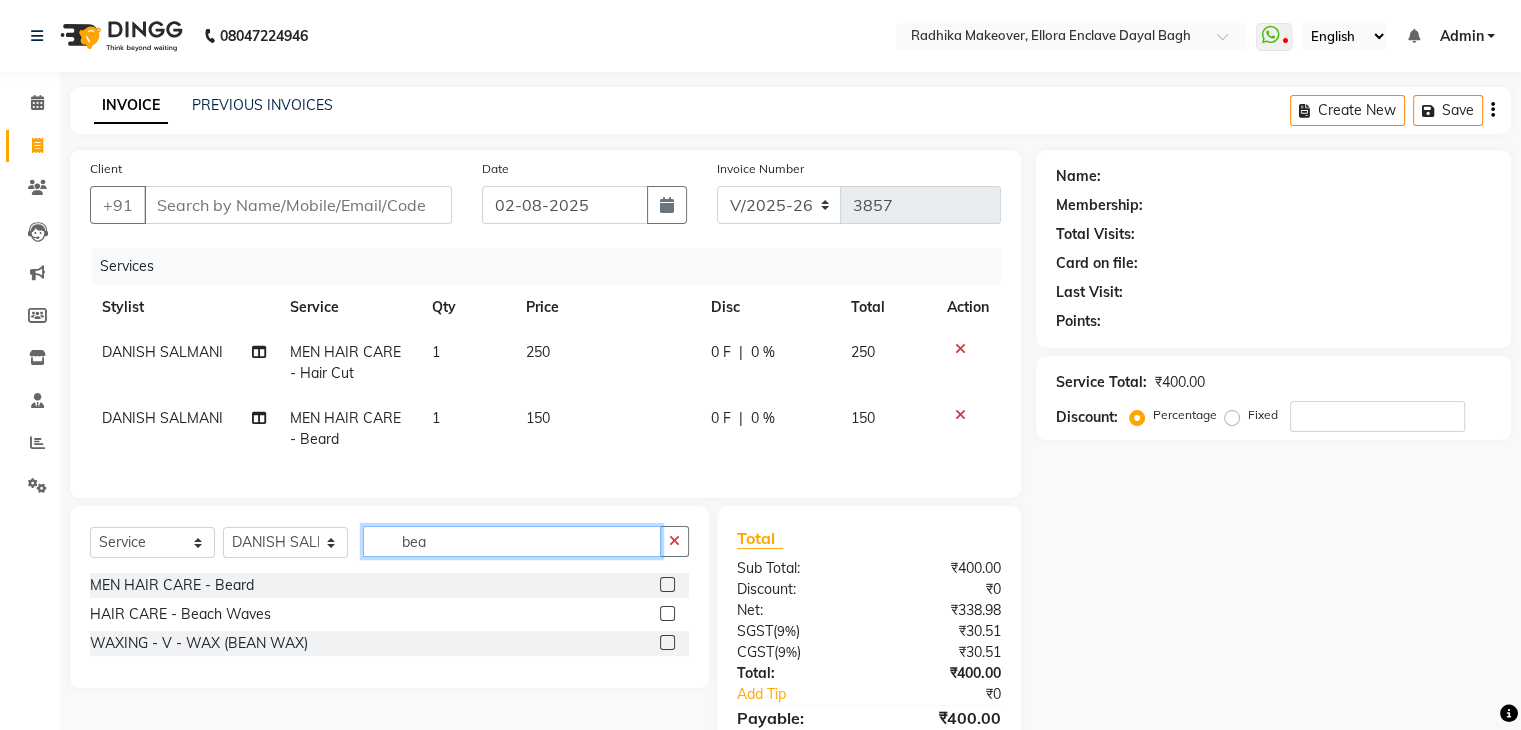 click on "bea" 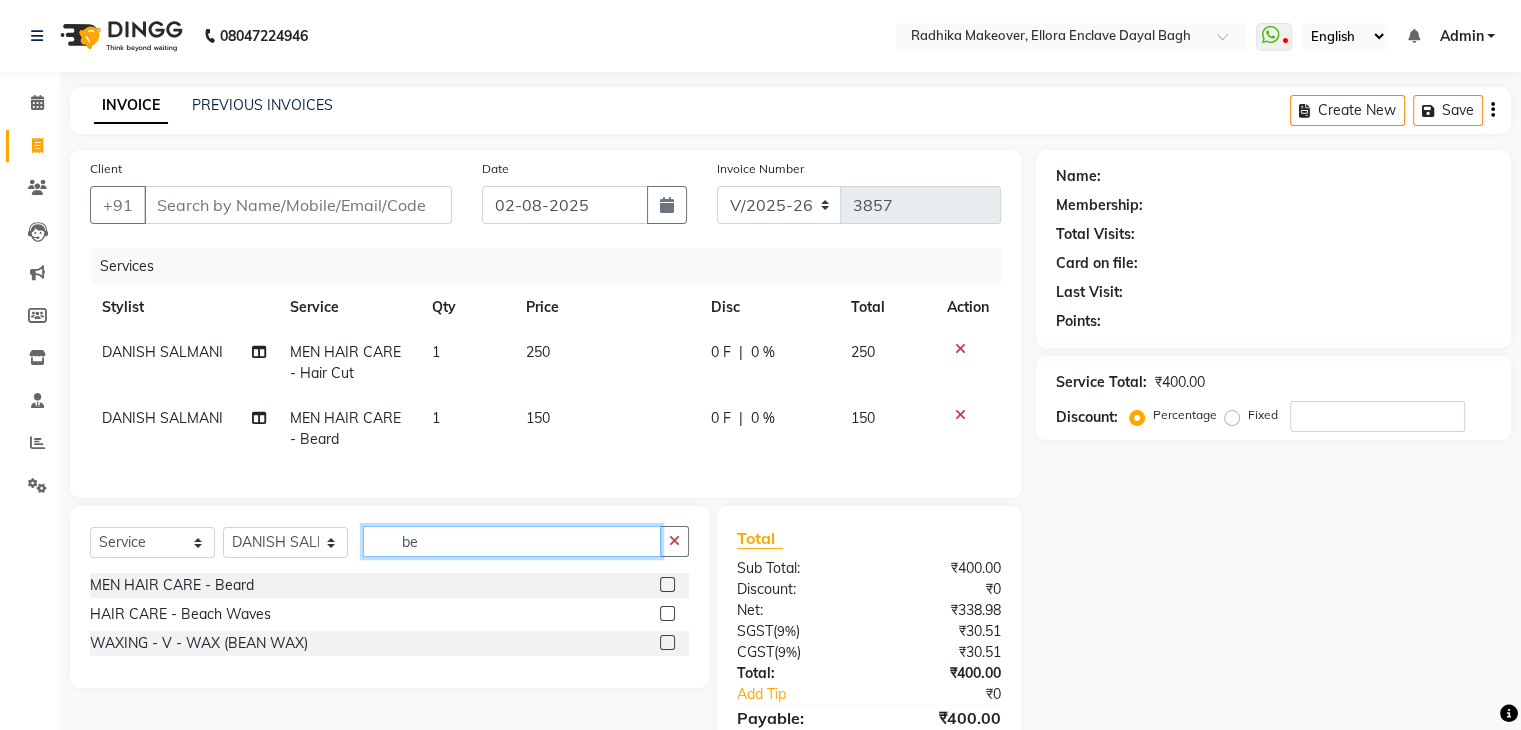 type on "b" 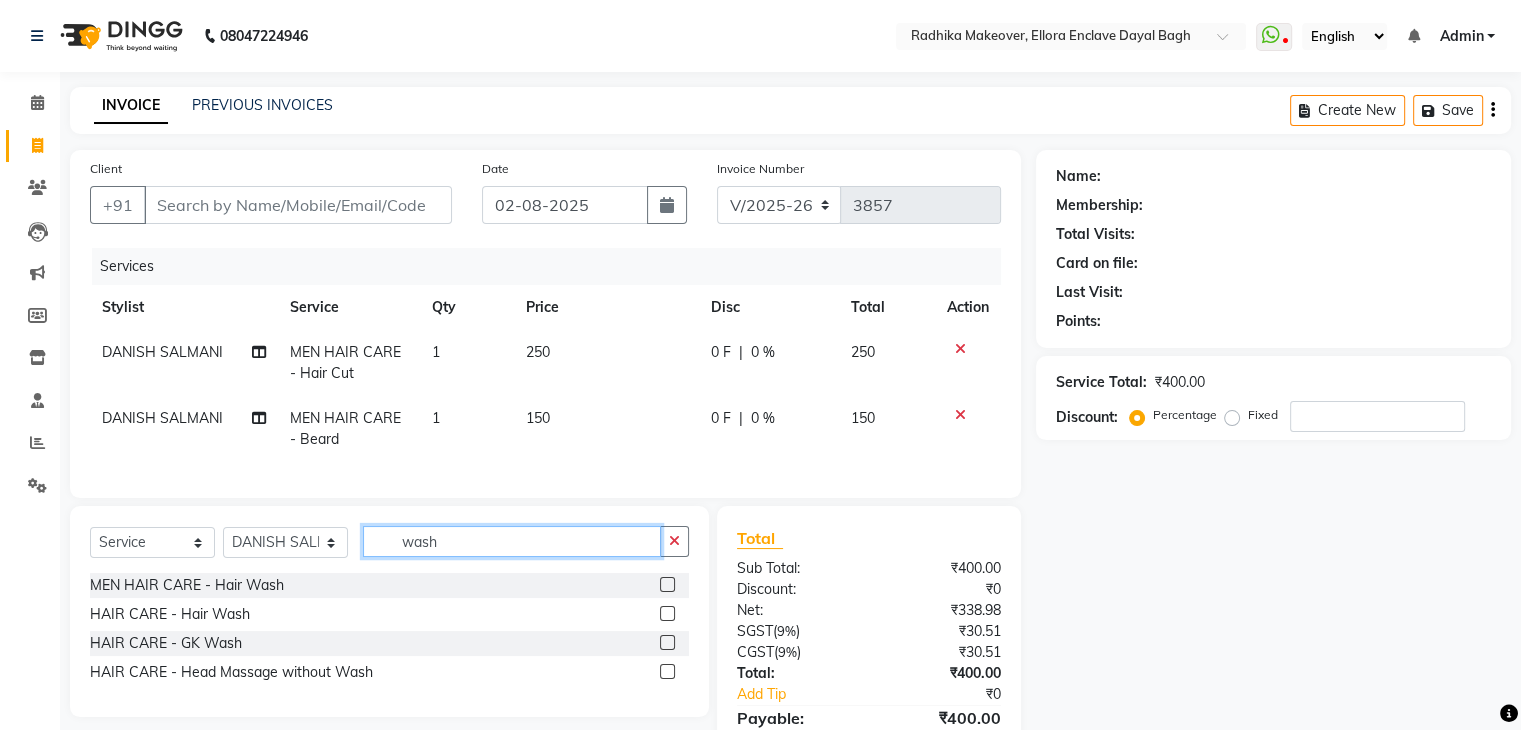 type on "wash" 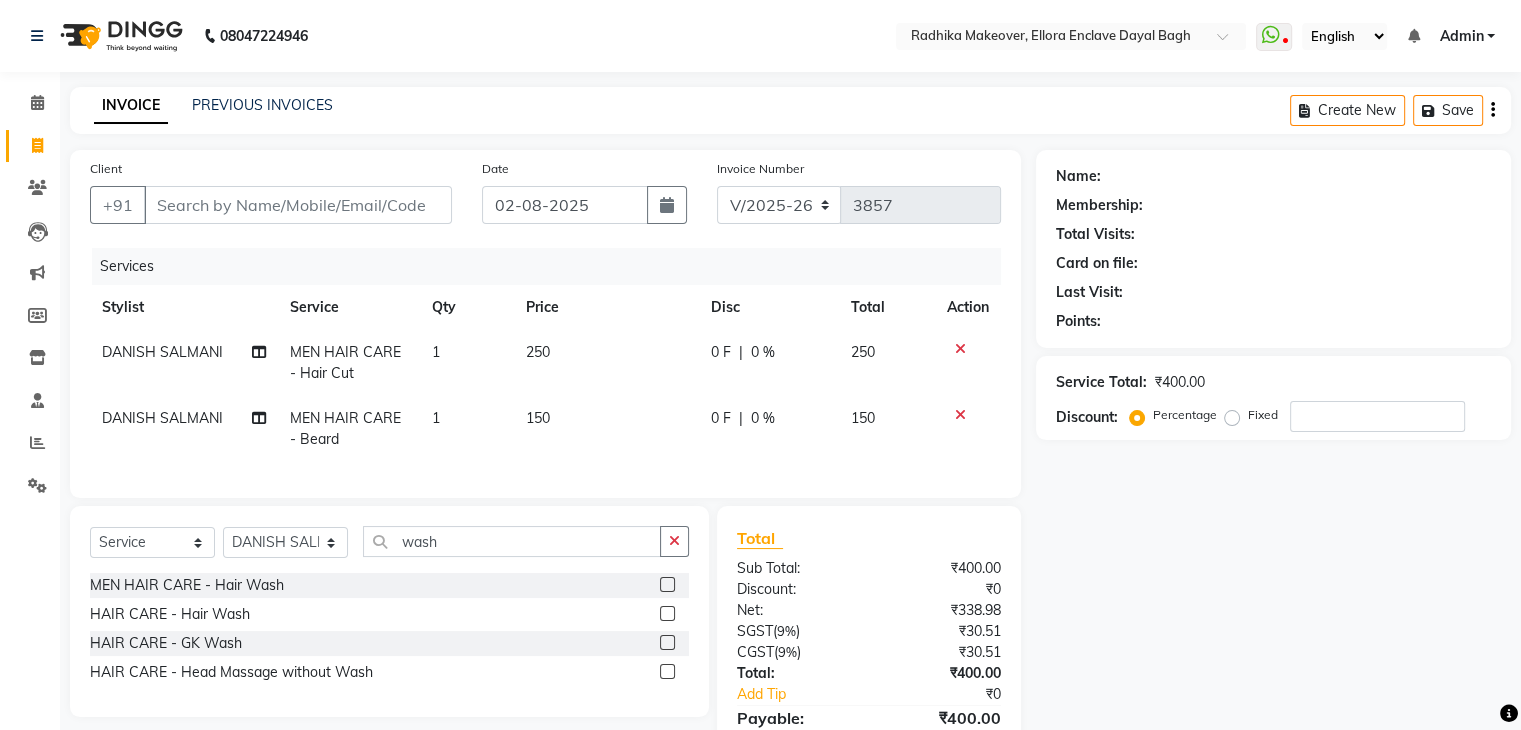 click 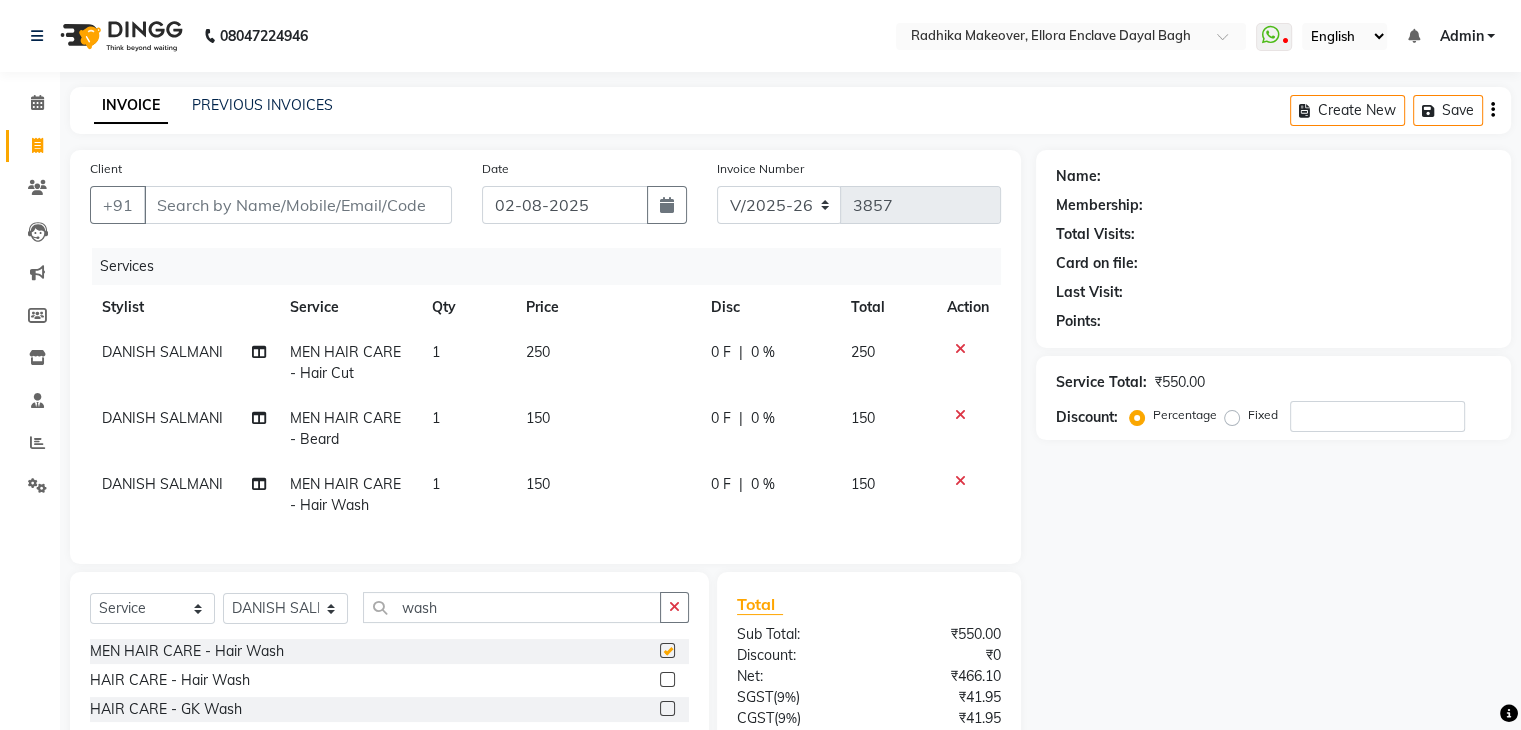 checkbox on "false" 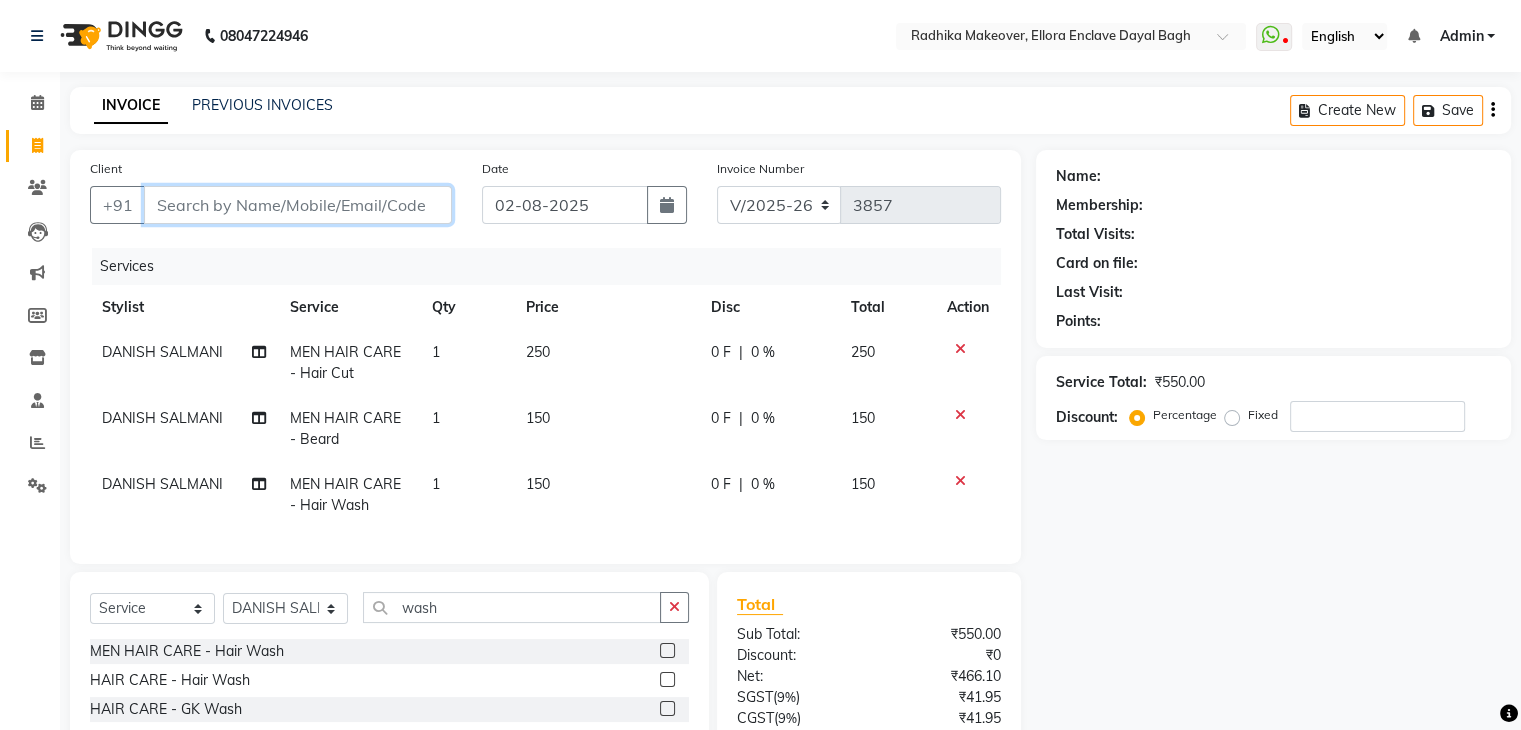 click on "Client" at bounding box center (298, 205) 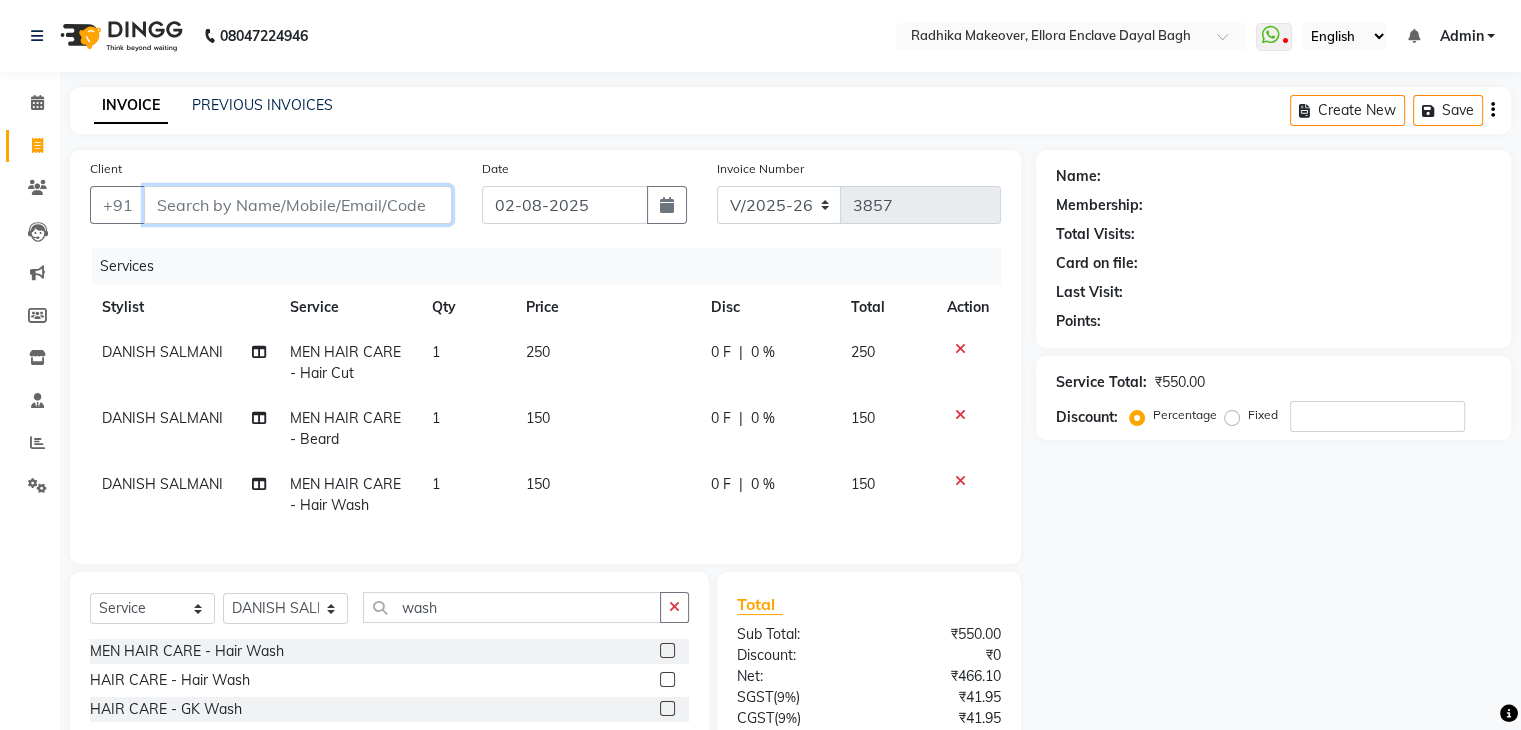 type on "8" 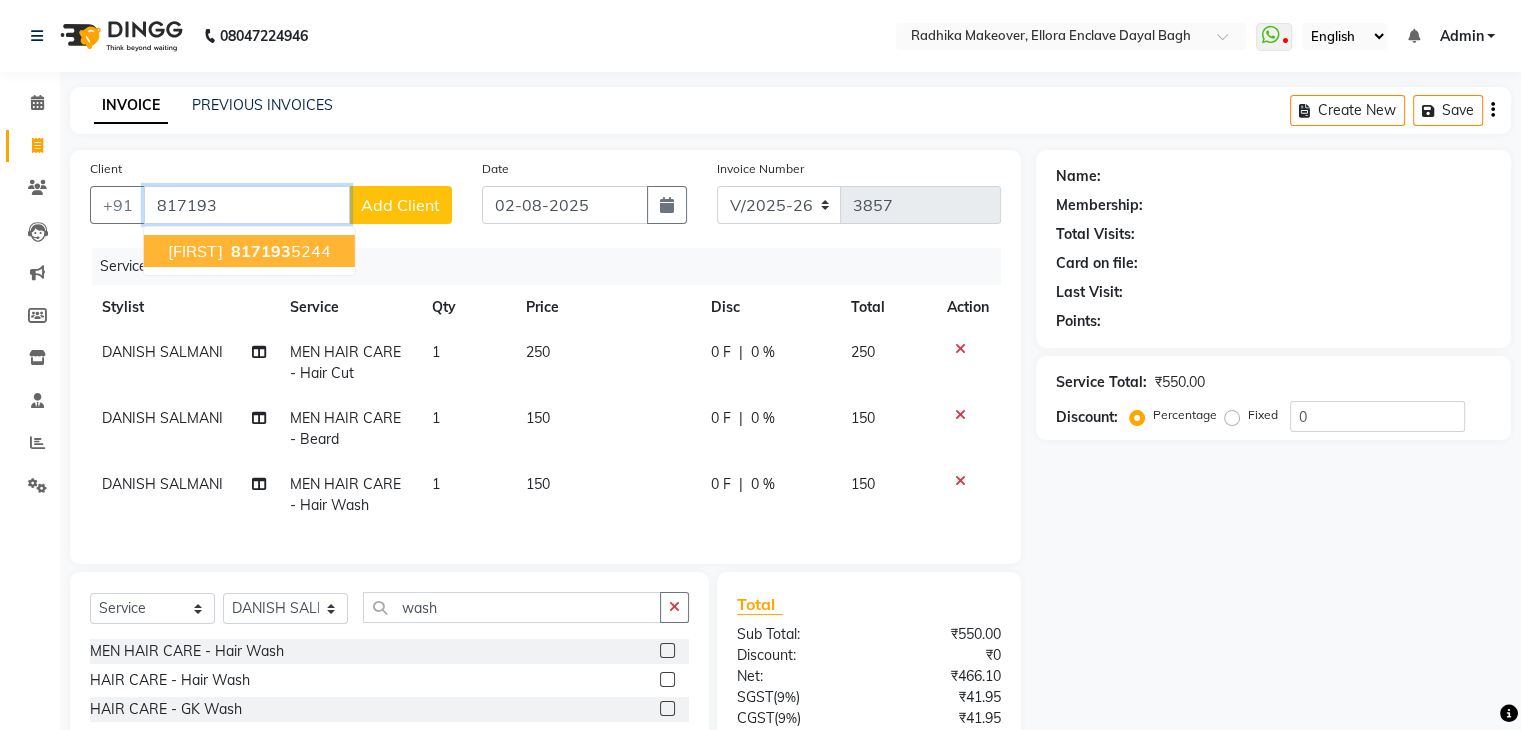 click on "DIwakar   817193 5244" at bounding box center [249, 251] 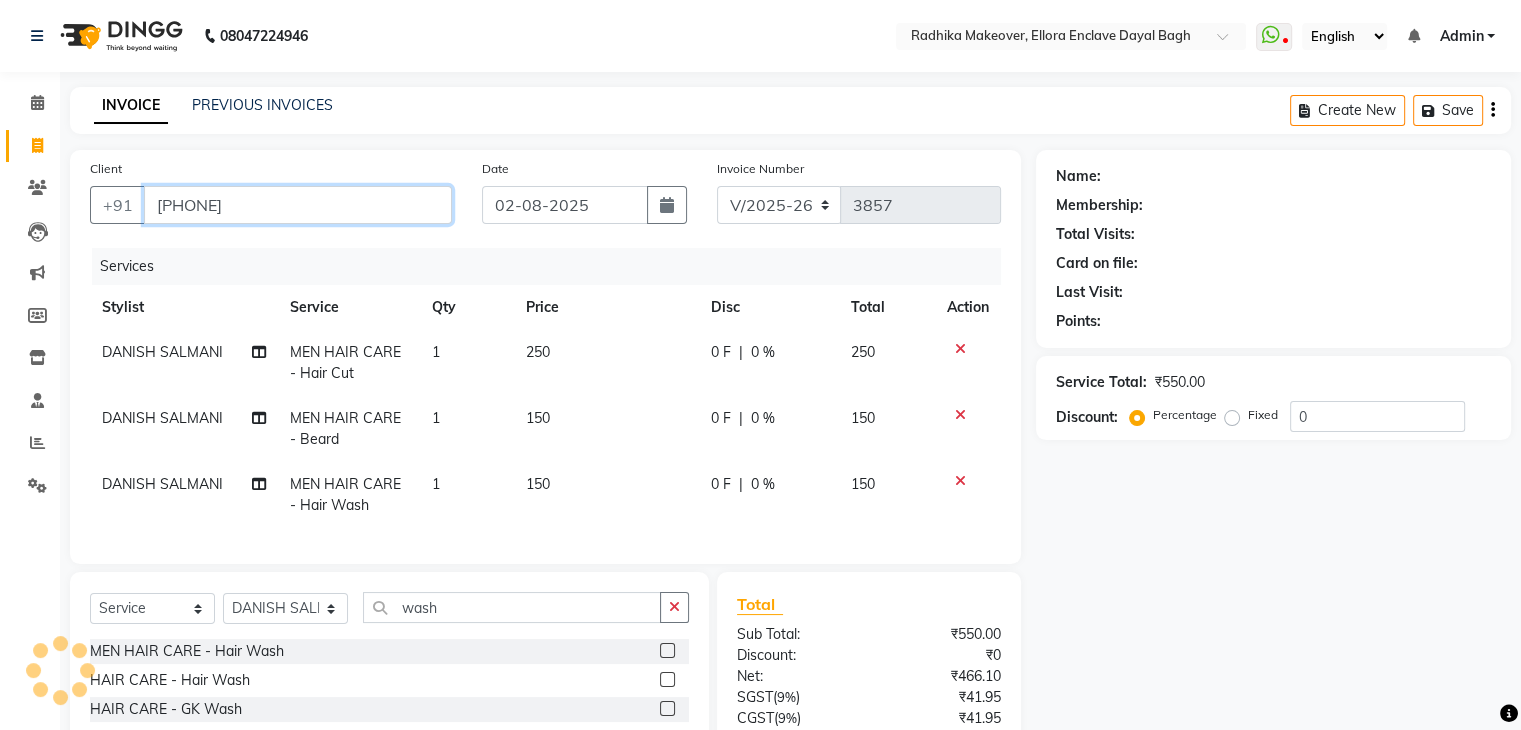 type on "8171935244" 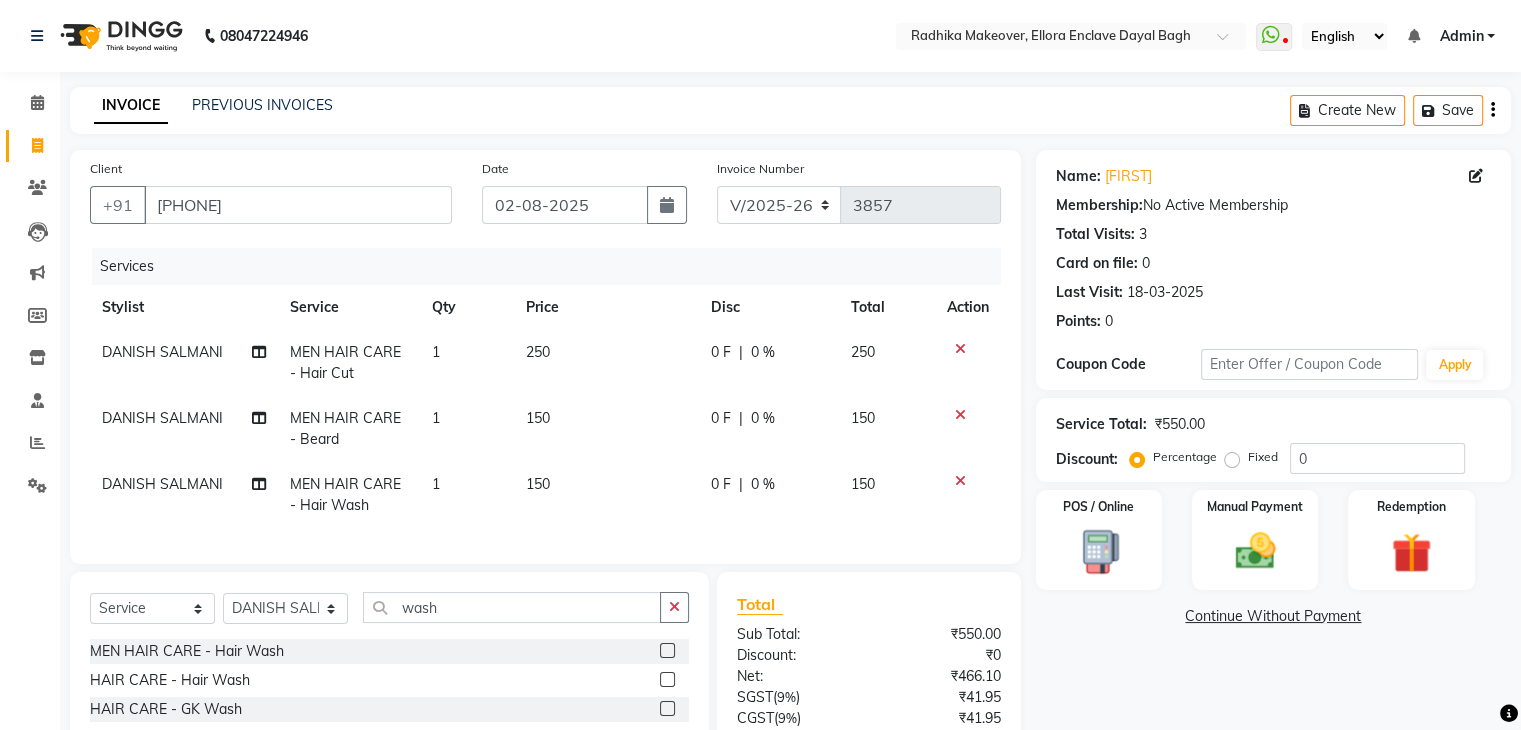 scroll, scrollTop: 182, scrollLeft: 0, axis: vertical 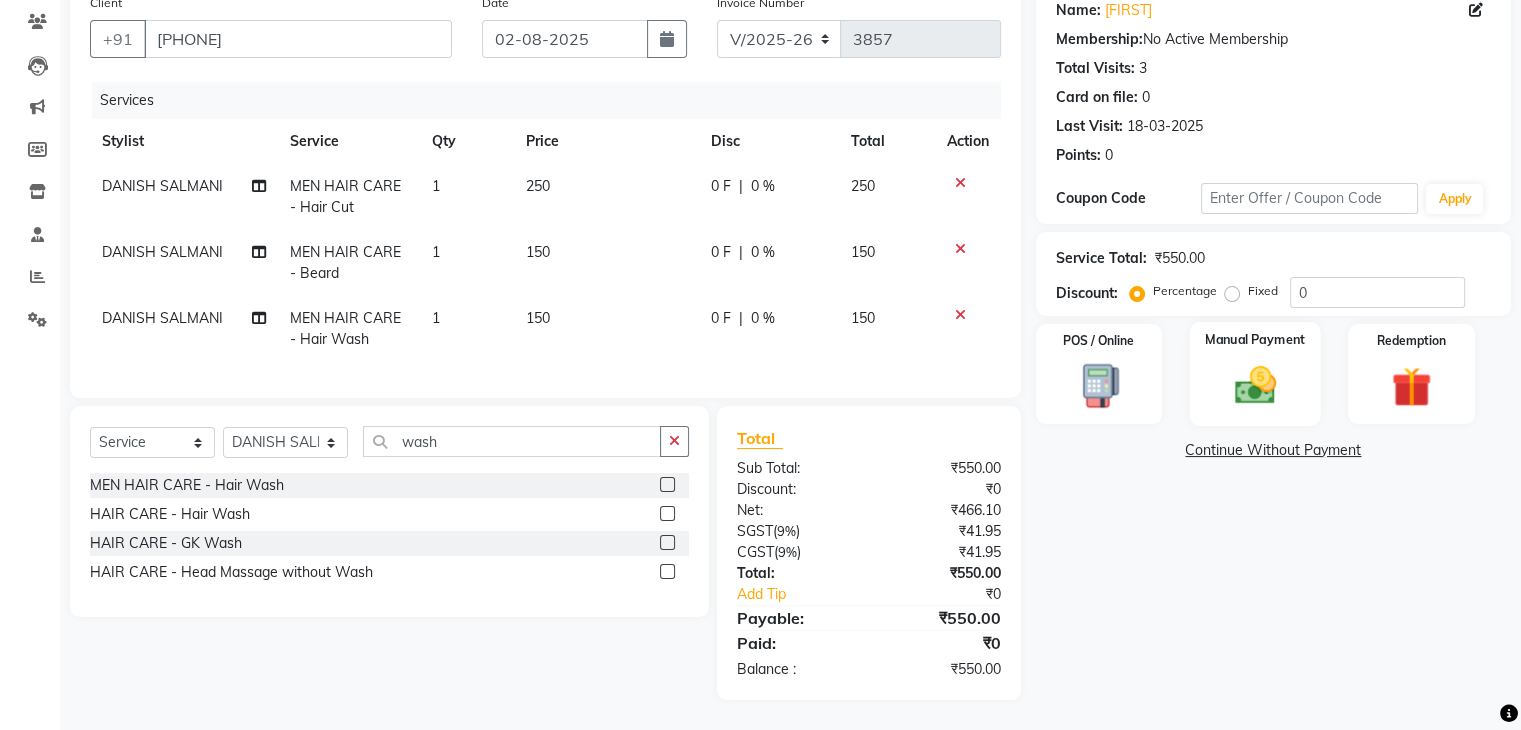 click 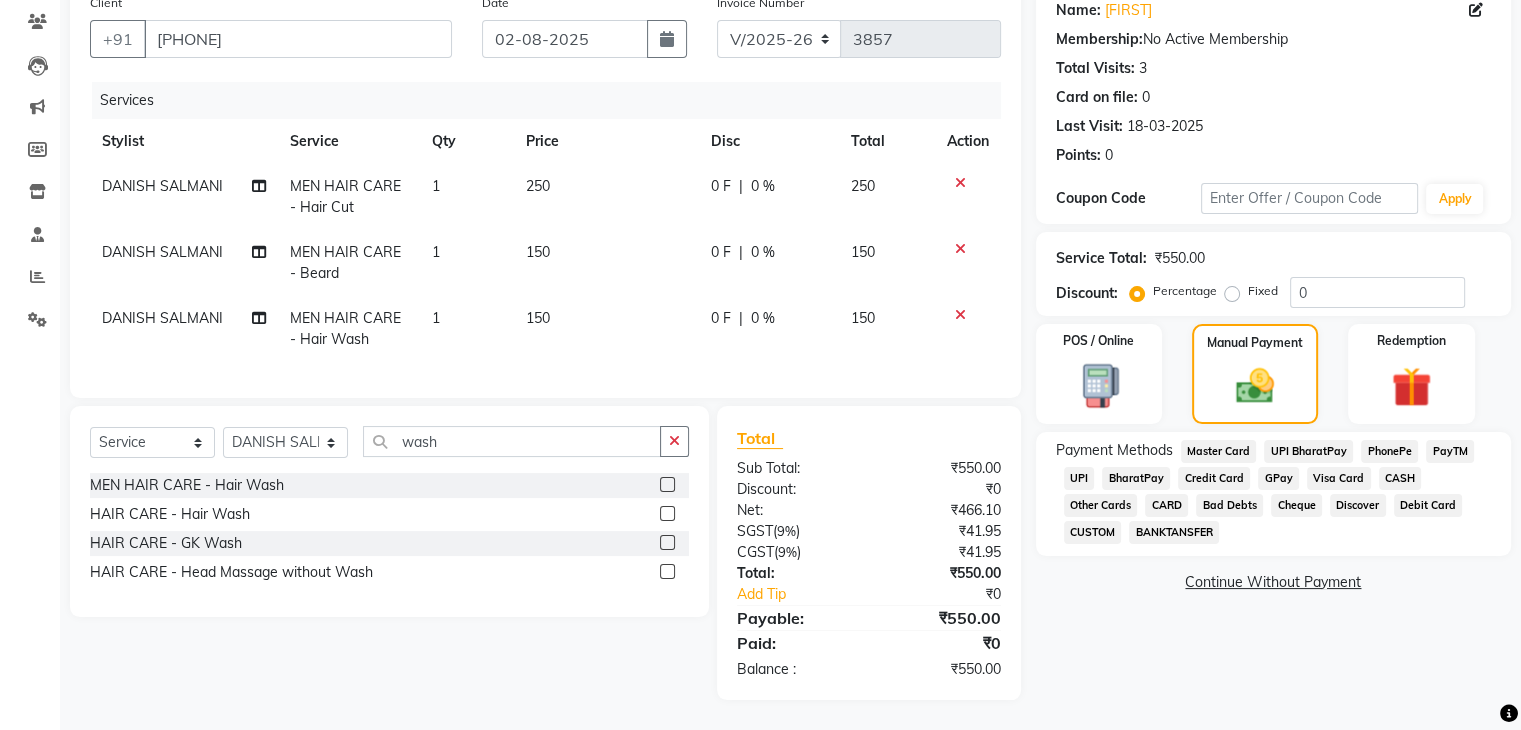 click on "Fixed" 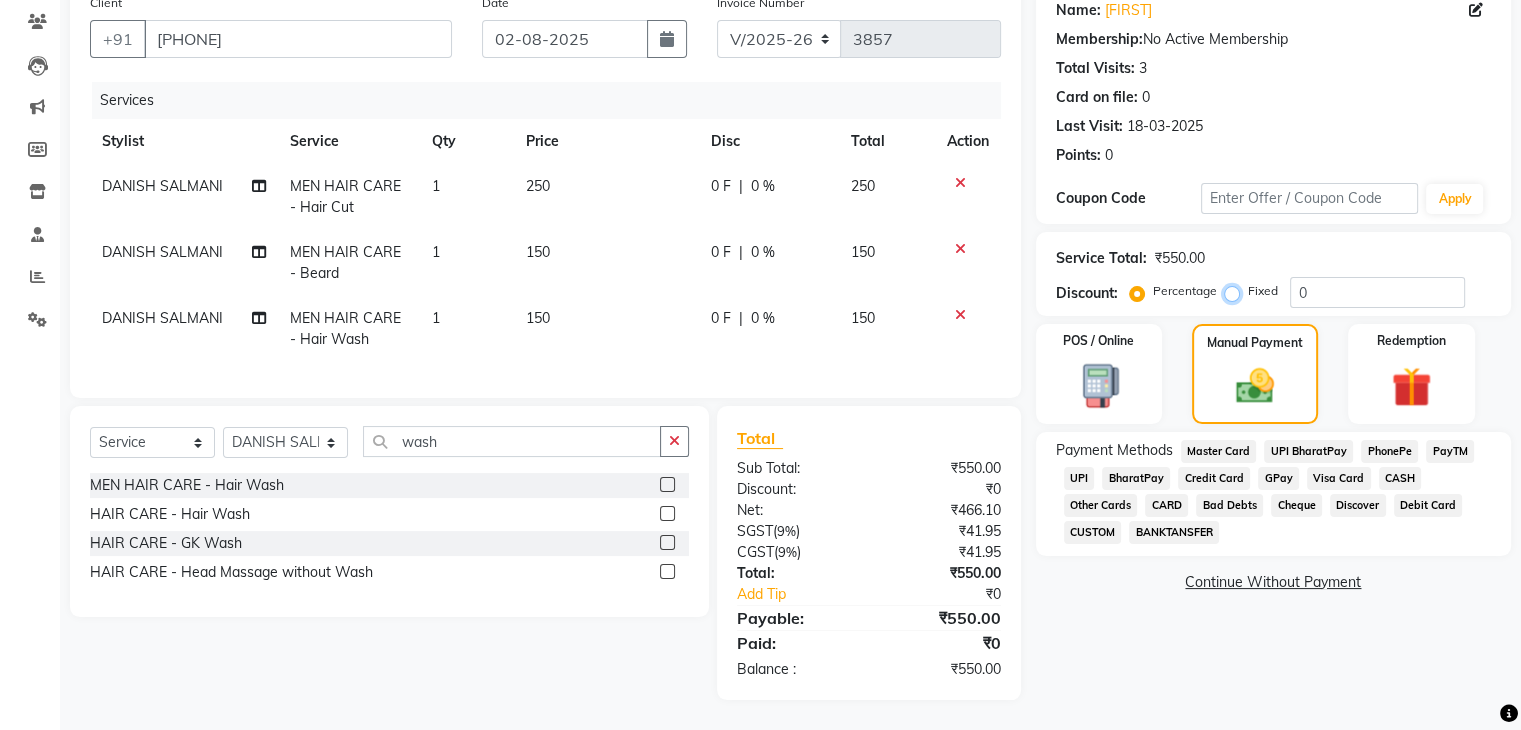 click on "Fixed" at bounding box center [1236, 291] 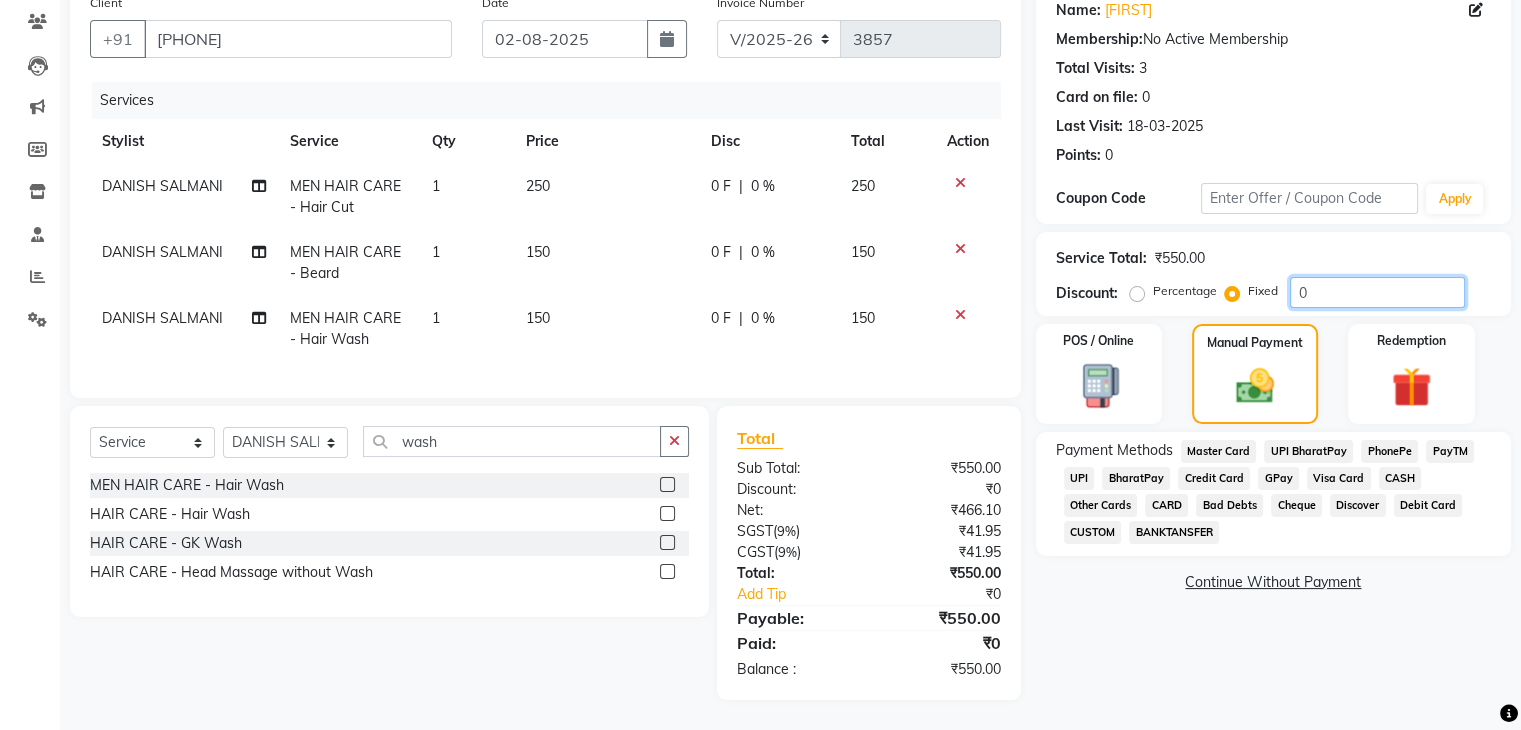 click on "0" 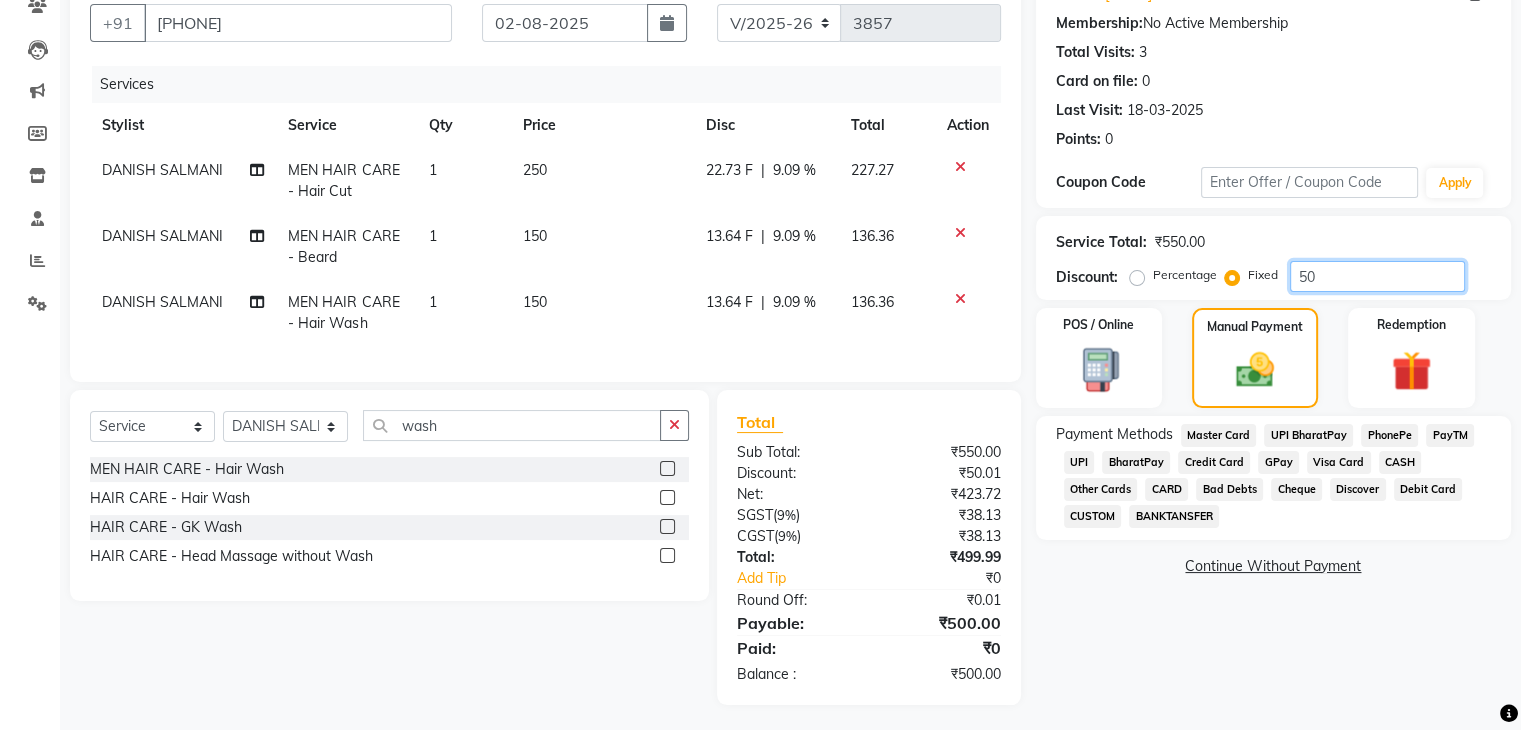 type on "50" 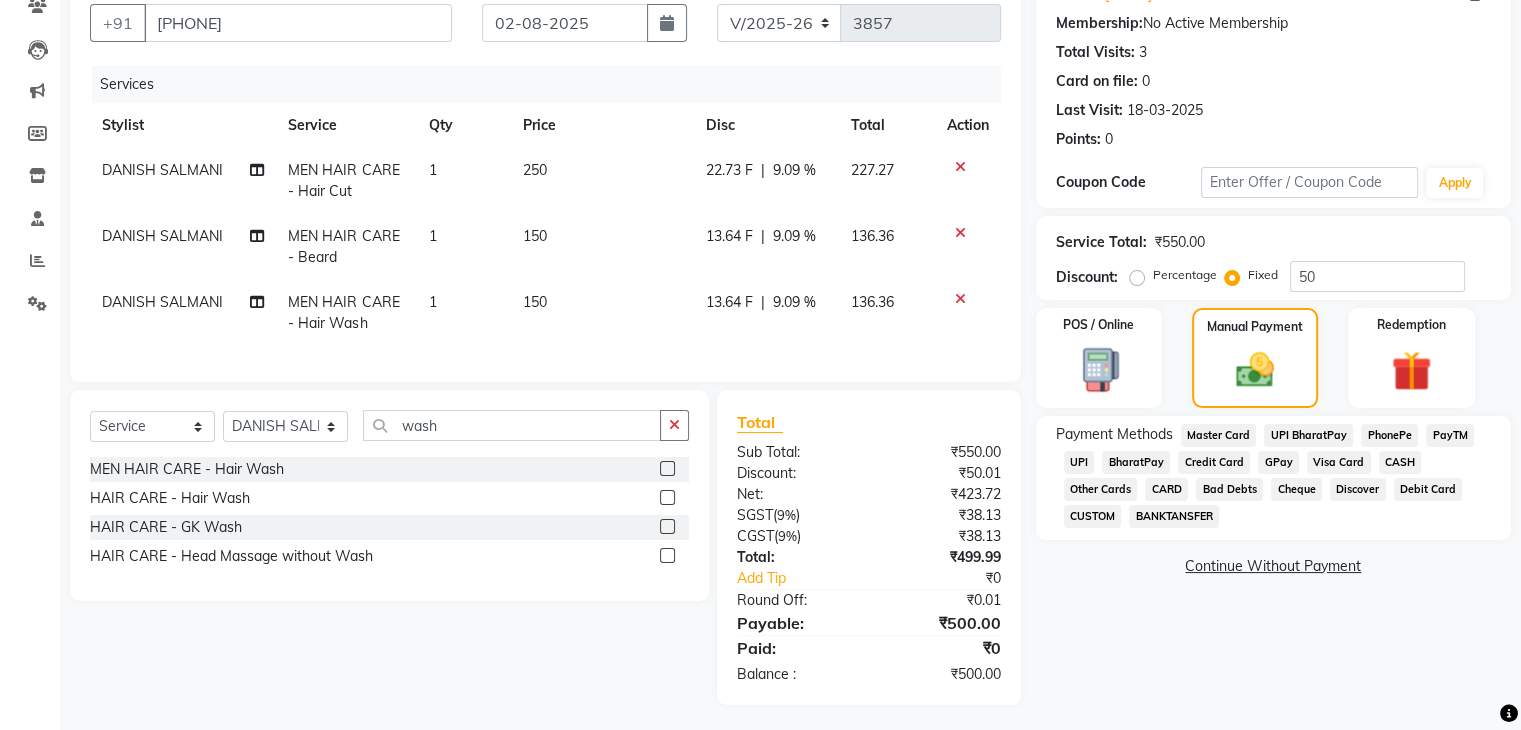 click on "CASH" 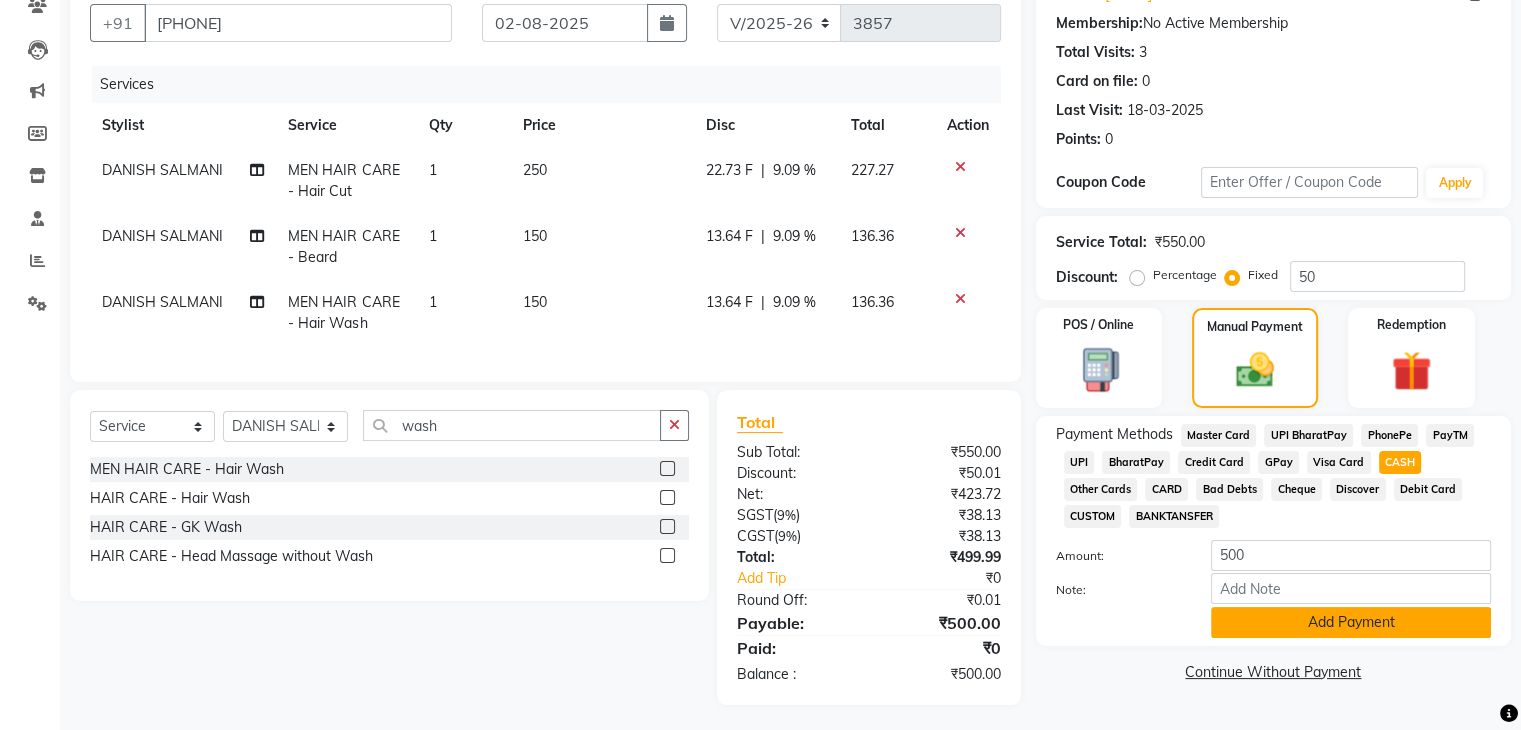 click on "Add Payment" 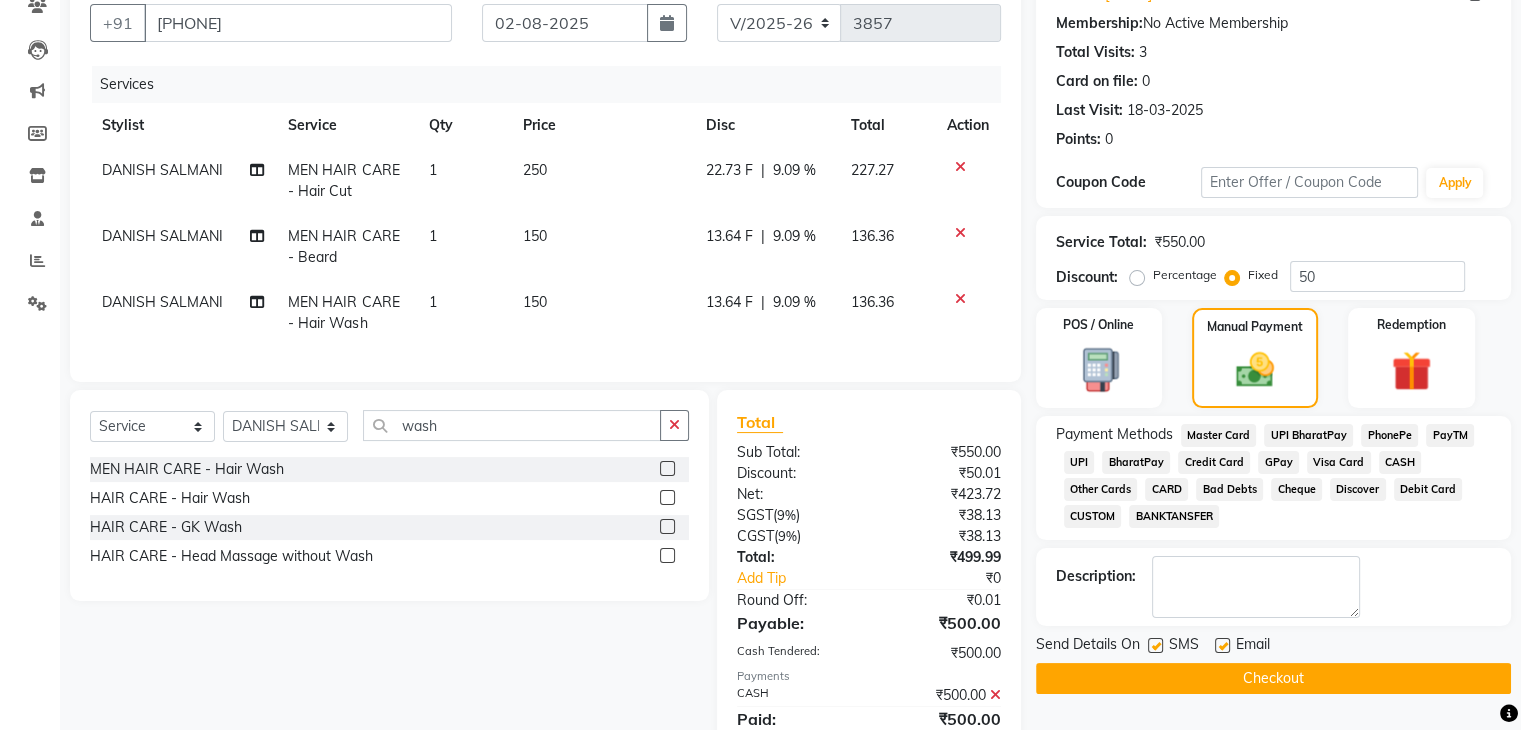 scroll, scrollTop: 274, scrollLeft: 0, axis: vertical 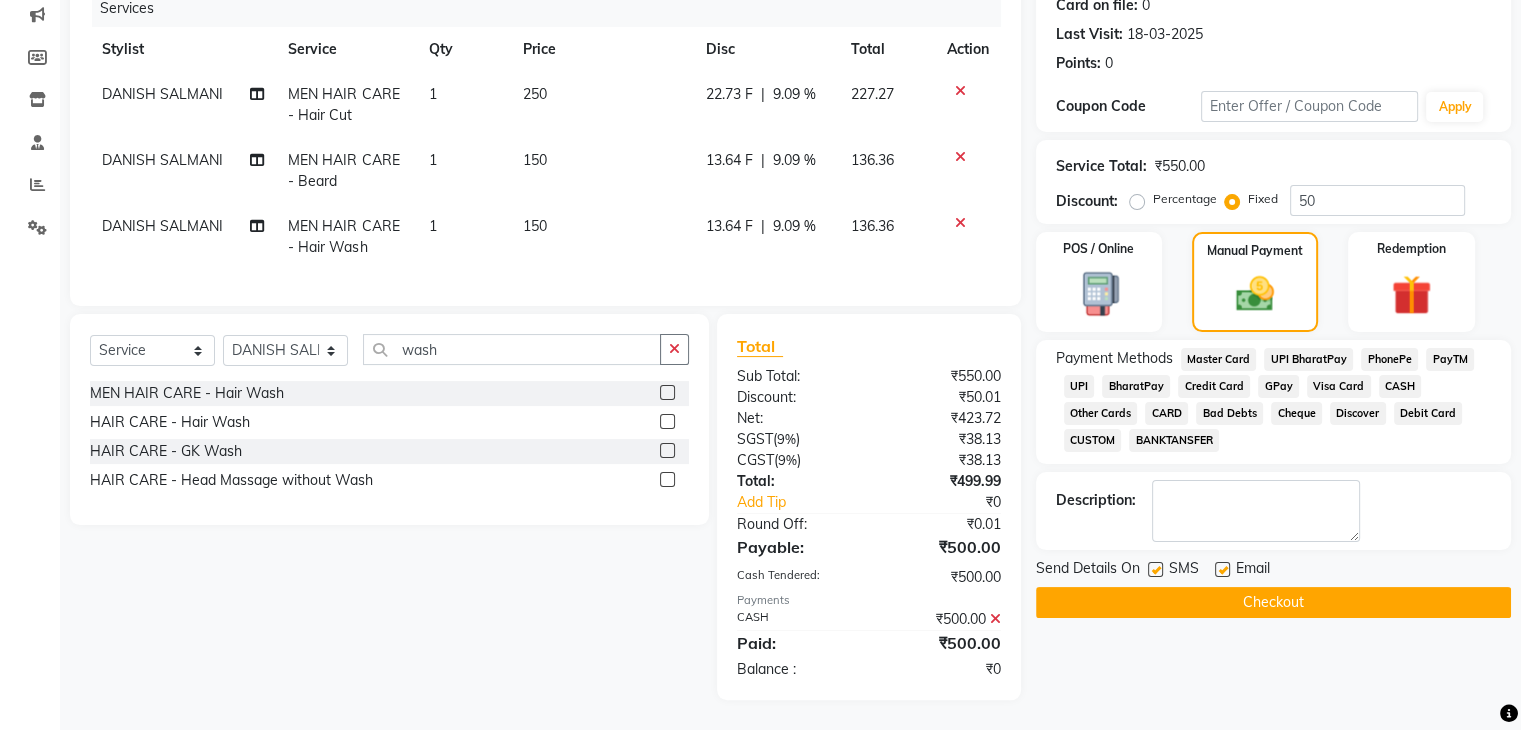 click on "Checkout" 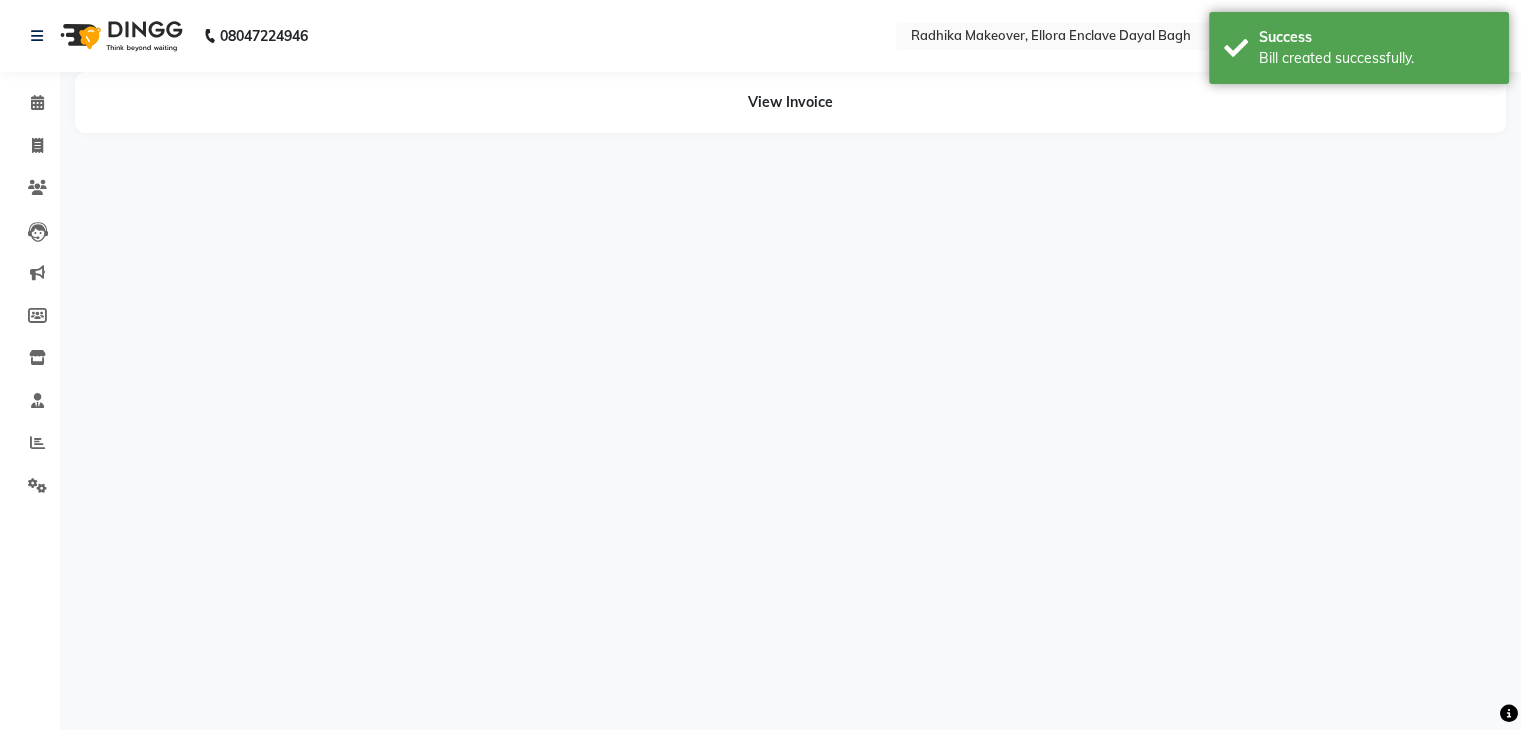 scroll, scrollTop: 0, scrollLeft: 0, axis: both 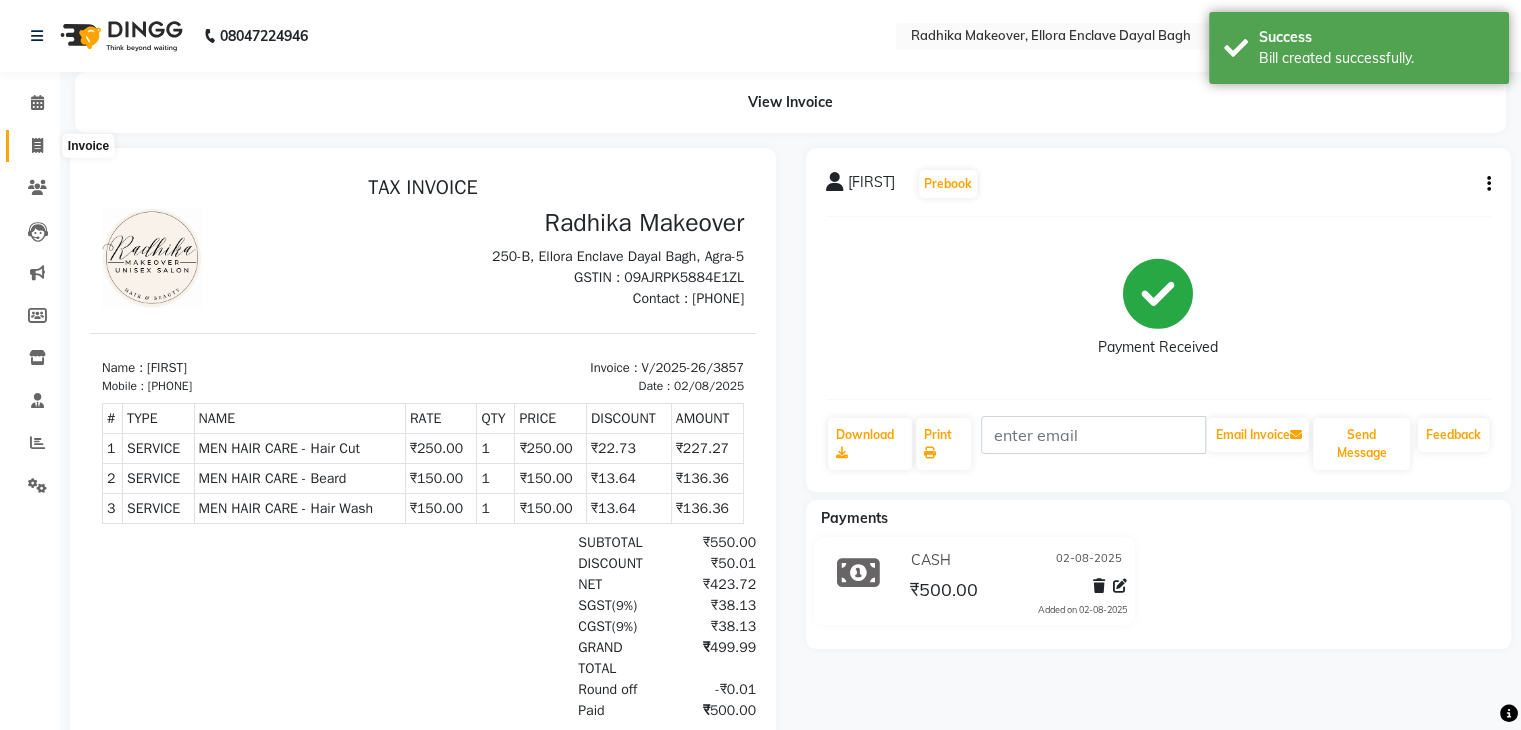 click 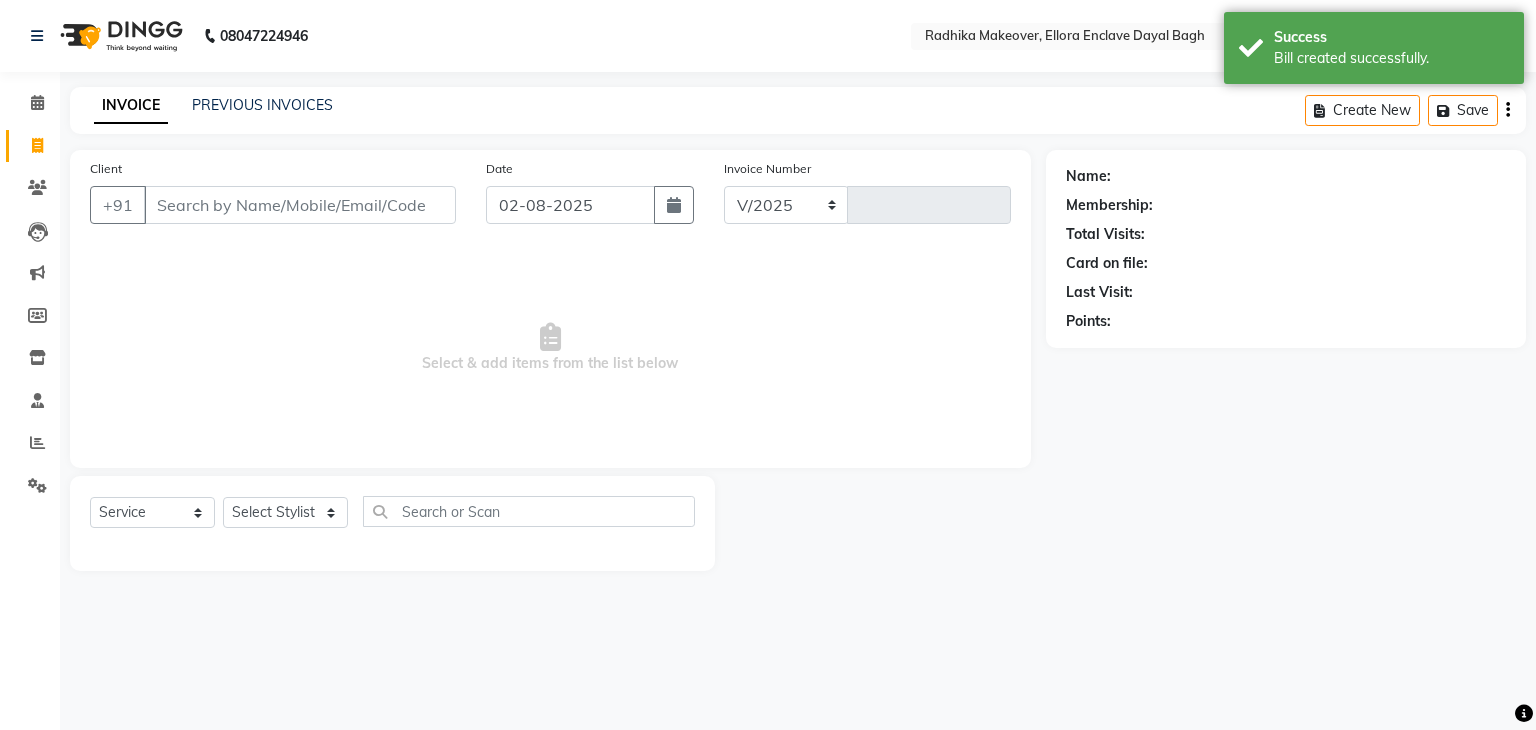select on "6880" 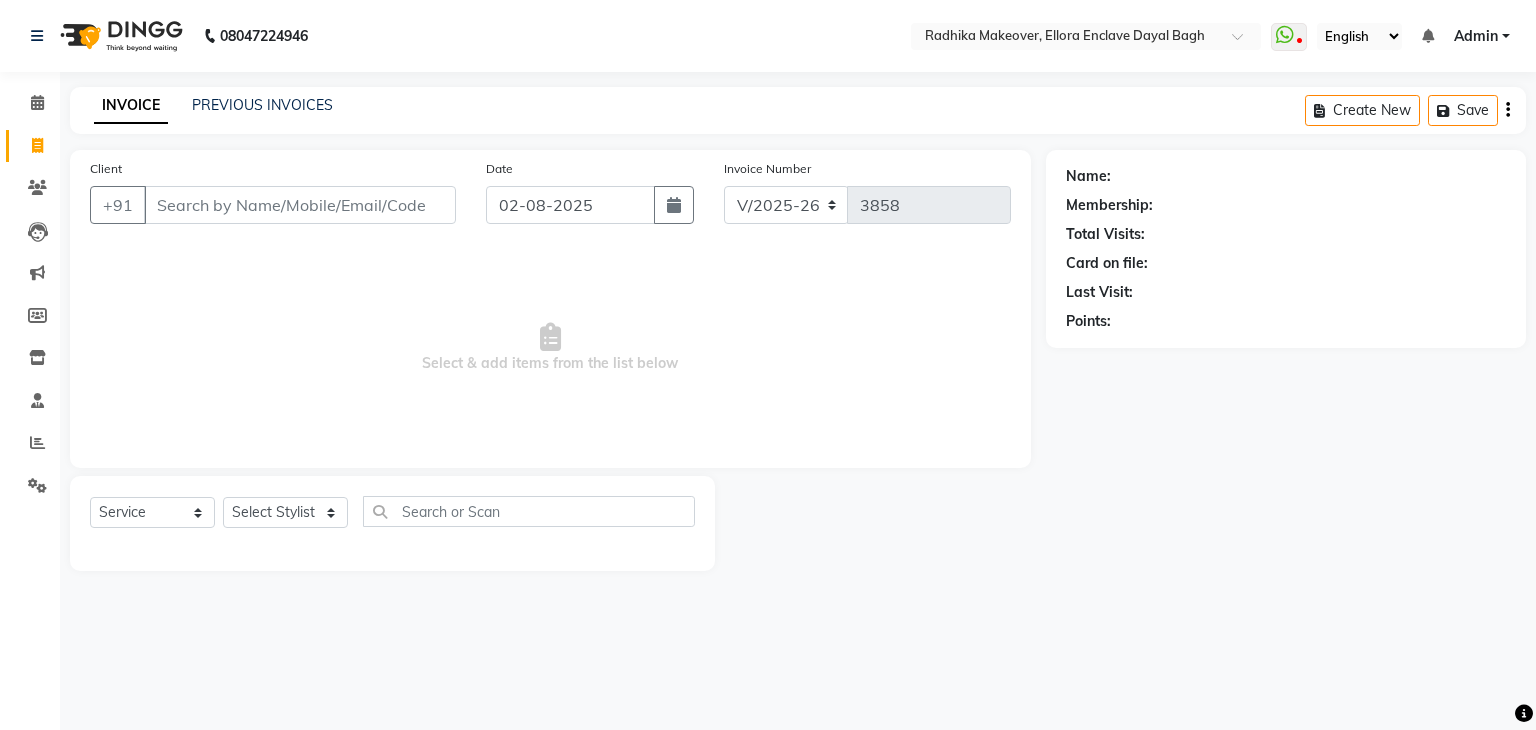 type on "]" 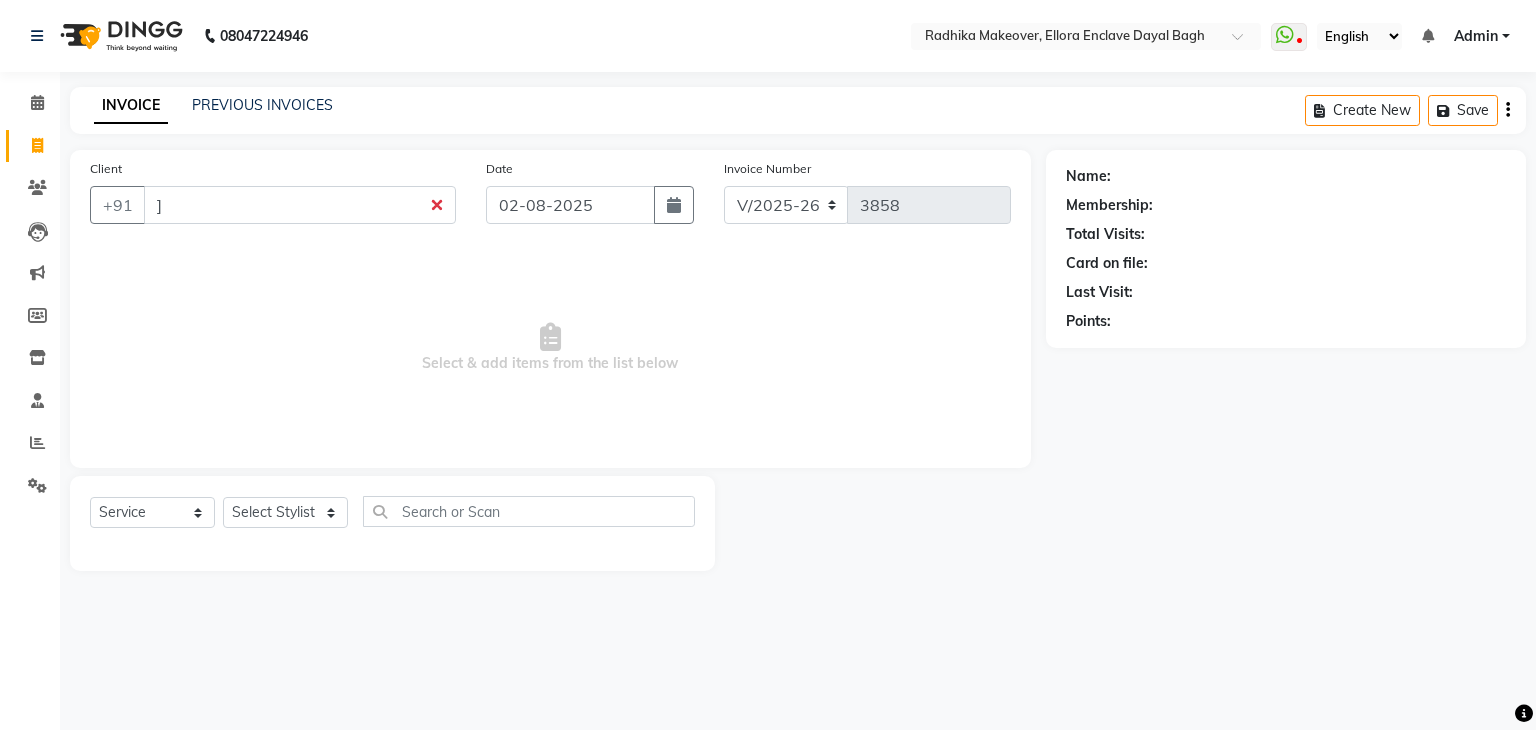 click on "]" at bounding box center (300, 205) 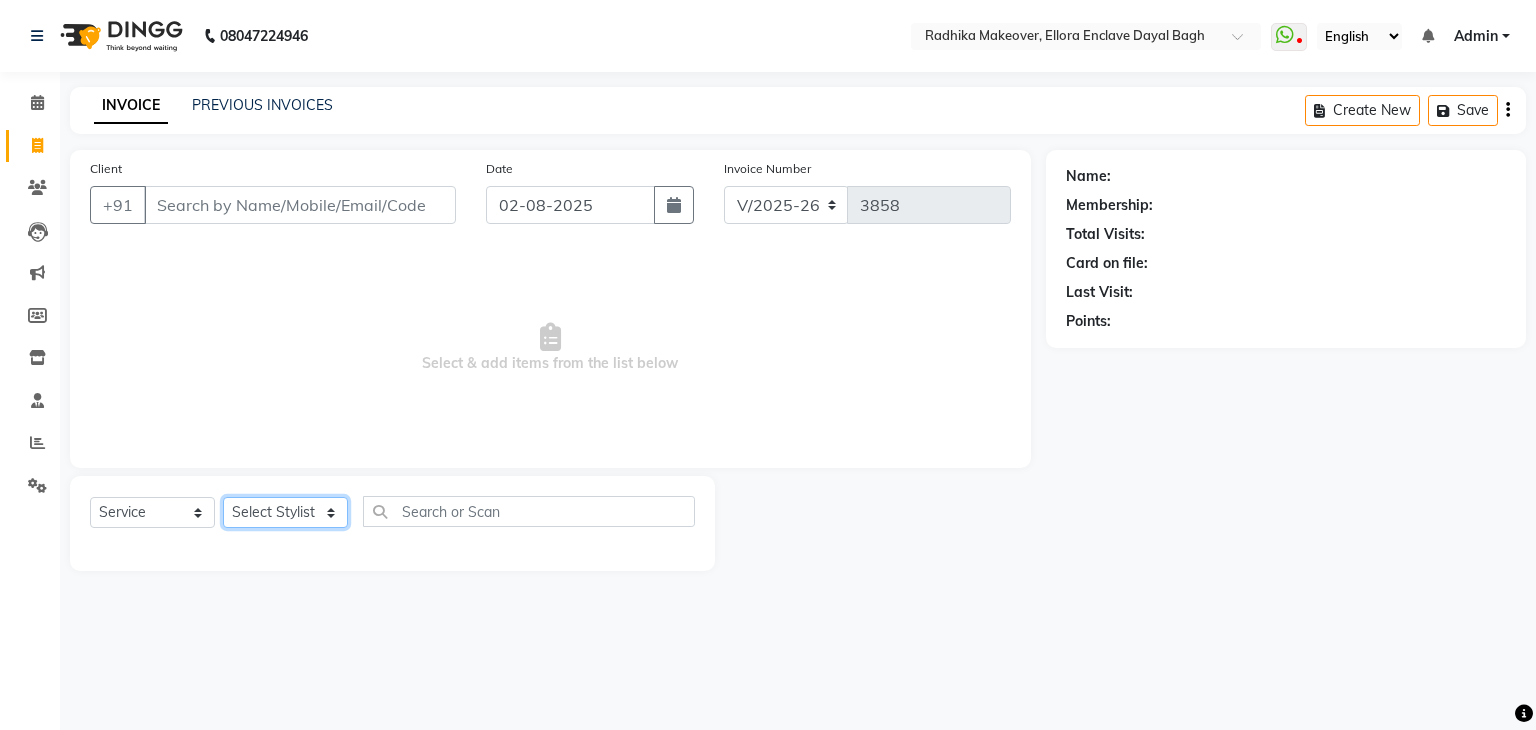drag, startPoint x: 337, startPoint y: 517, endPoint x: 340, endPoint y: 485, distance: 32.140316 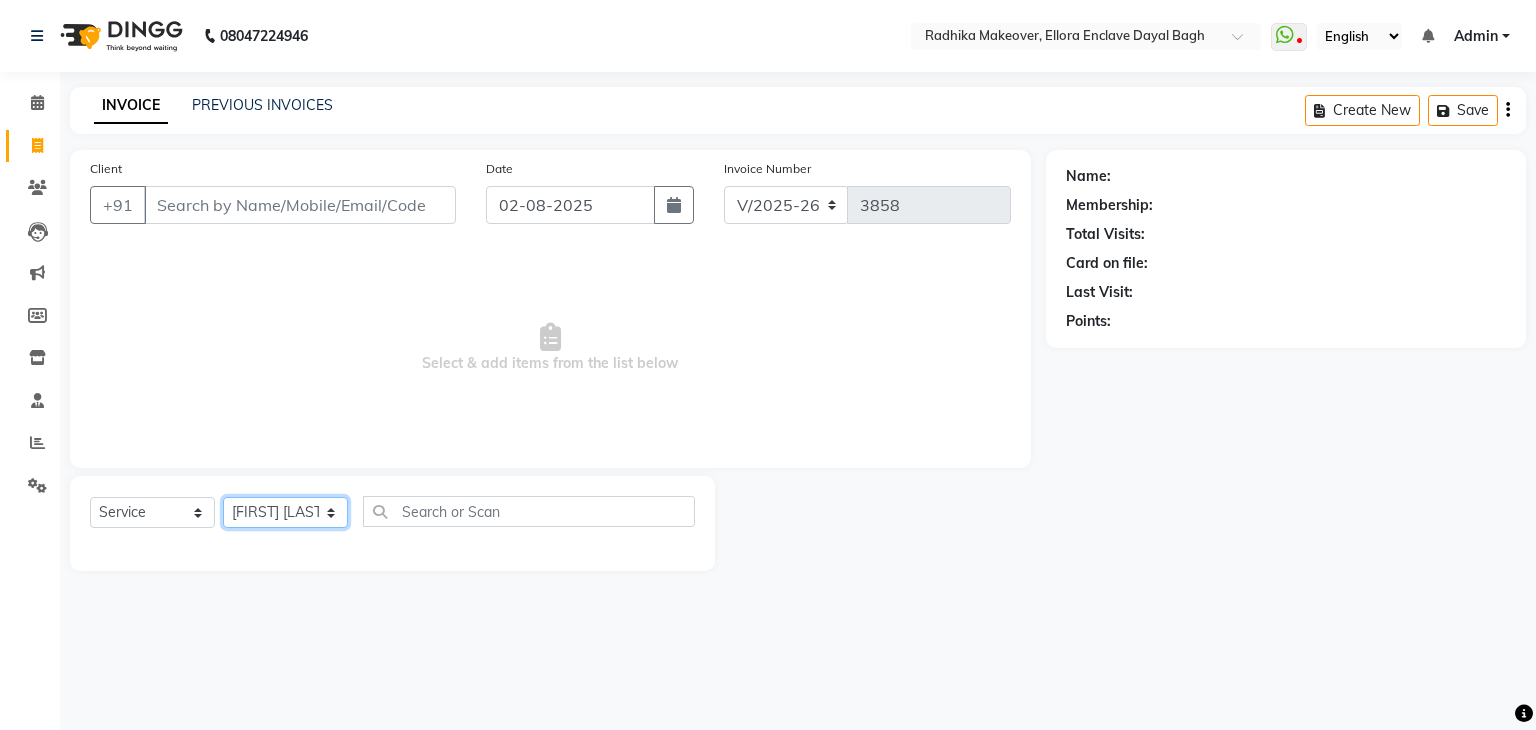 click on "Select Stylist AMAN DANISH SALMANI GOPAL PACHORI KANU KAVITA KIRAN KUMARI MEENU KUMARI NEHA NIKHIL CHAUDHARY Priya PRIYANKA YADAV RASHMI SANDHYA SHAGUFTA SHWETA SONA SAXENA SOUMYA TUSHAR OTWAL VINAY KUMAR" 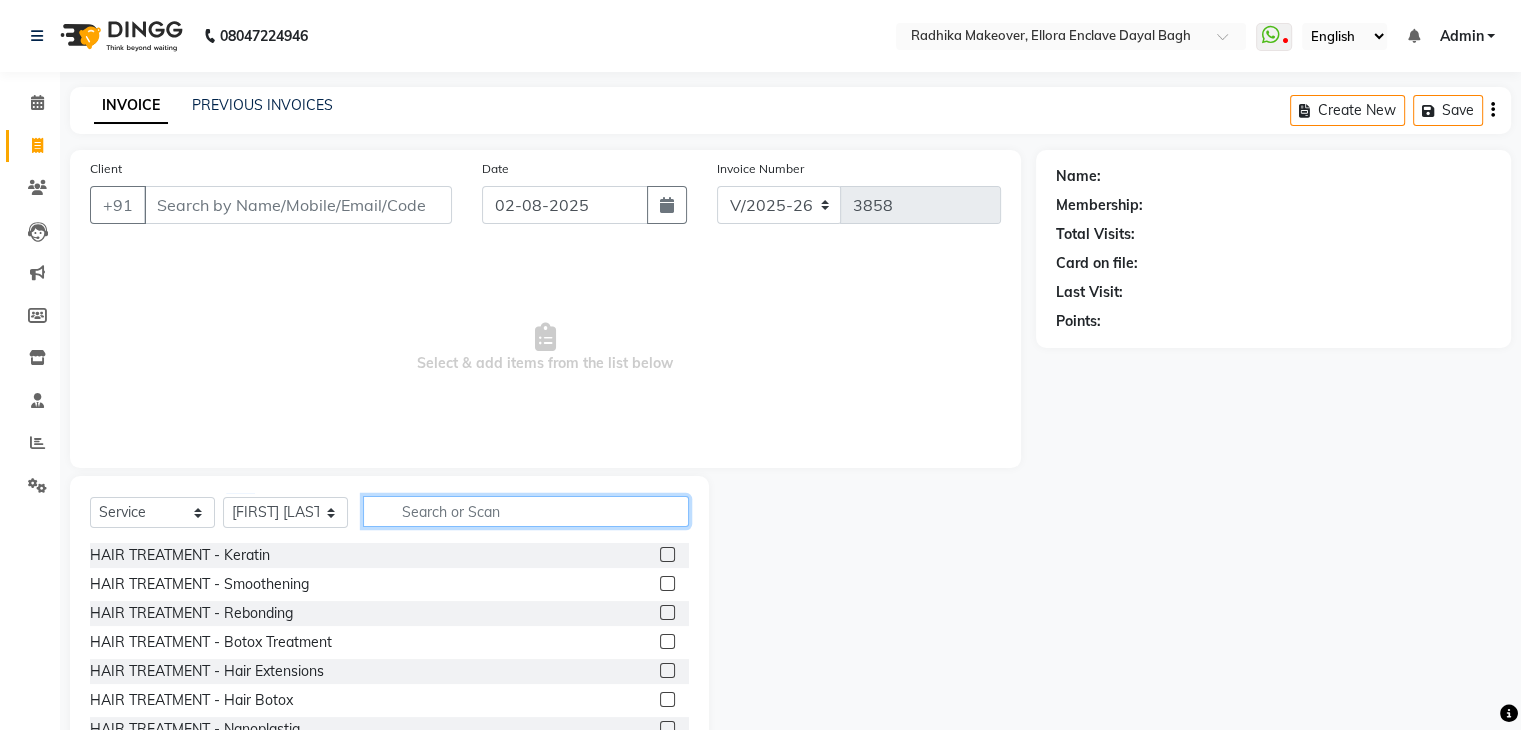 click 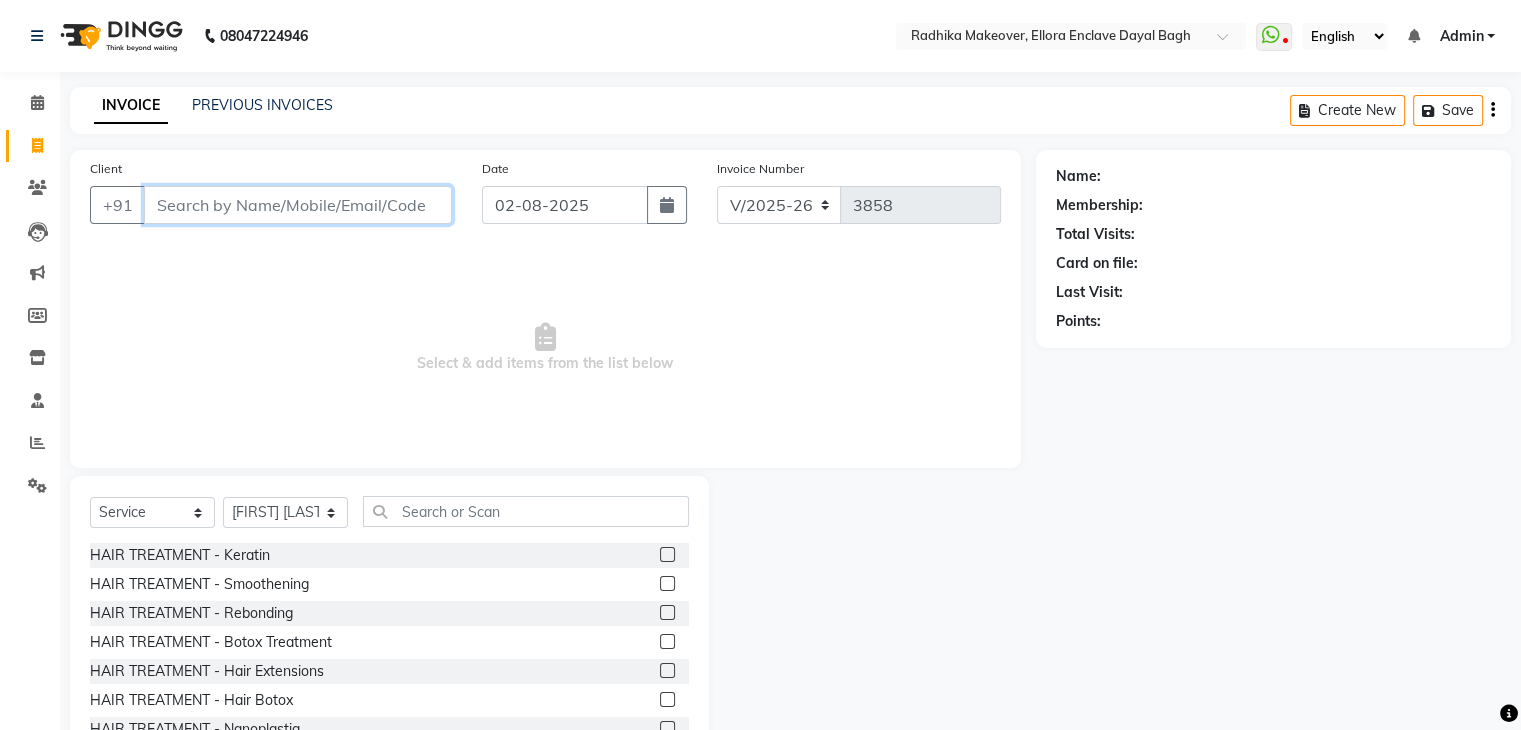 click on "Client" at bounding box center [298, 205] 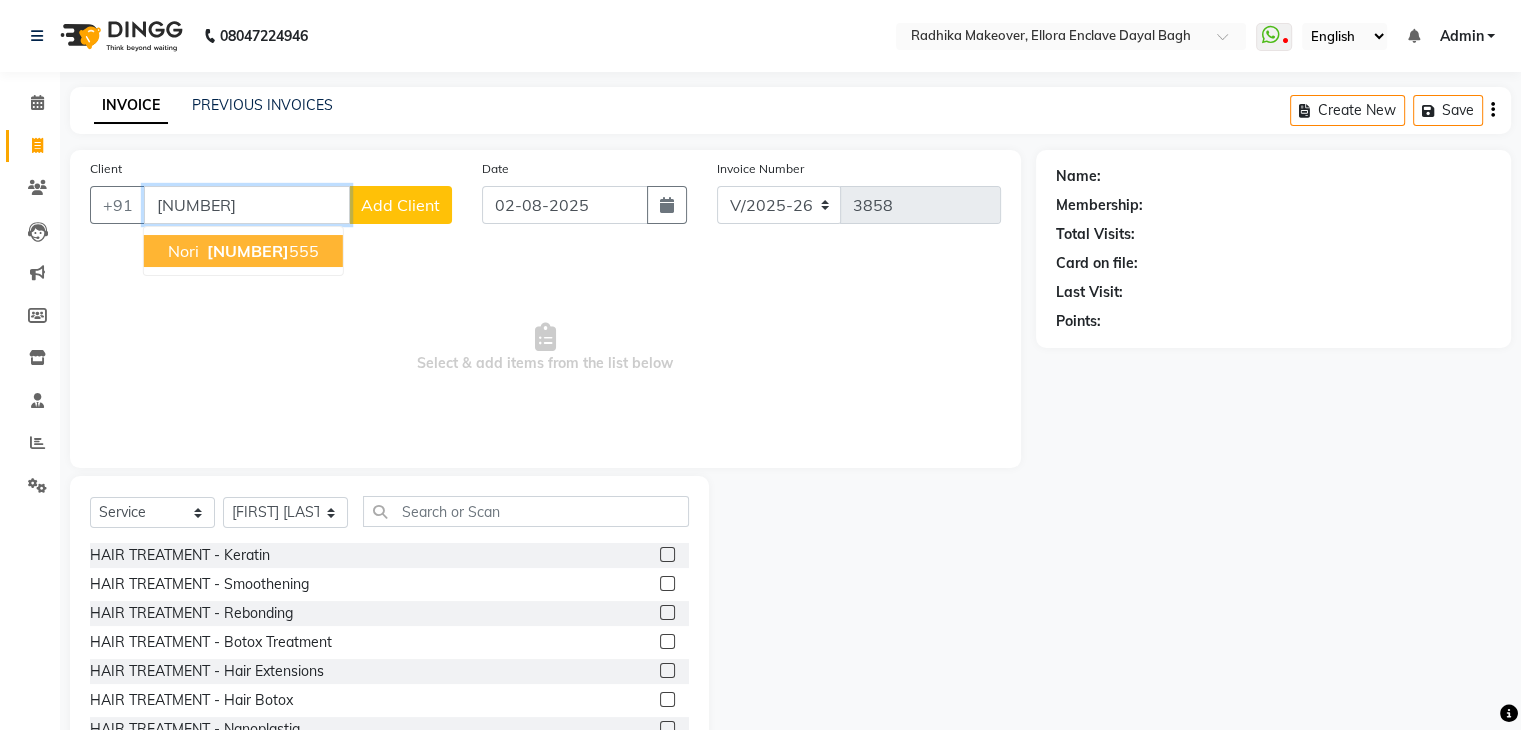 click on "nori   9719092 555" at bounding box center (243, 251) 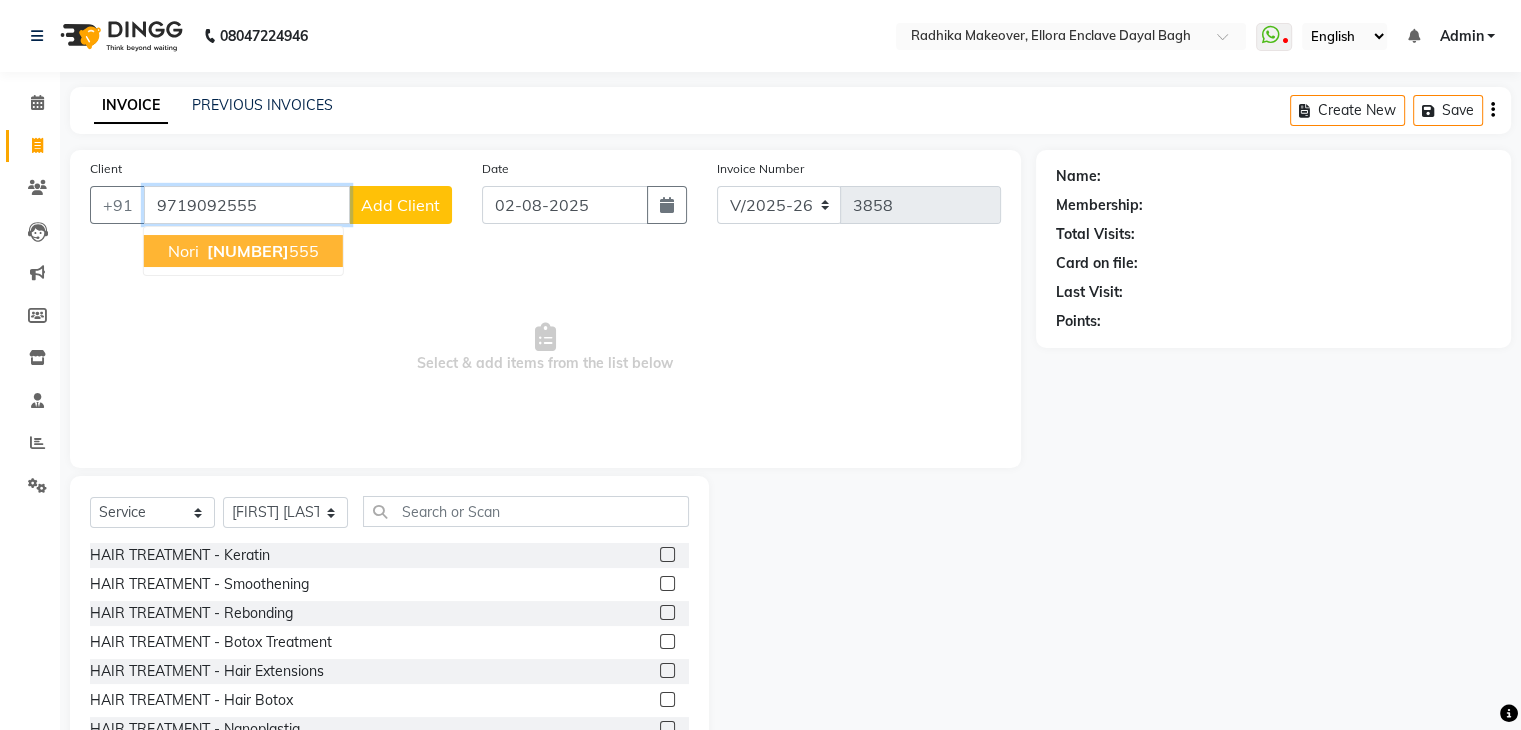 type on "9719092555" 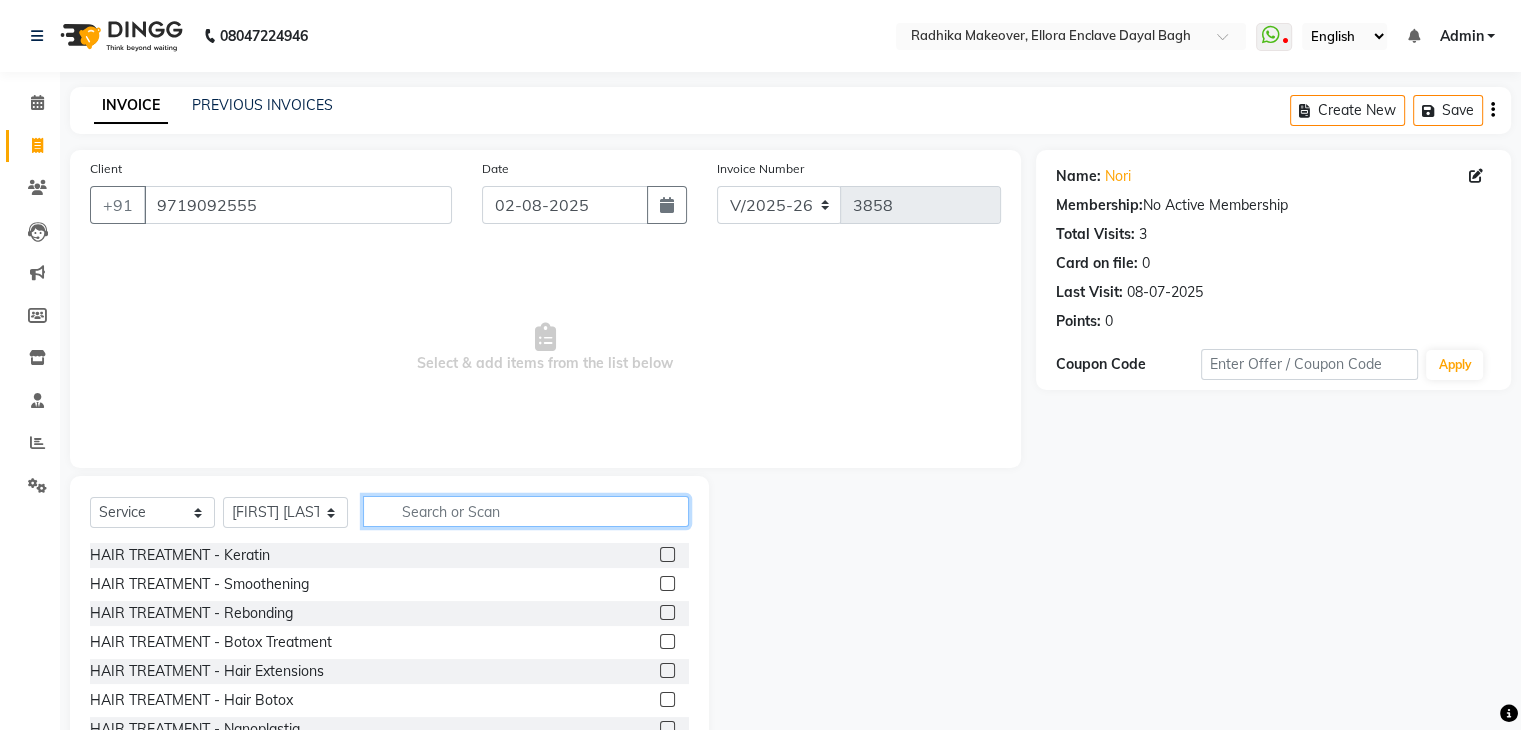 click 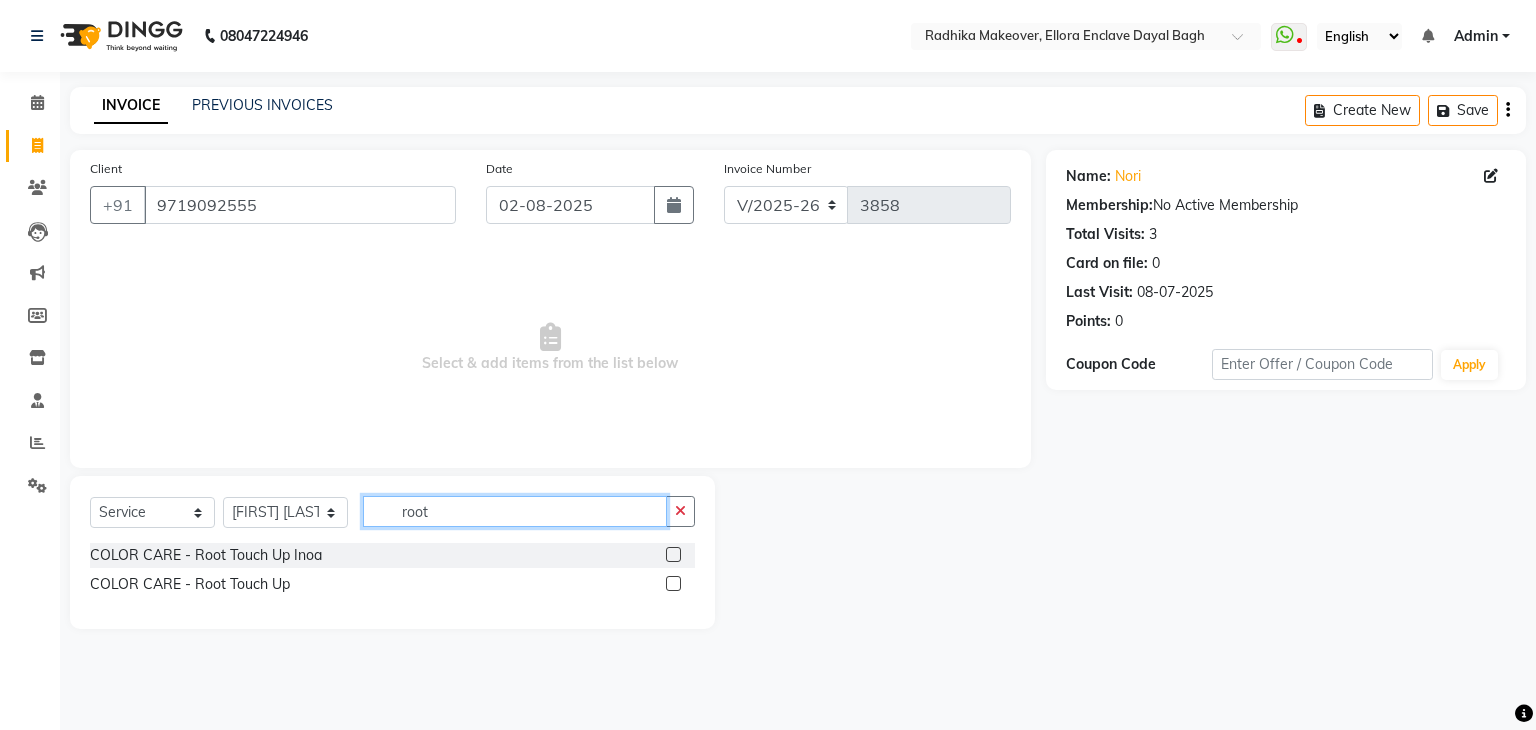 type on "root" 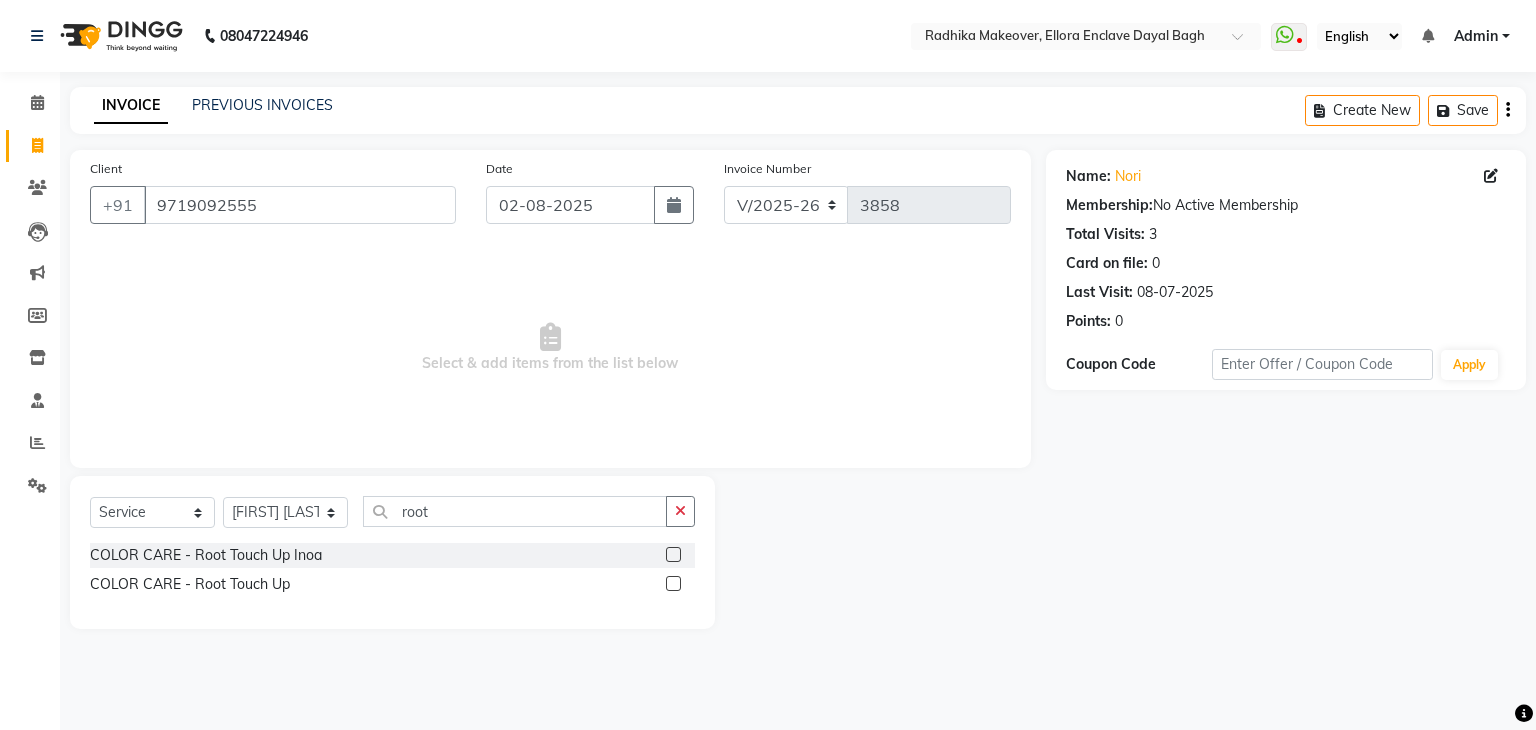 click 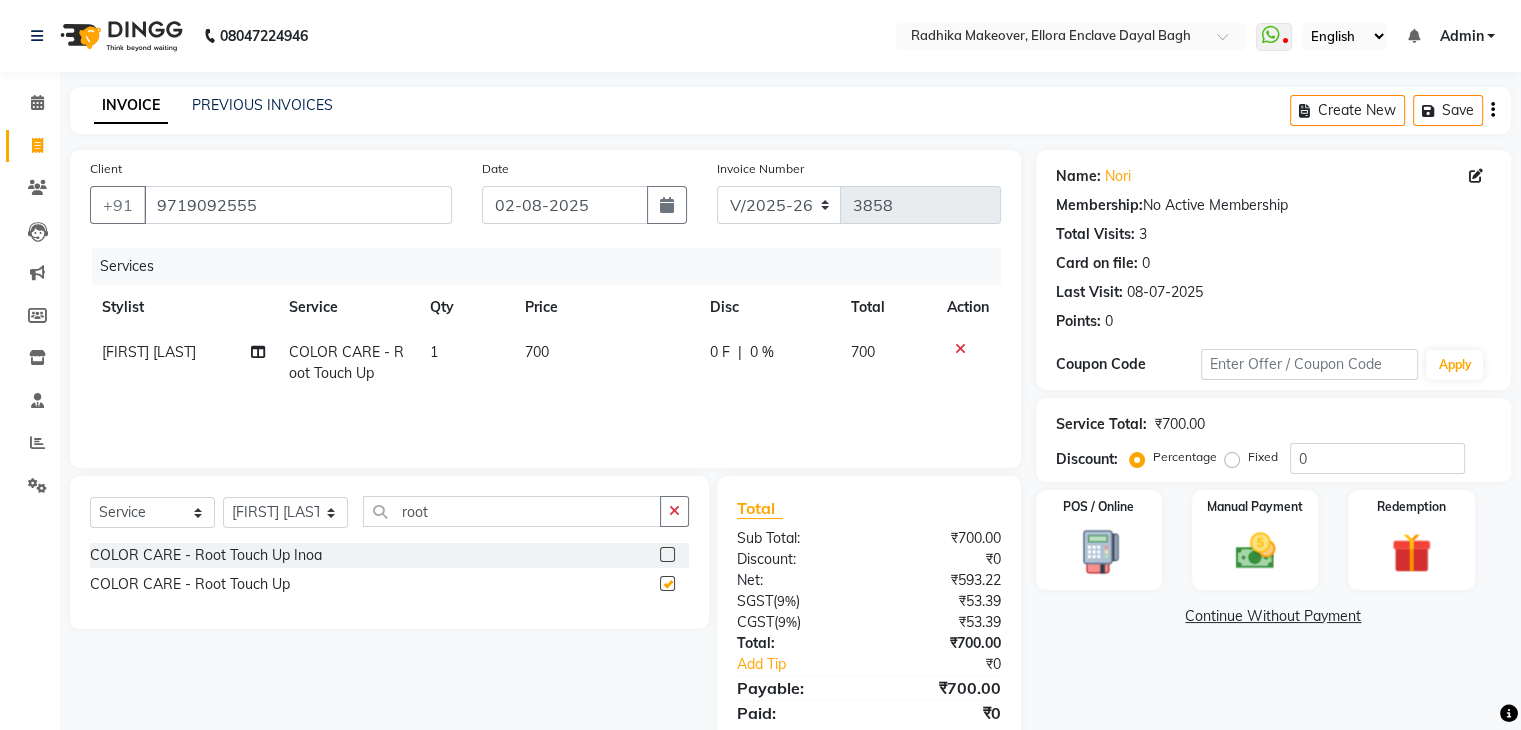 checkbox on "false" 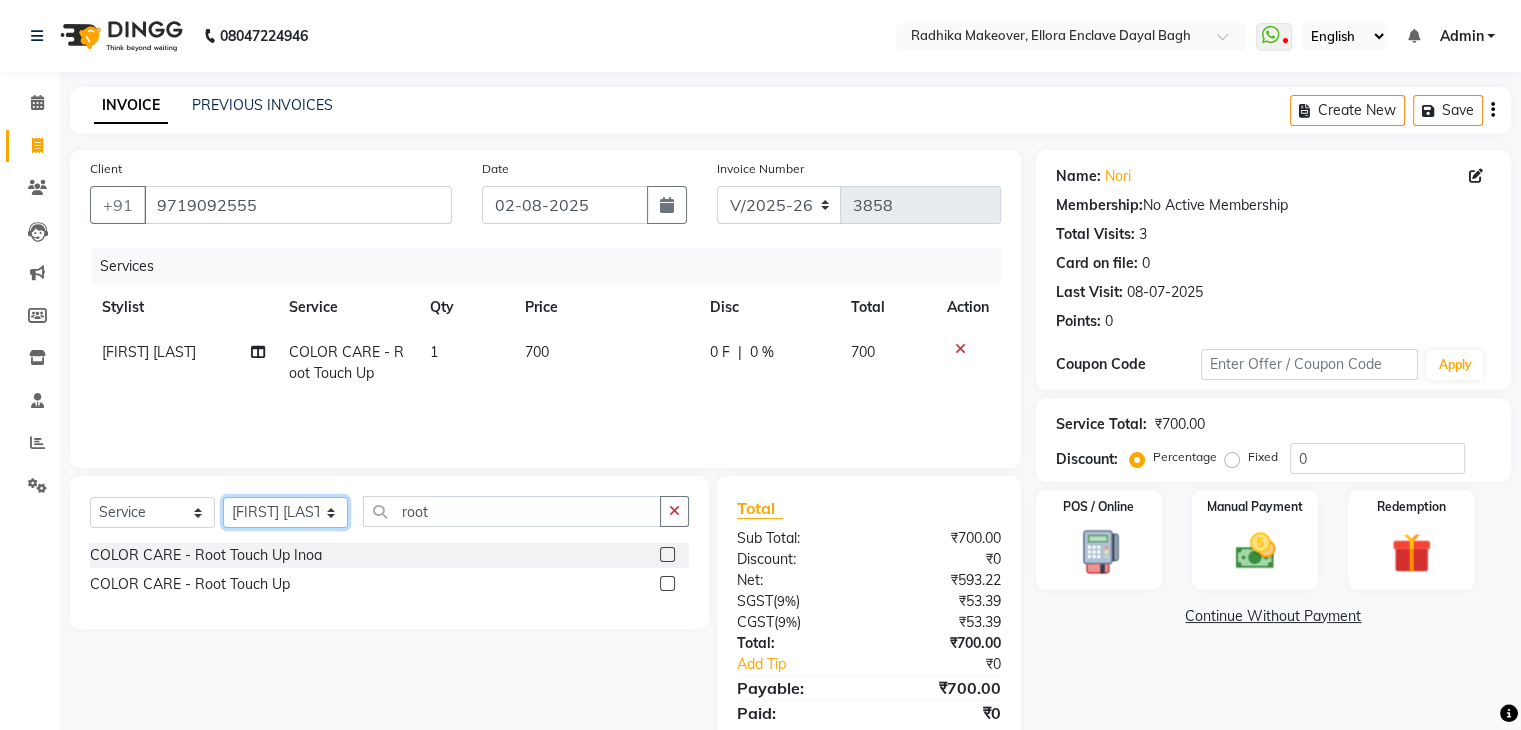 click on "Select Stylist AMAN DANISH SALMANI GOPAL PACHORI KANU KAVITA KIRAN KUMARI MEENU KUMARI NEHA NIKHIL CHAUDHARY Priya PRIYANKA YADAV RASHMI SANDHYA SHAGUFTA SHWETA SONA SAXENA SOUMYA TUSHAR OTWAL VINAY KUMAR" 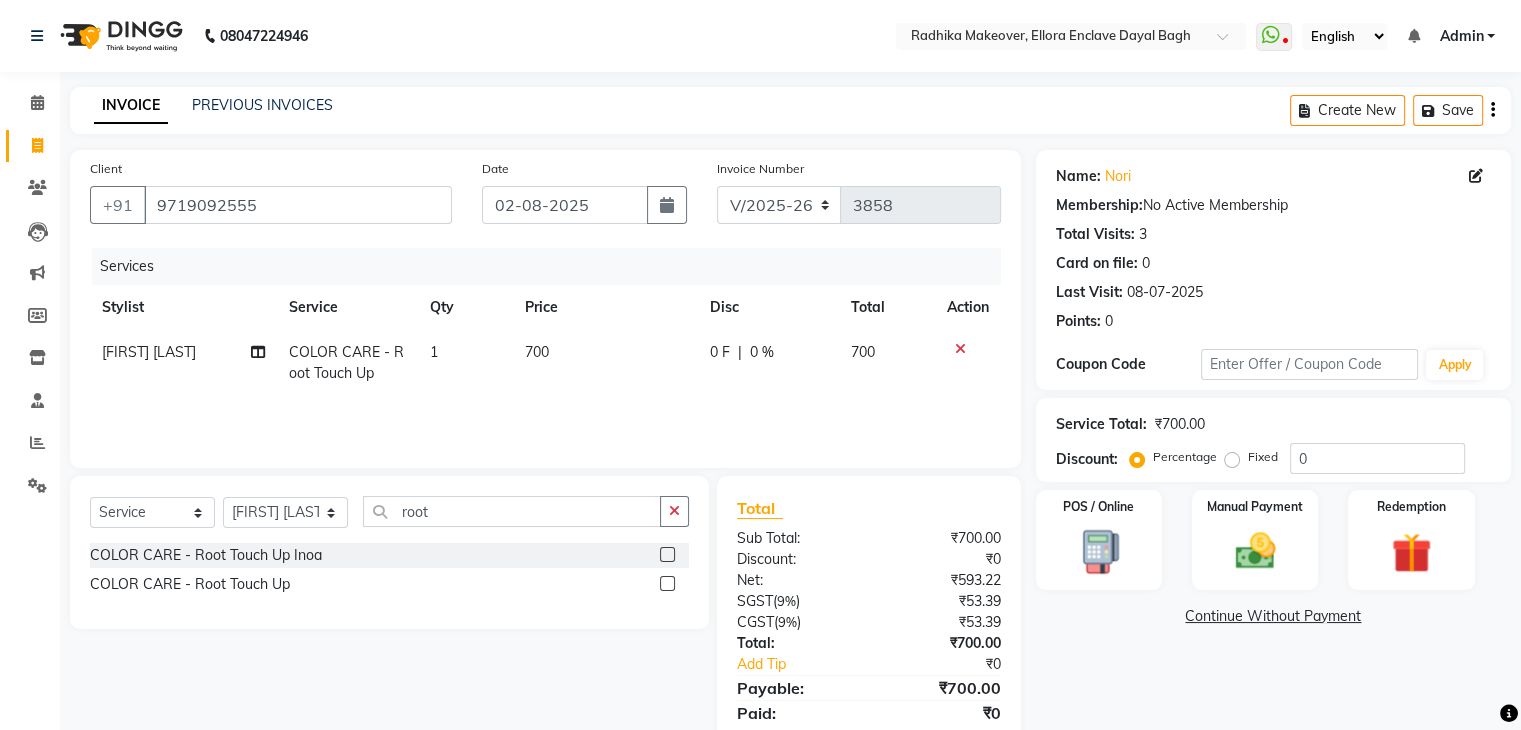 click on "1" 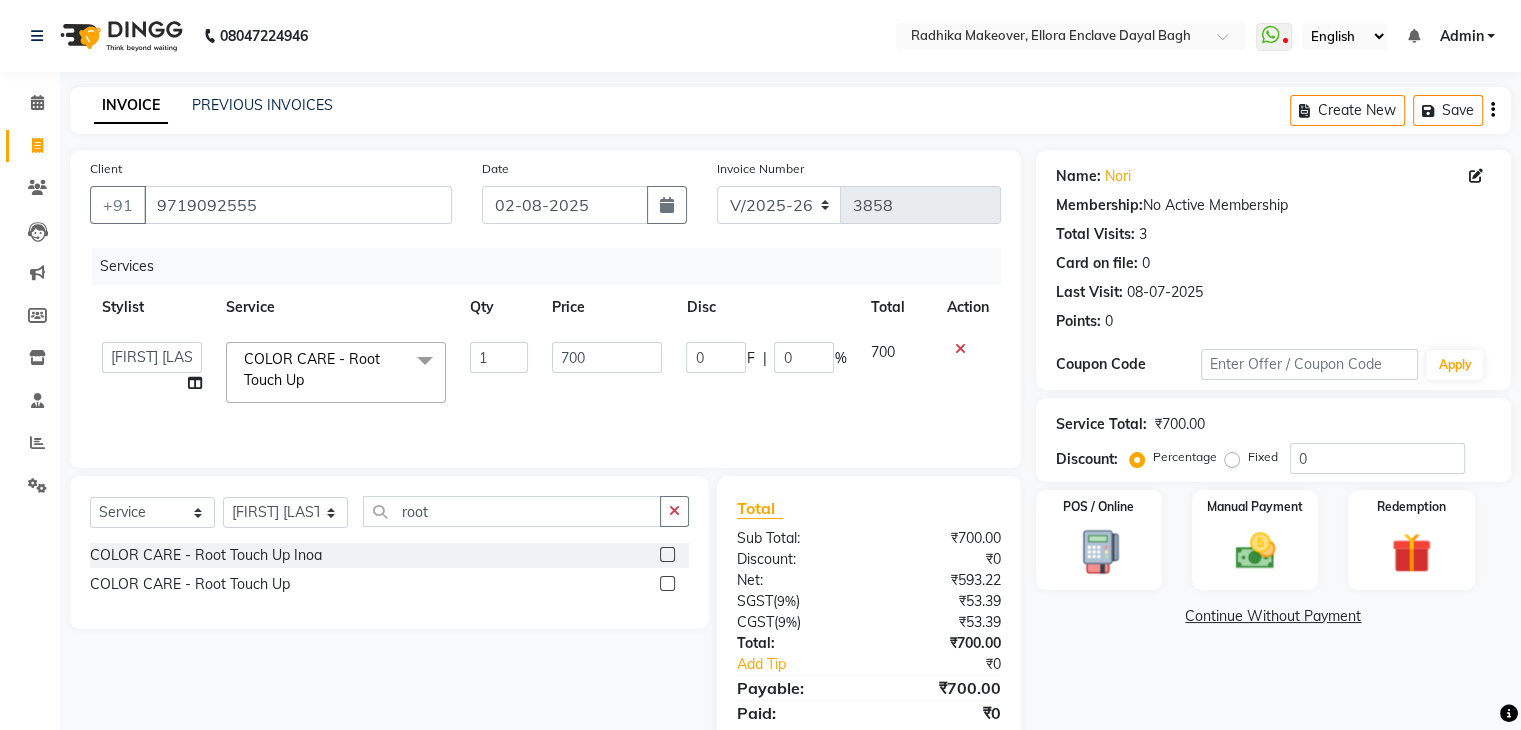 scroll, scrollTop: 71, scrollLeft: 0, axis: vertical 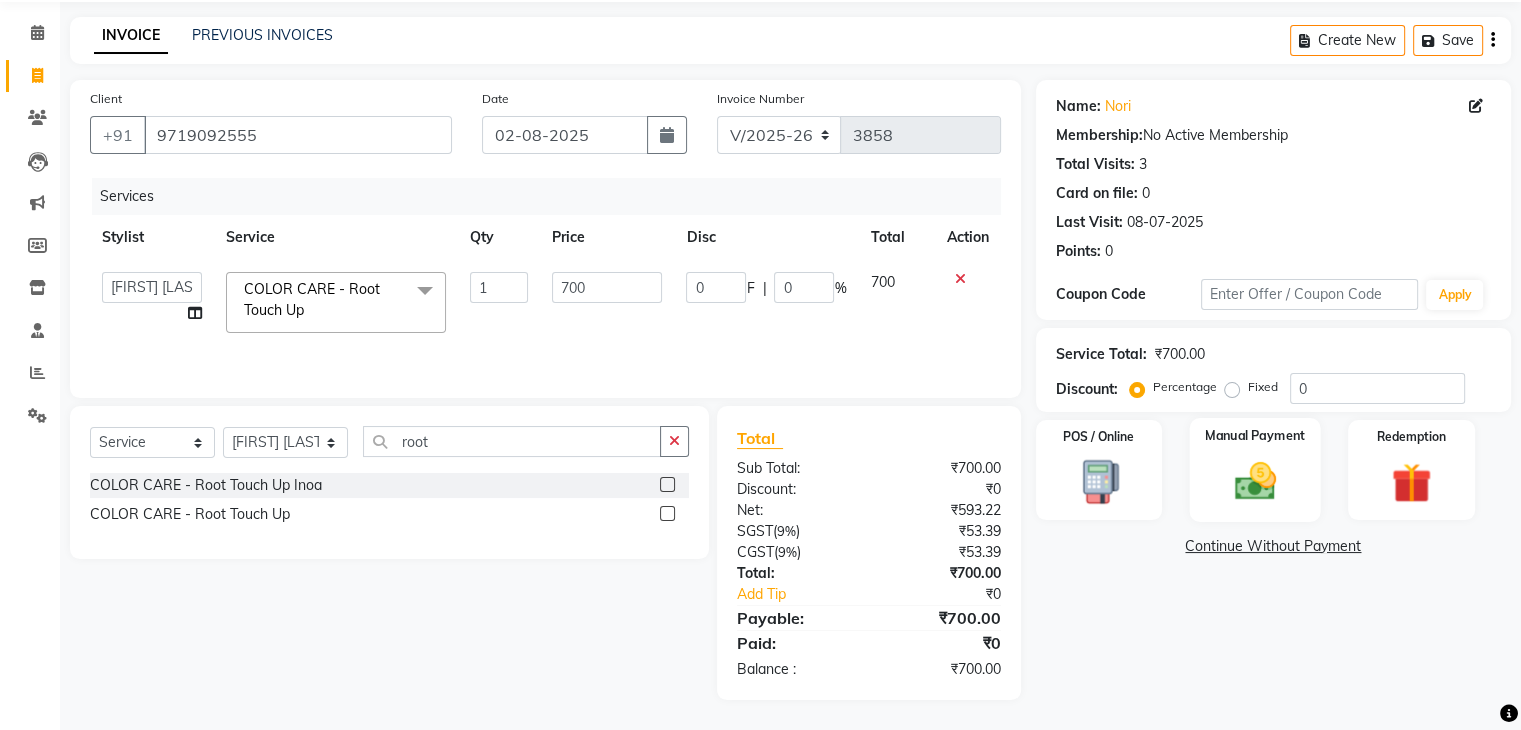 click 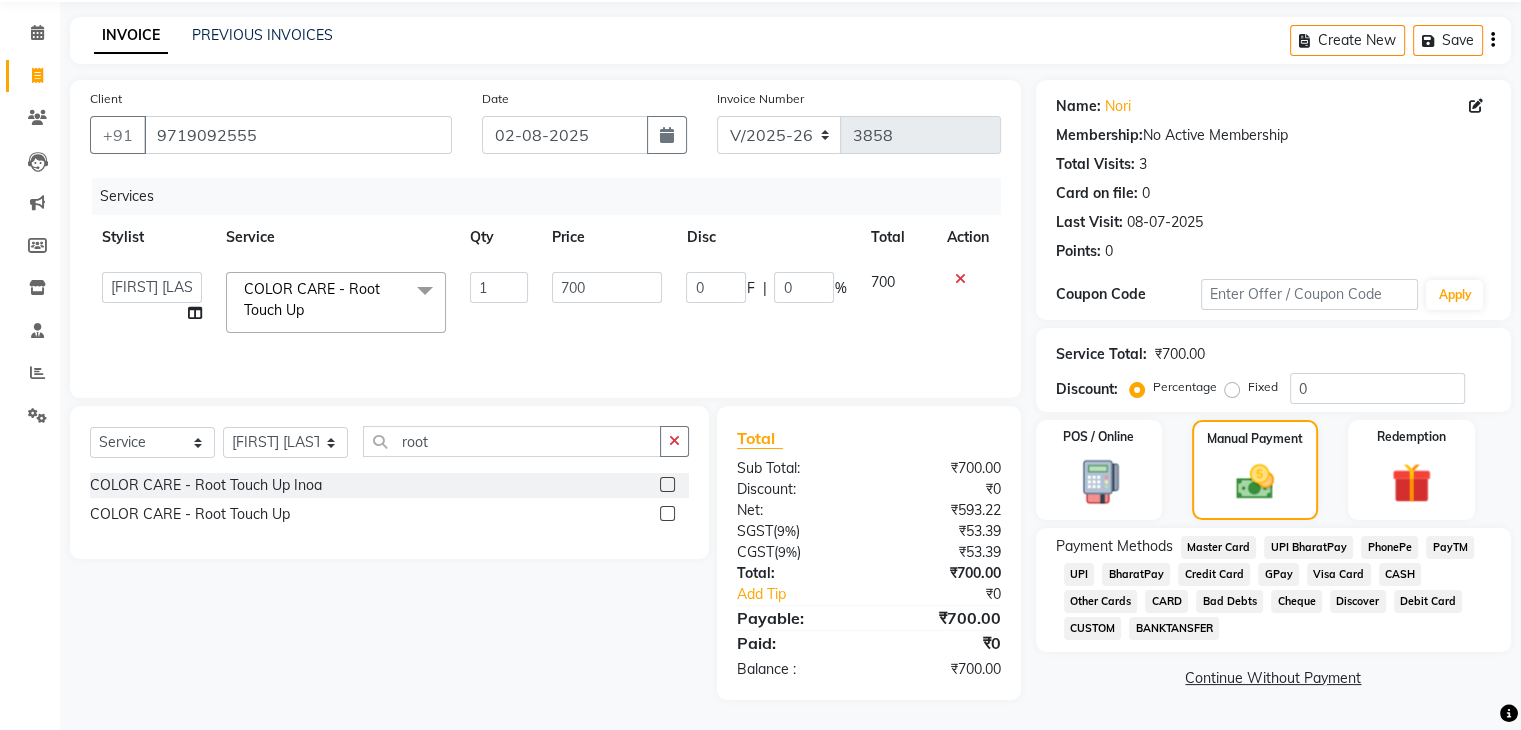 click on "CASH" 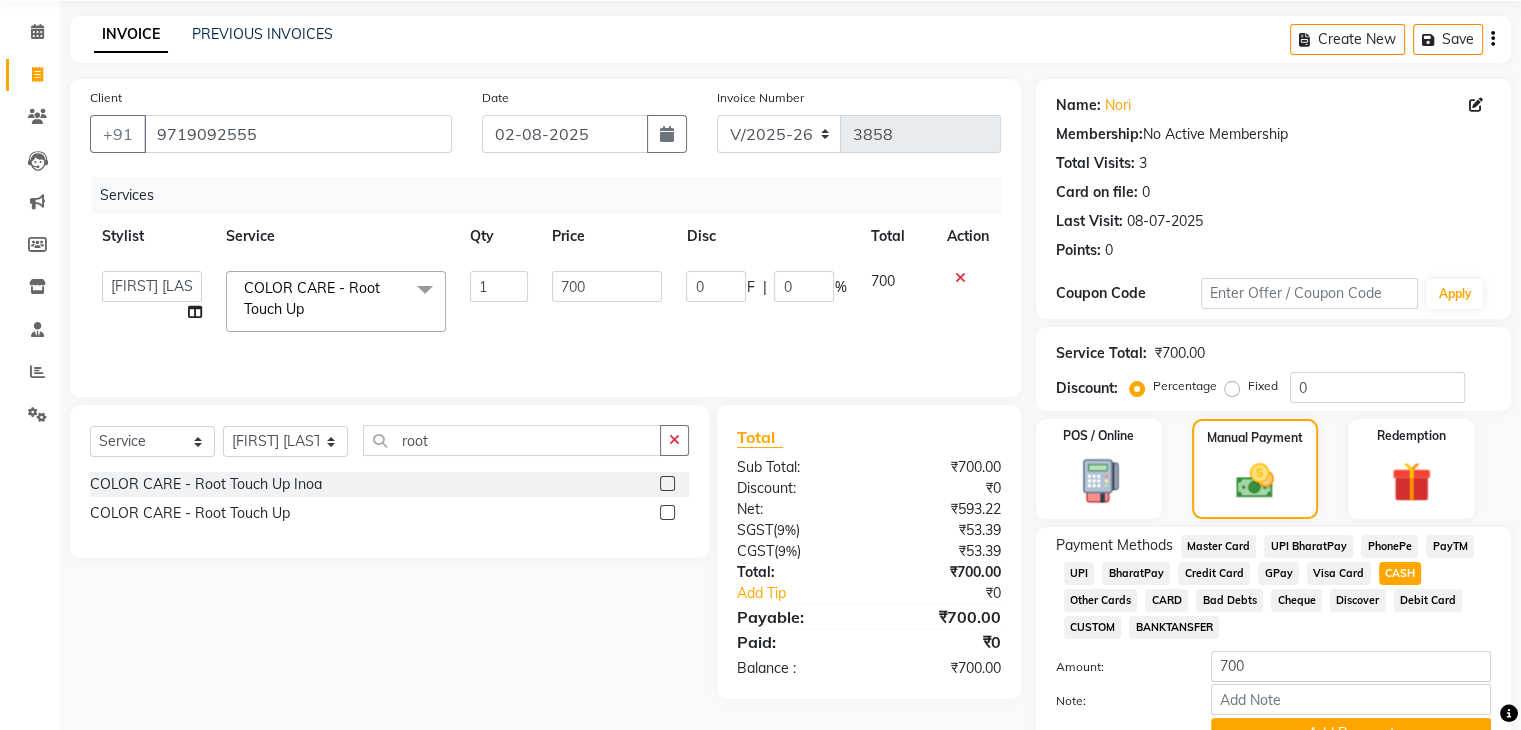 scroll, scrollTop: 172, scrollLeft: 0, axis: vertical 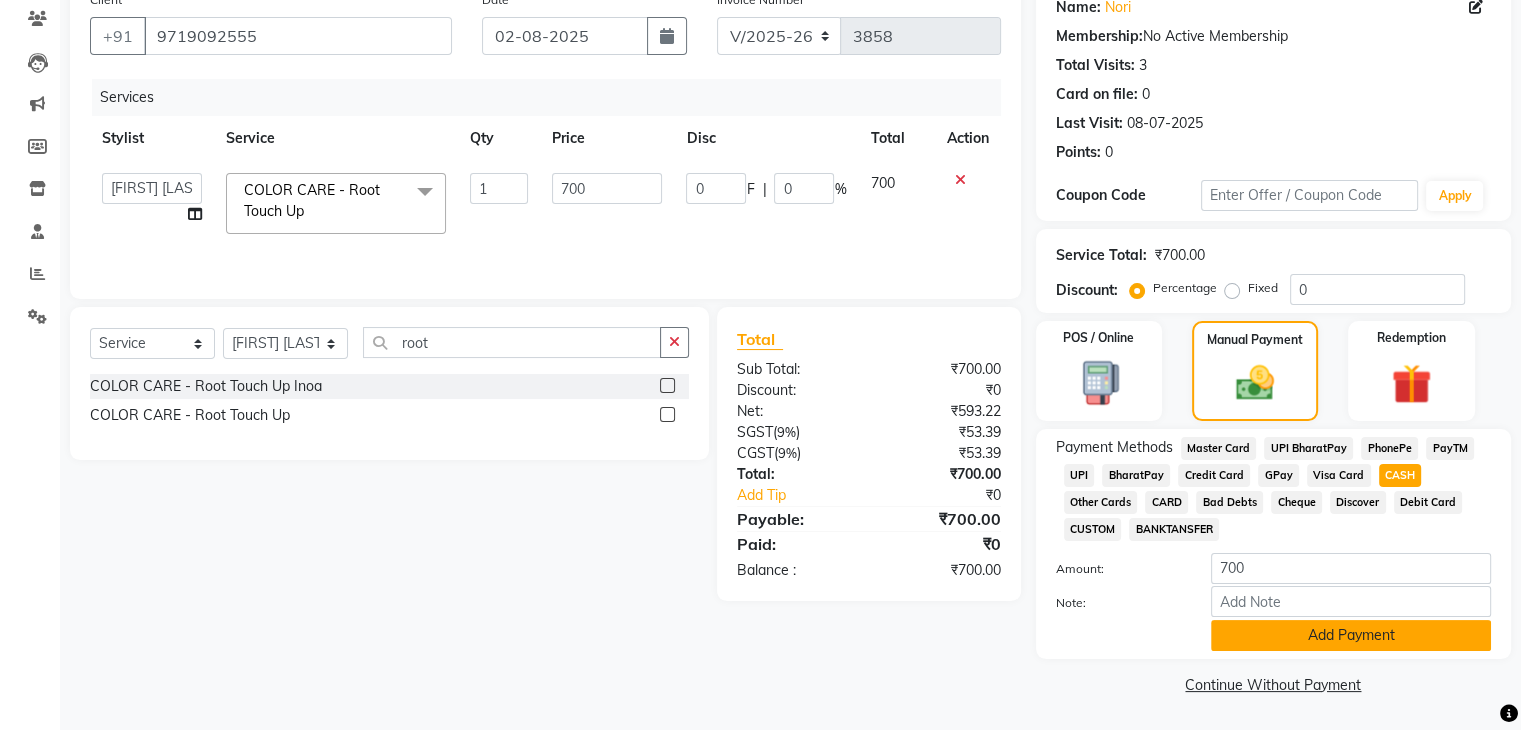 click on "Add Payment" 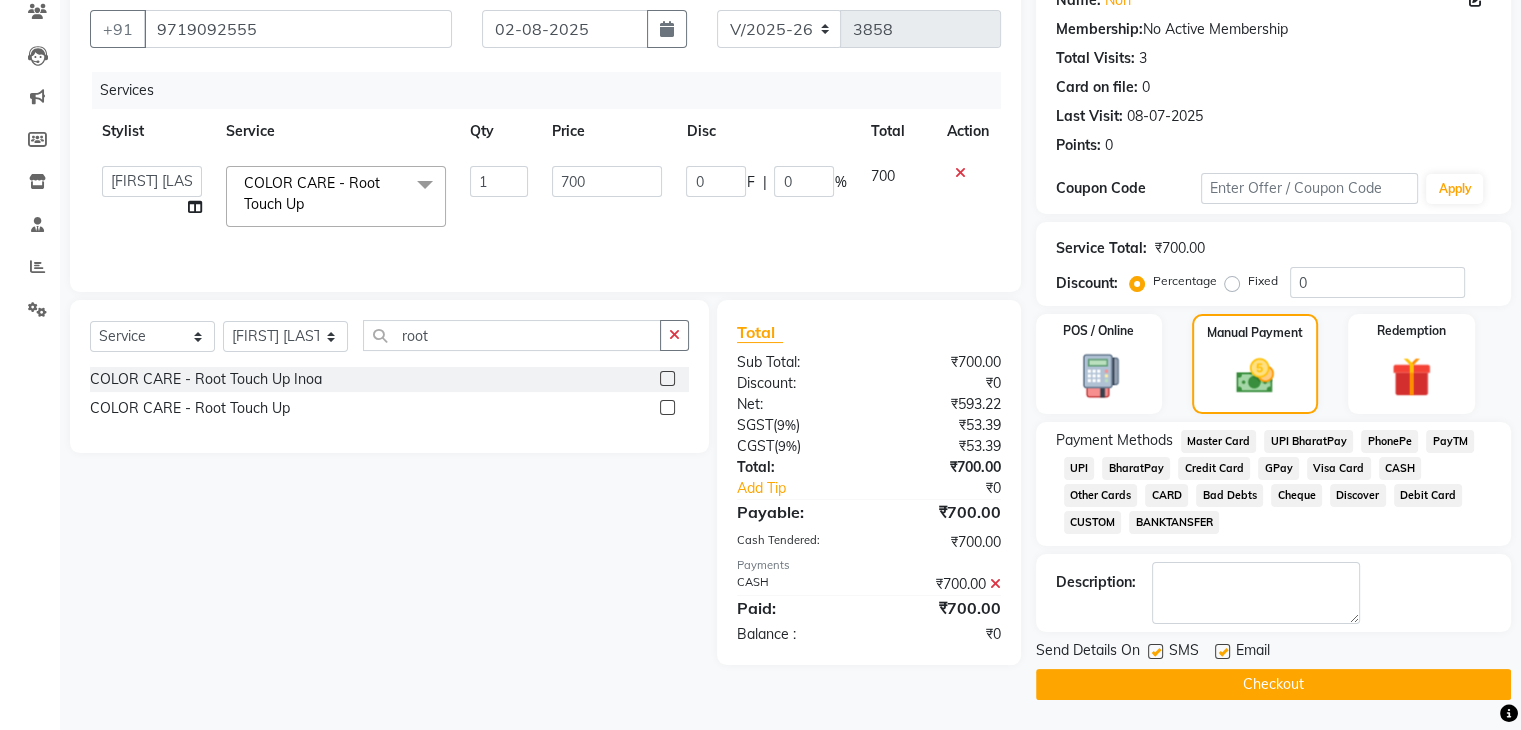 click on "Checkout" 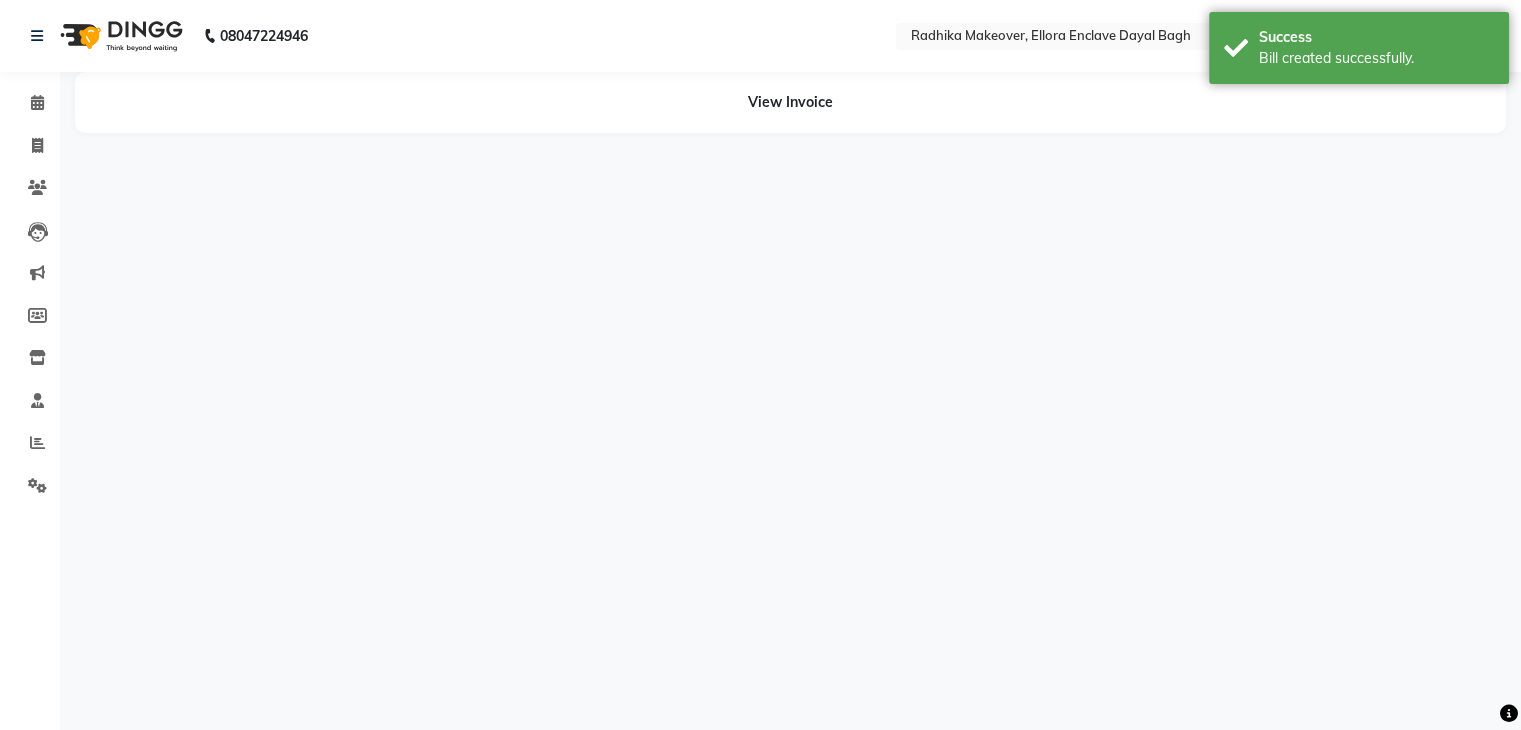 scroll, scrollTop: 0, scrollLeft: 0, axis: both 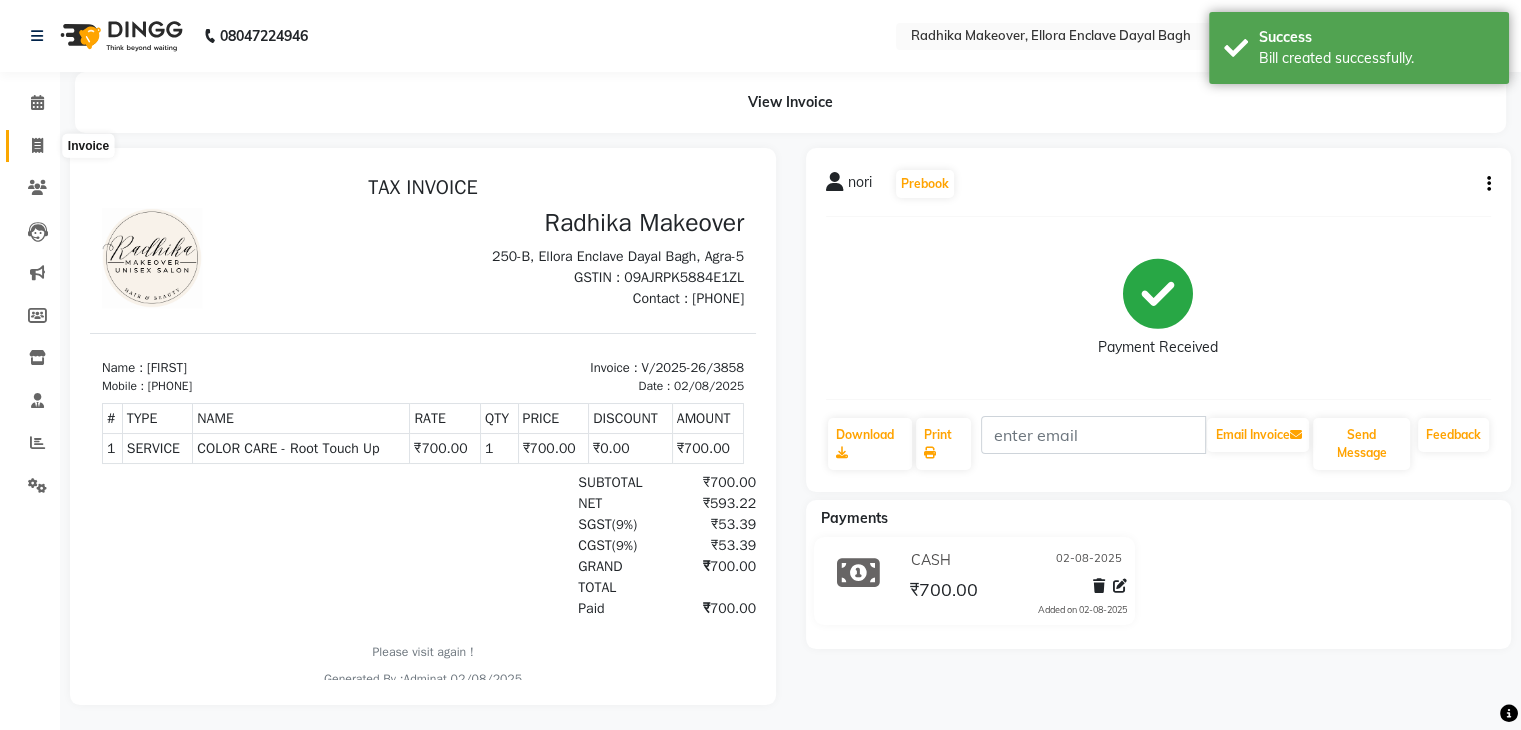 click 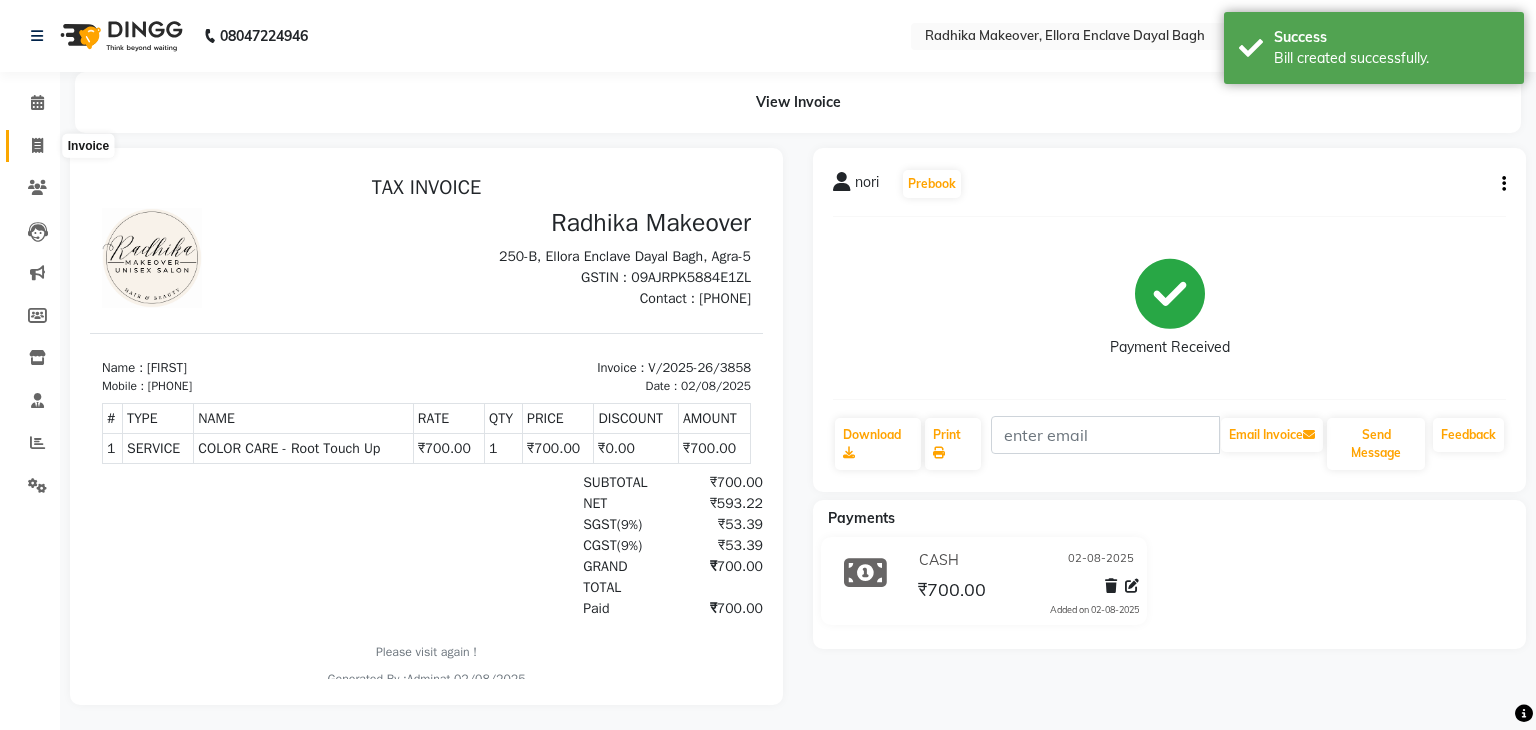 select on "service" 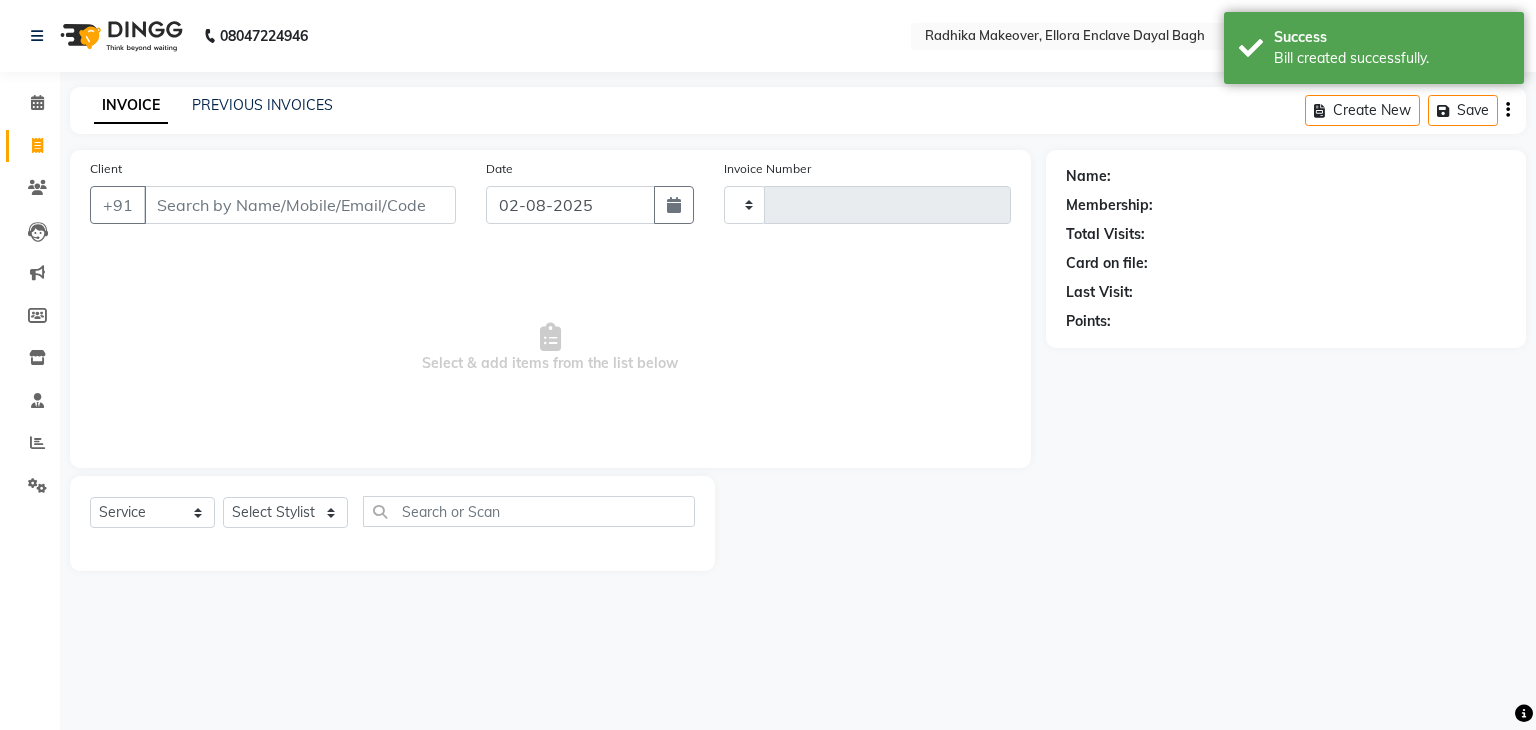 type on "3859" 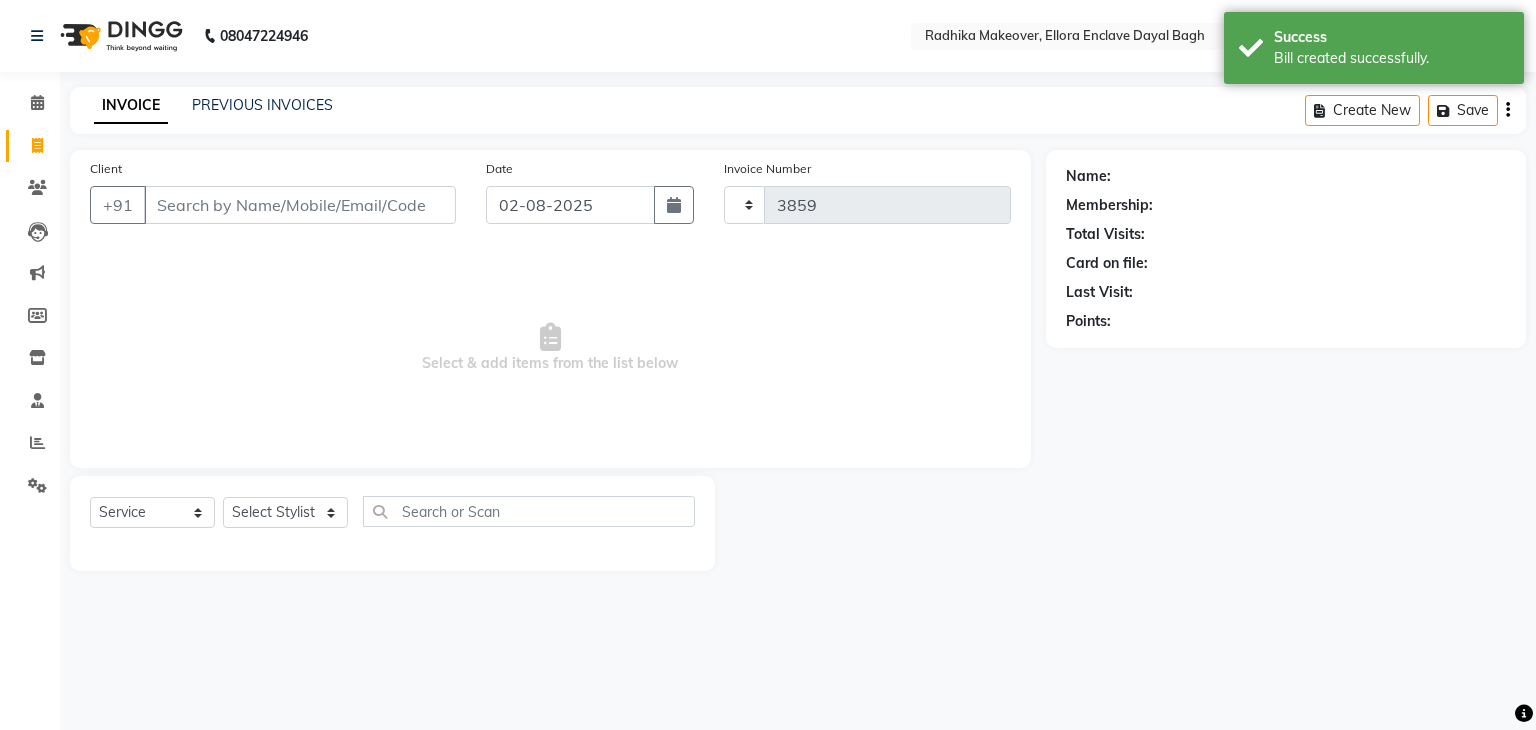 select on "6880" 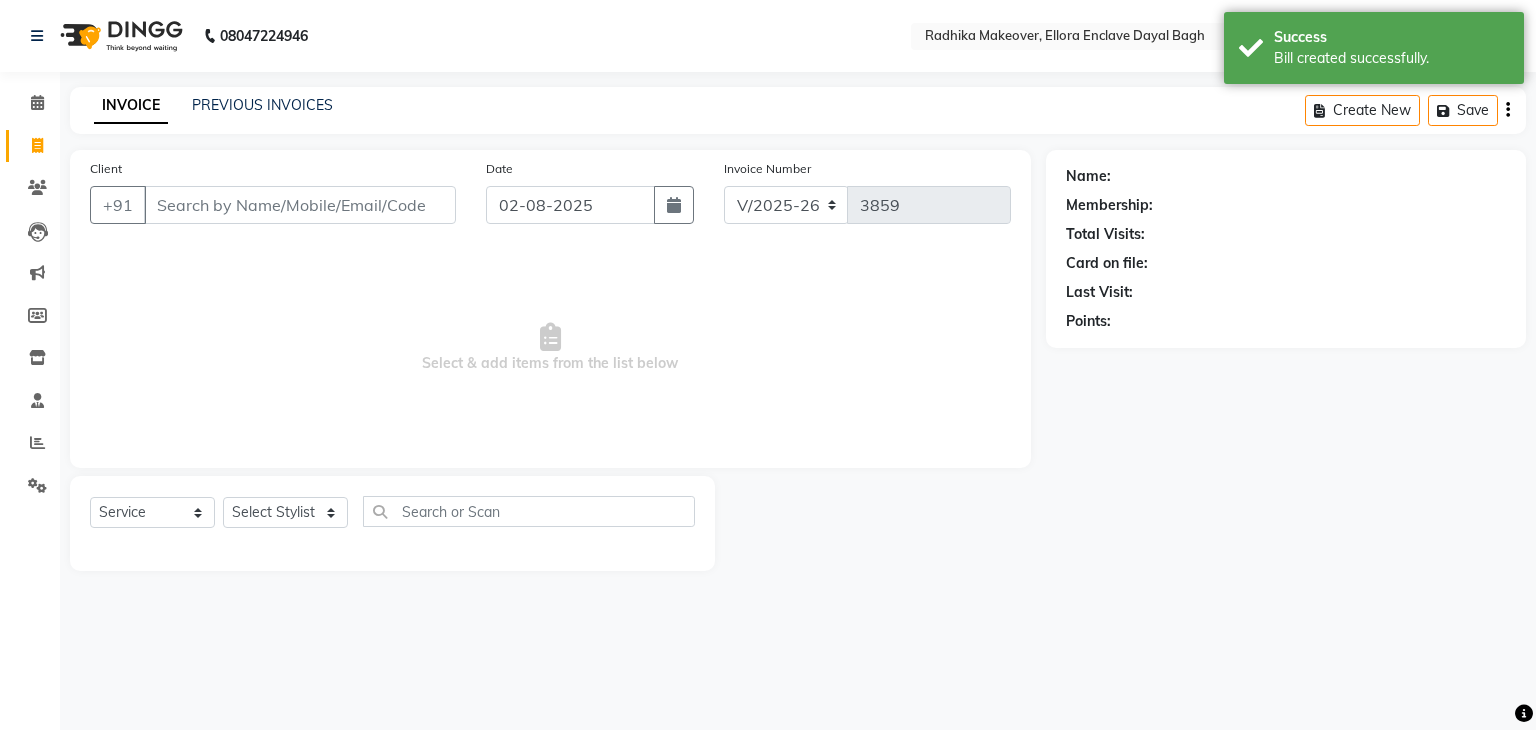 click on "Client +91" 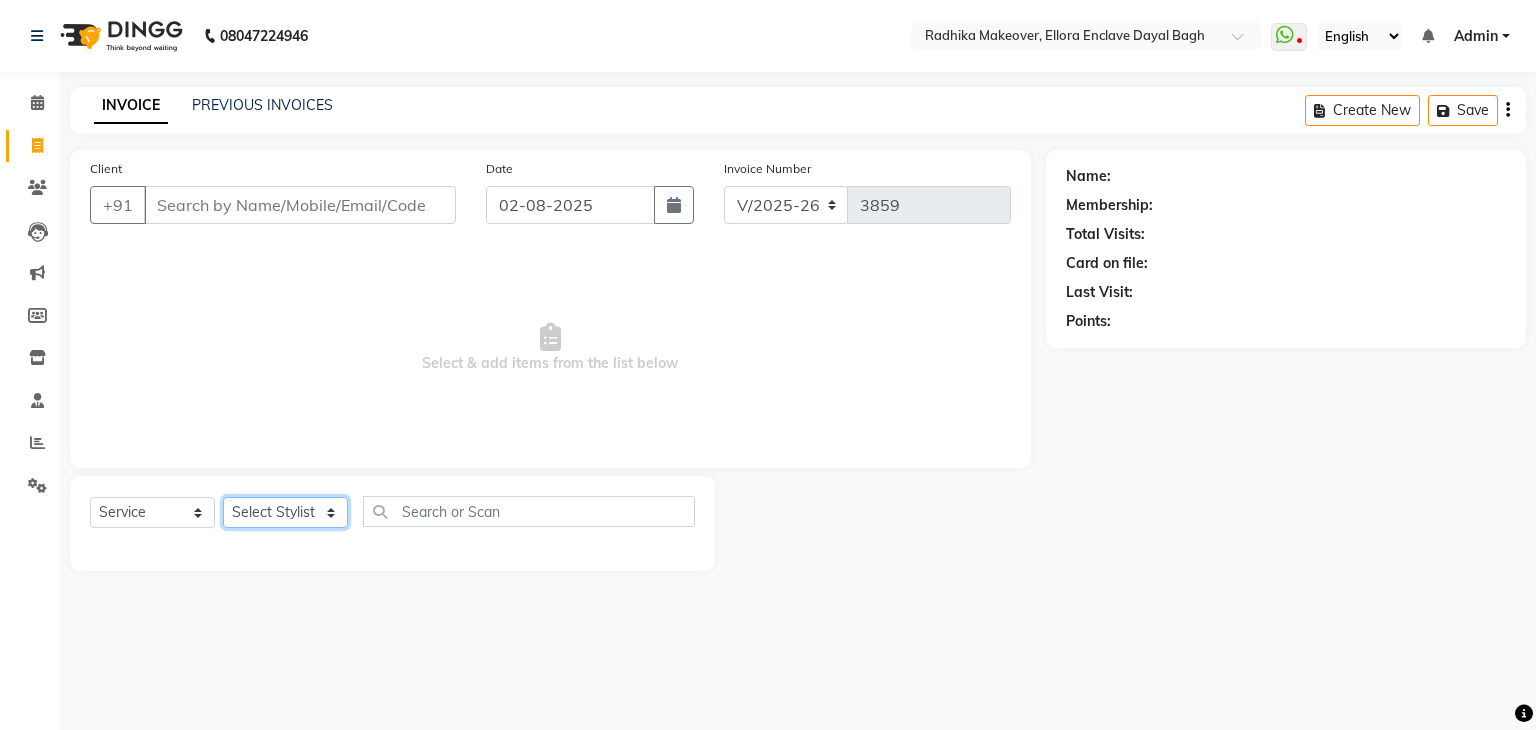 click on "Select Stylist AMAN DANISH SALMANI GOPAL PACHORI KANU KAVITA KIRAN KUMARI MEENU KUMARI NEHA NIKHIL CHAUDHARY Priya PRIYANKA YADAV RASHMI SANDHYA SHAGUFTA SHWETA SONA SAXENA SOUMYA TUSHAR OTWAL VINAY KUMAR" 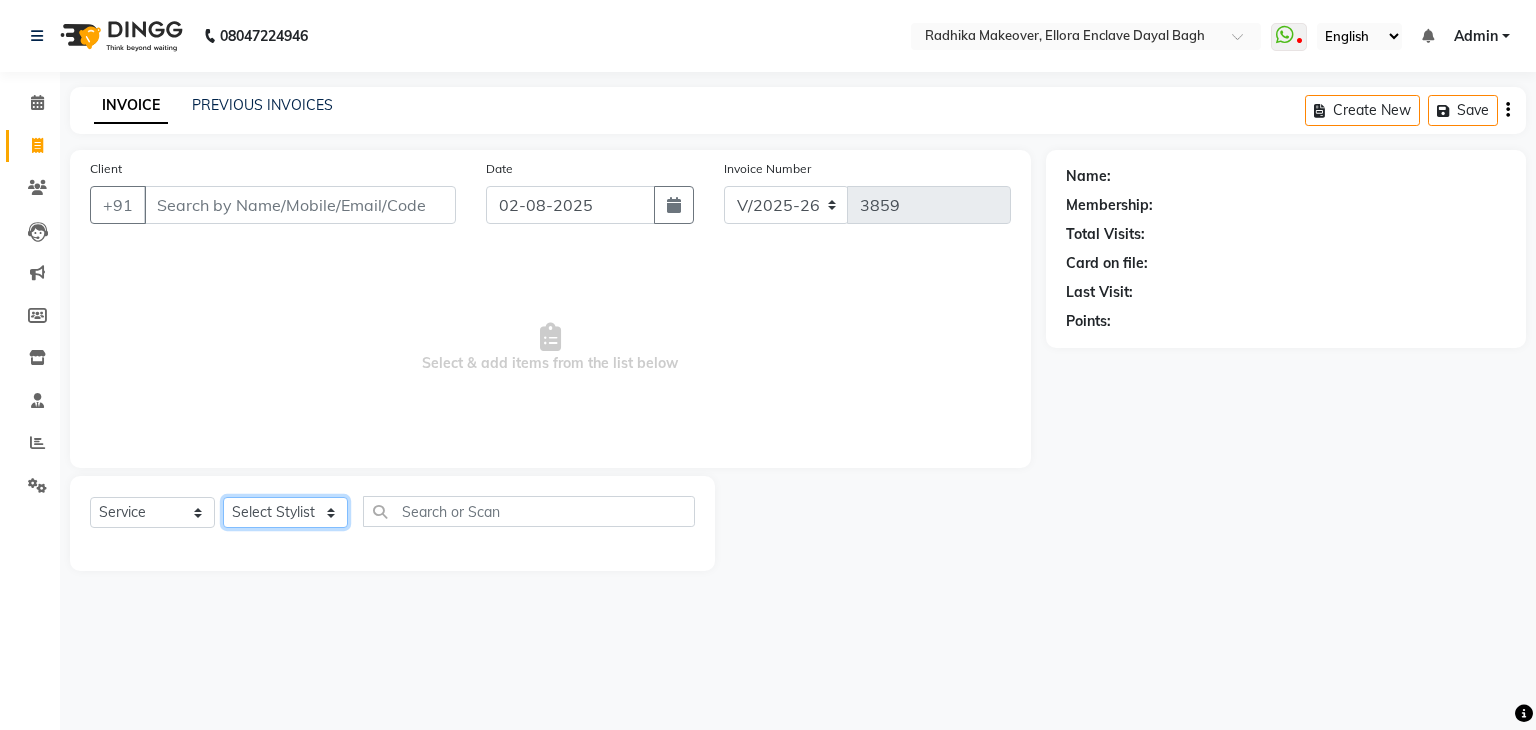 select on "53888" 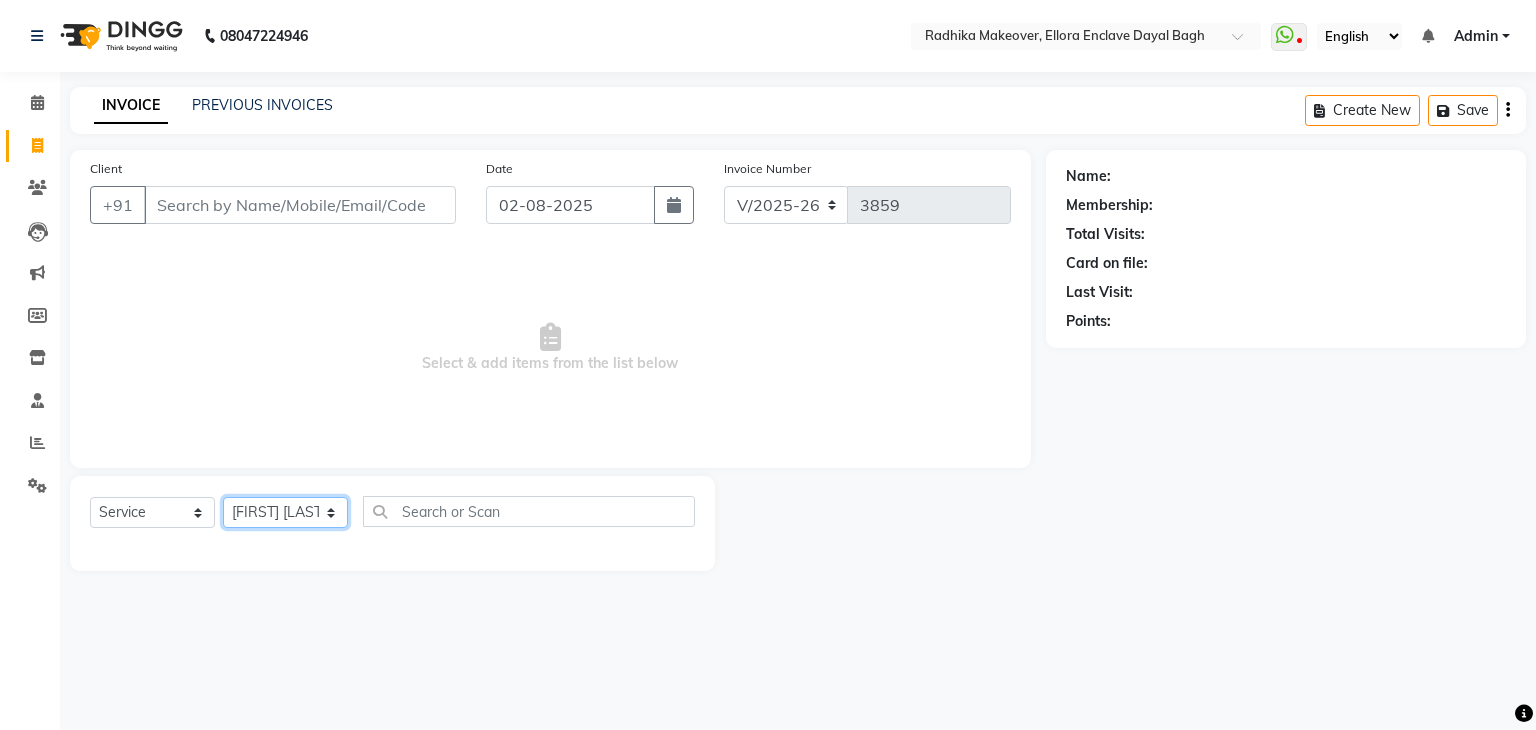 click on "Select Stylist AMAN DANISH SALMANI GOPAL PACHORI KANU KAVITA KIRAN KUMARI MEENU KUMARI NEHA NIKHIL CHAUDHARY Priya PRIYANKA YADAV RASHMI SANDHYA SHAGUFTA SHWETA SONA SAXENA SOUMYA TUSHAR OTWAL VINAY KUMAR" 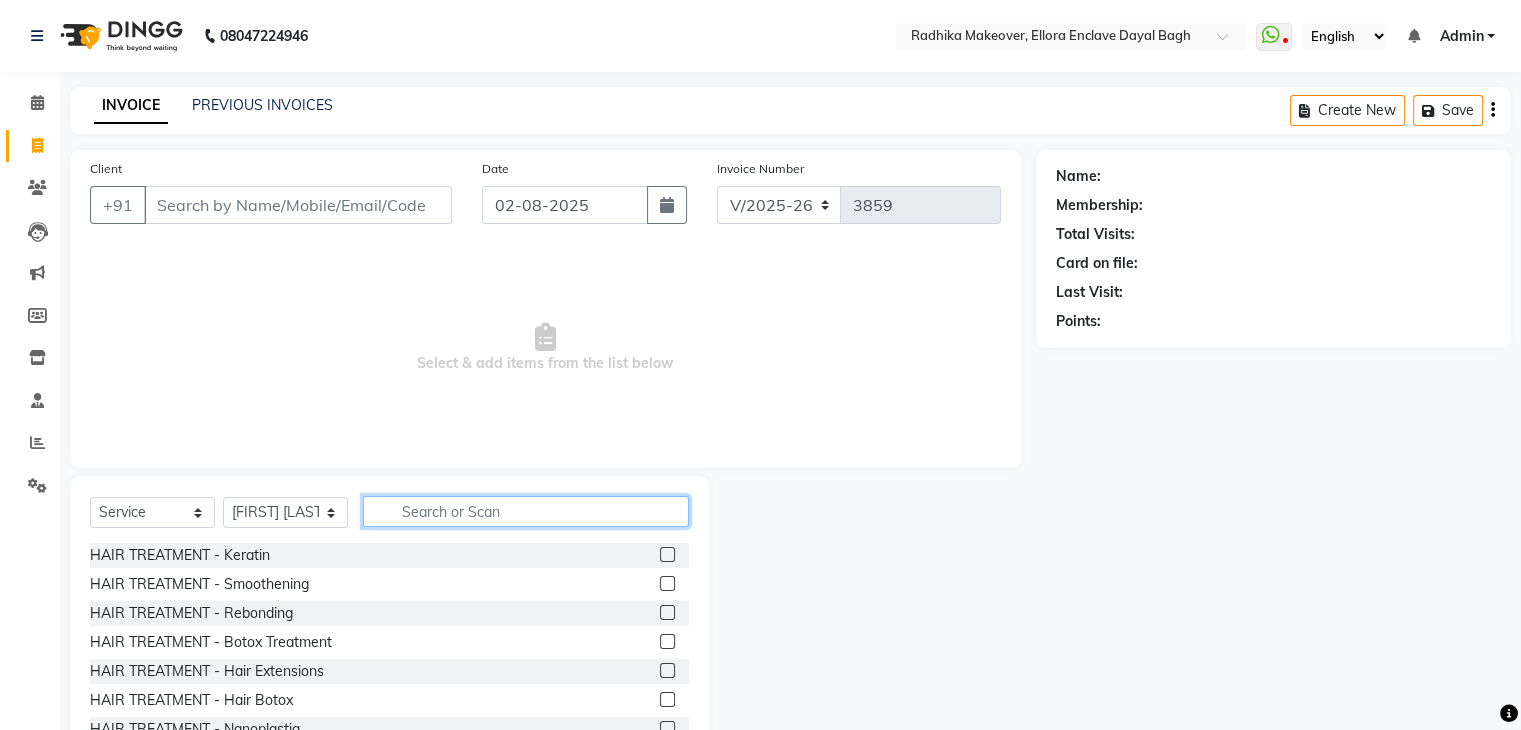 click 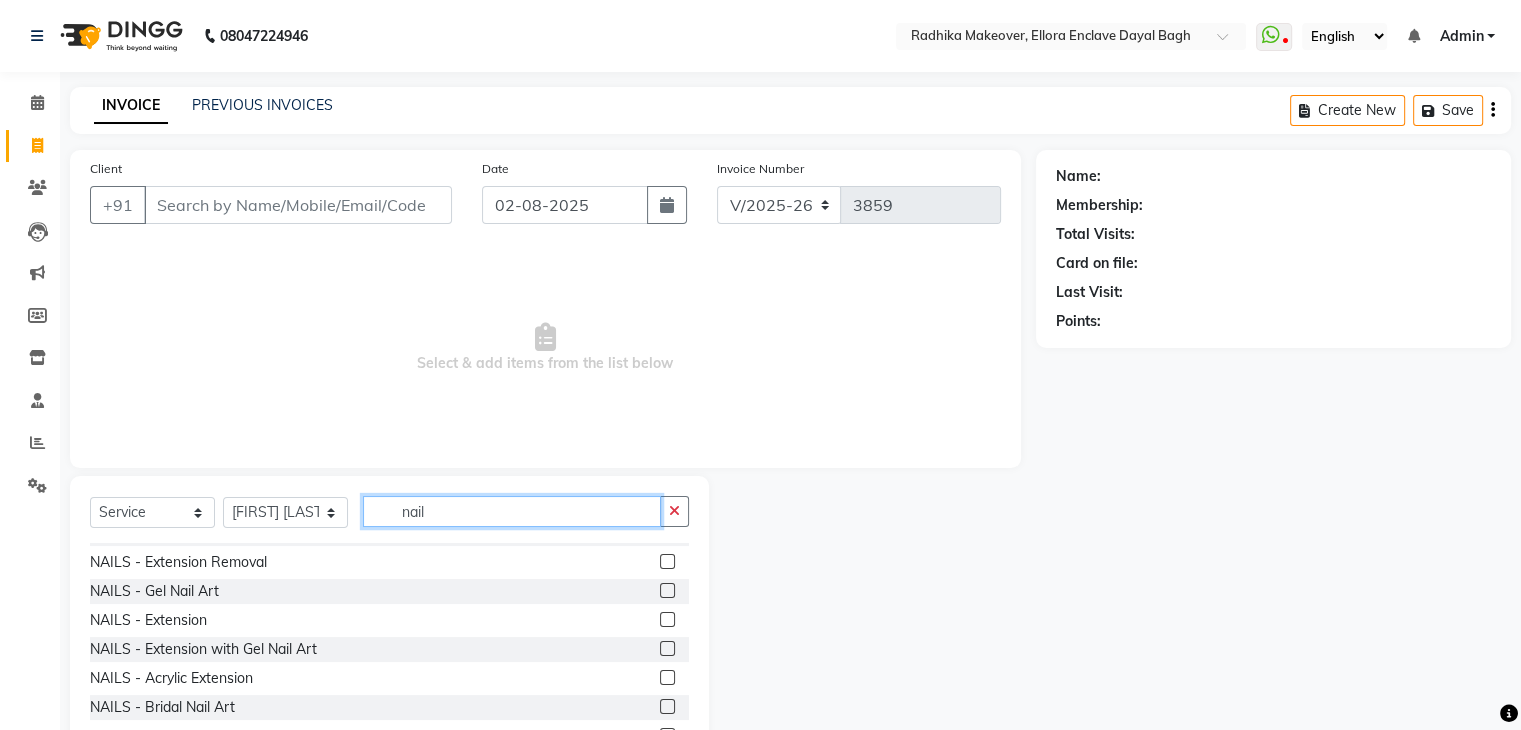 scroll, scrollTop: 32, scrollLeft: 0, axis: vertical 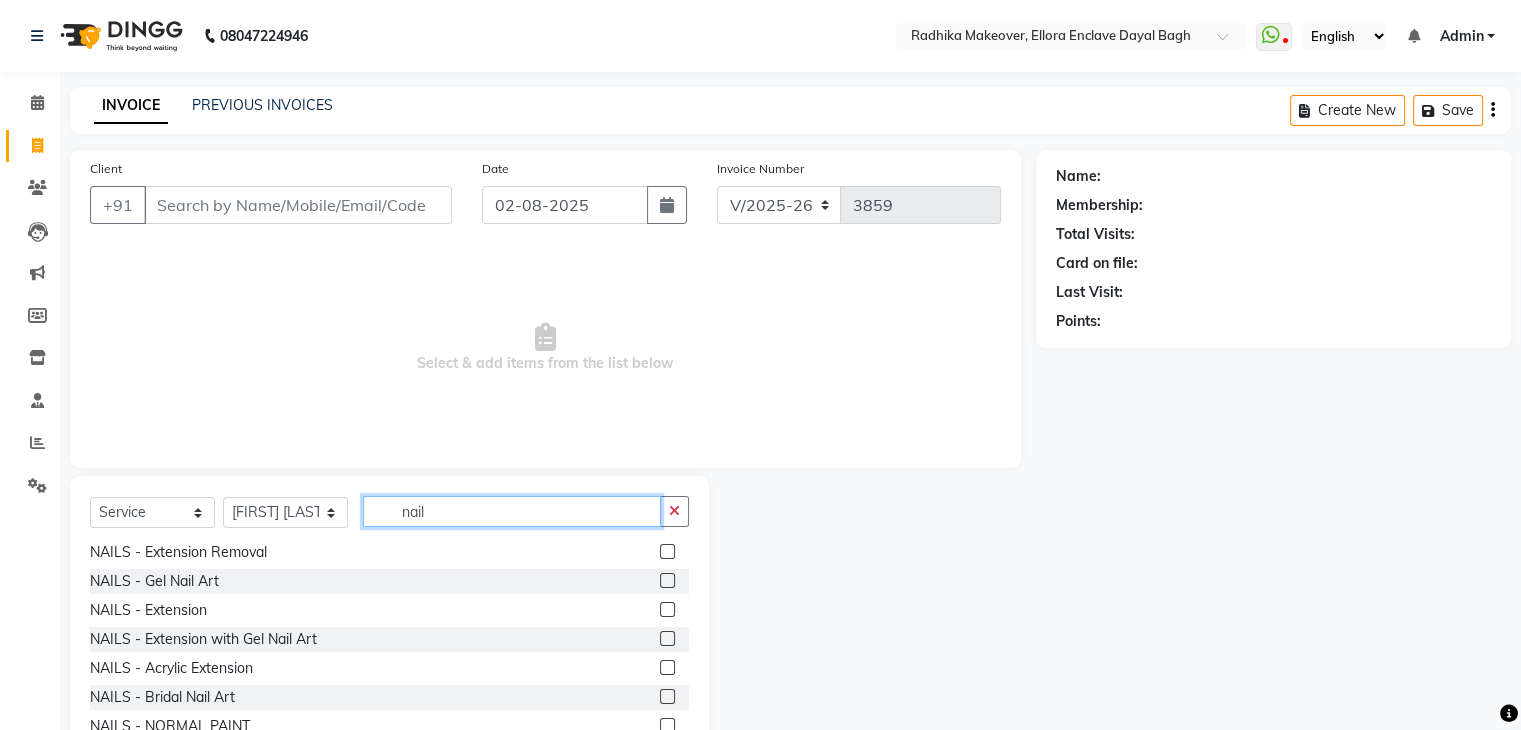 type on "nail" 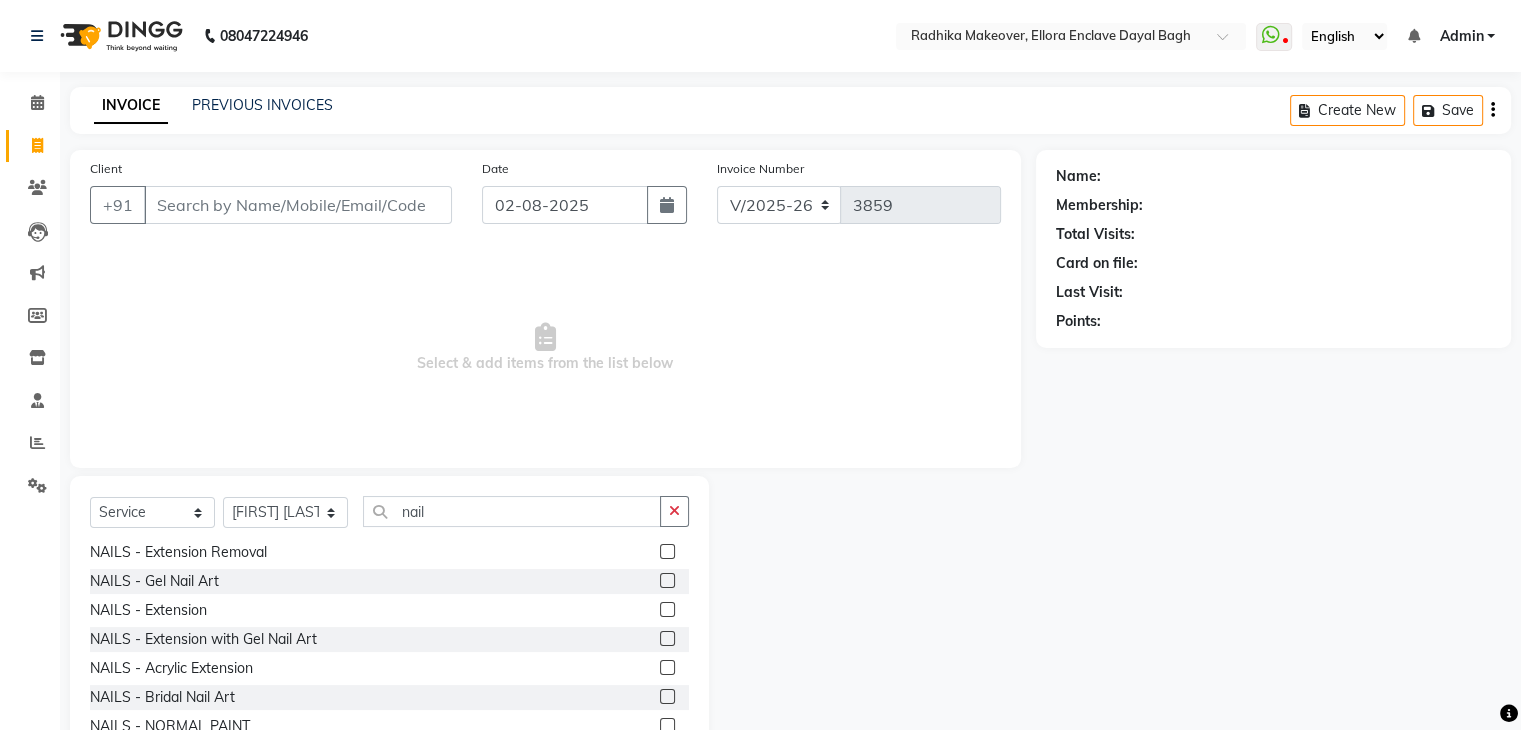 click 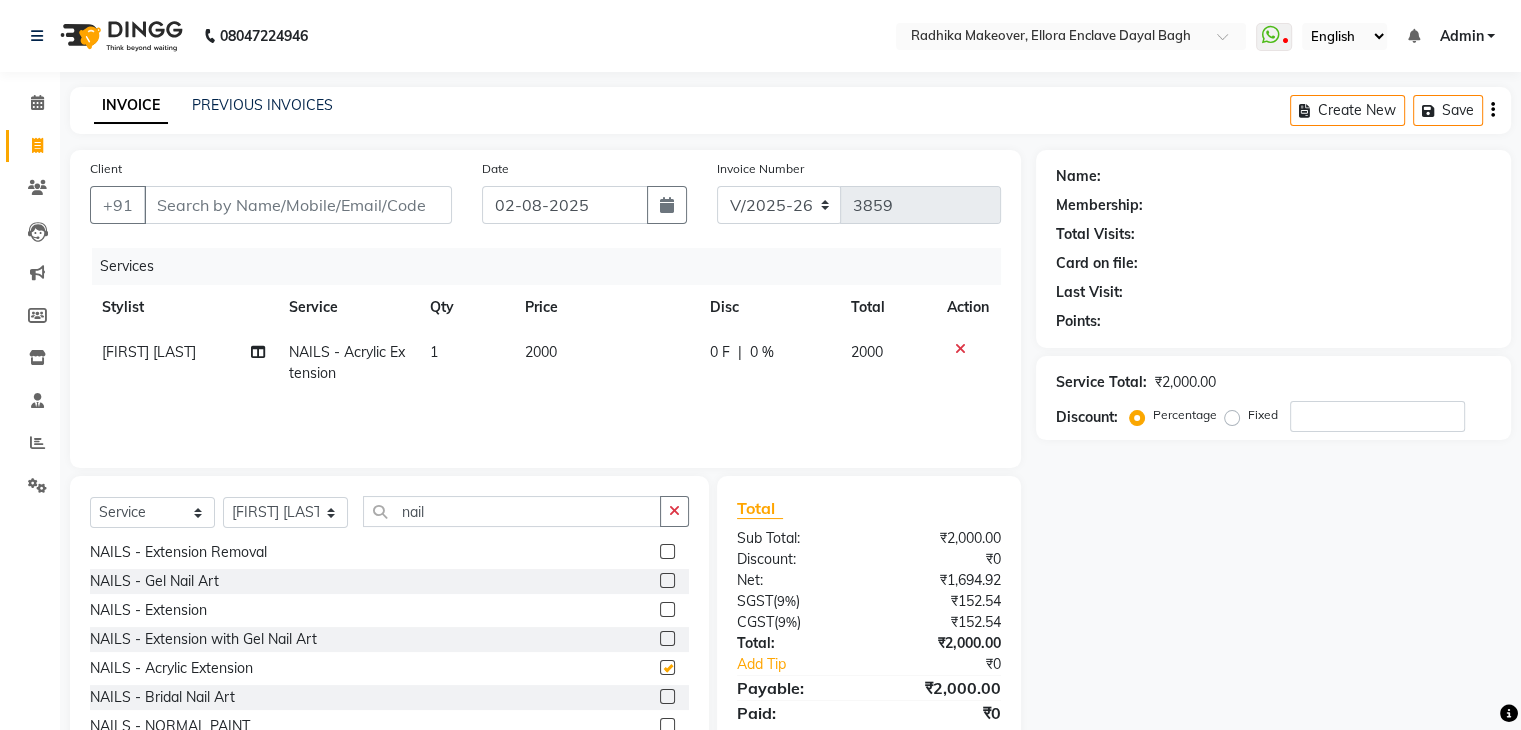 checkbox on "false" 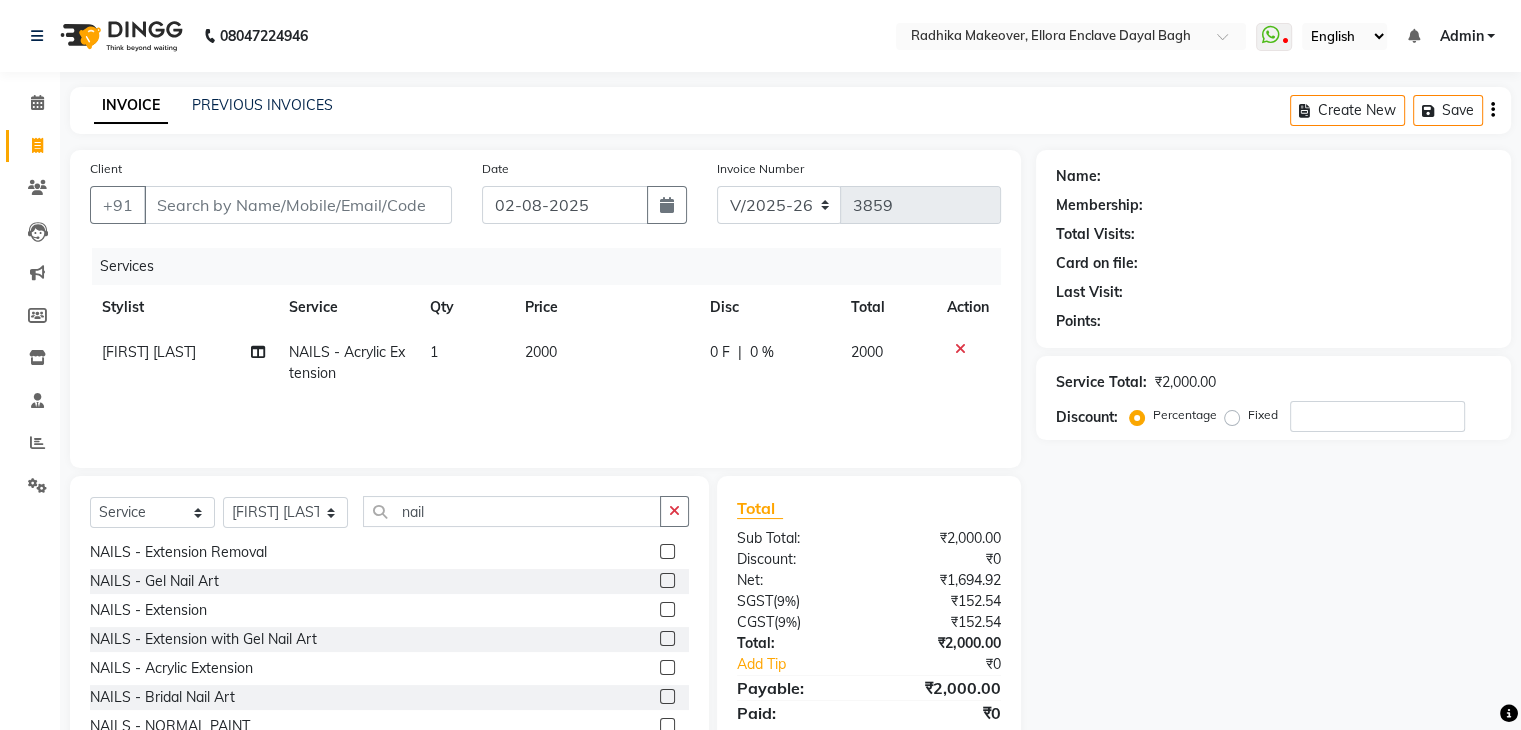 click on "2000" 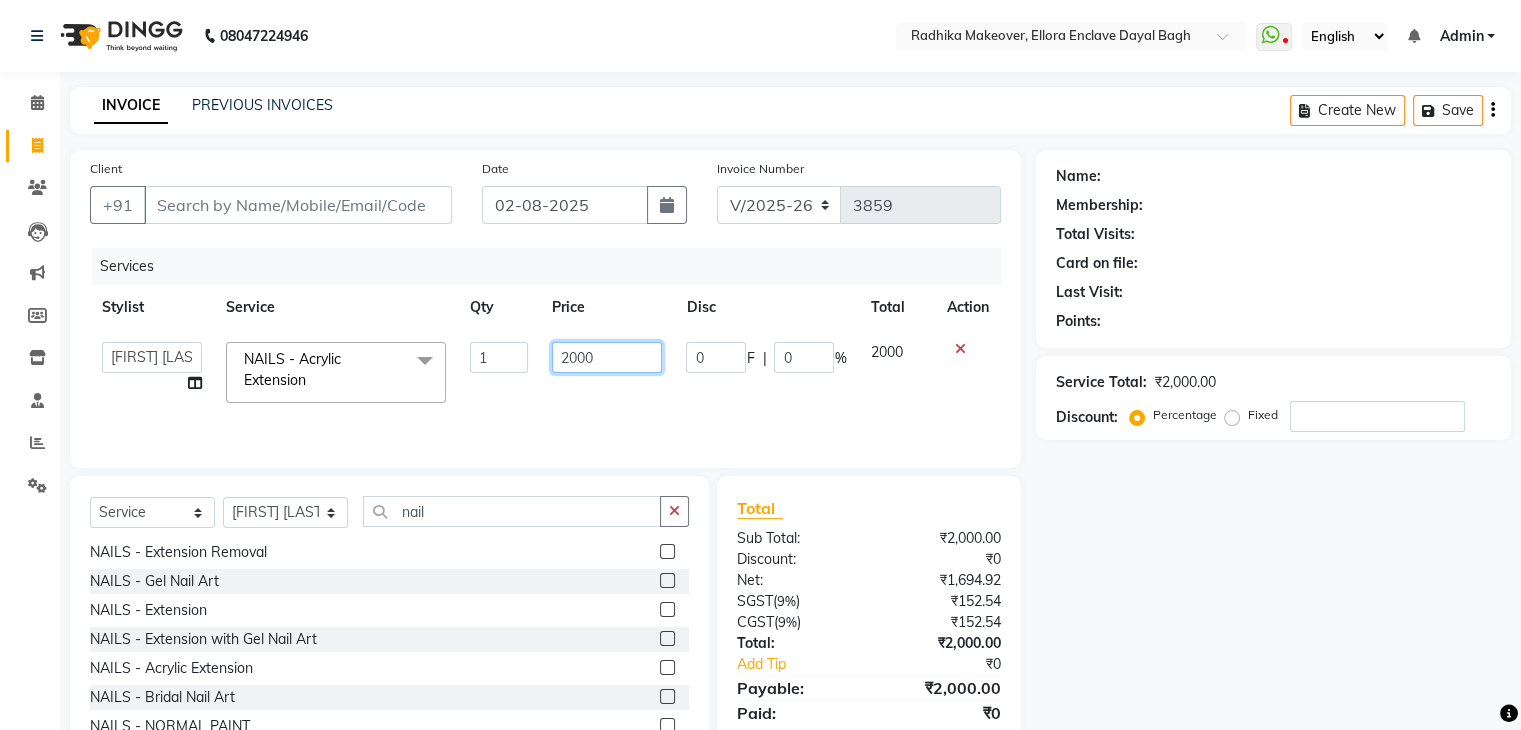 click on "2000" 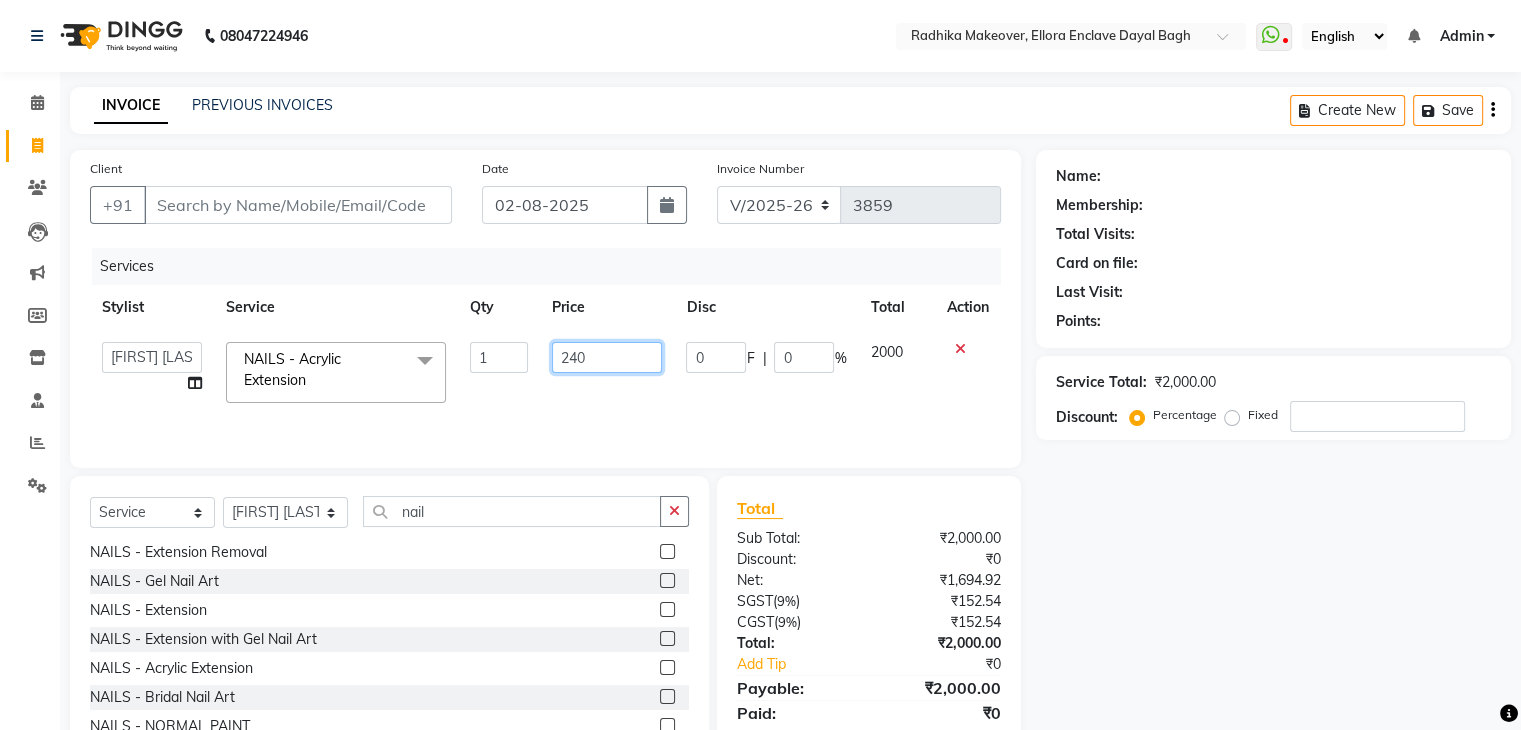 type on "2400" 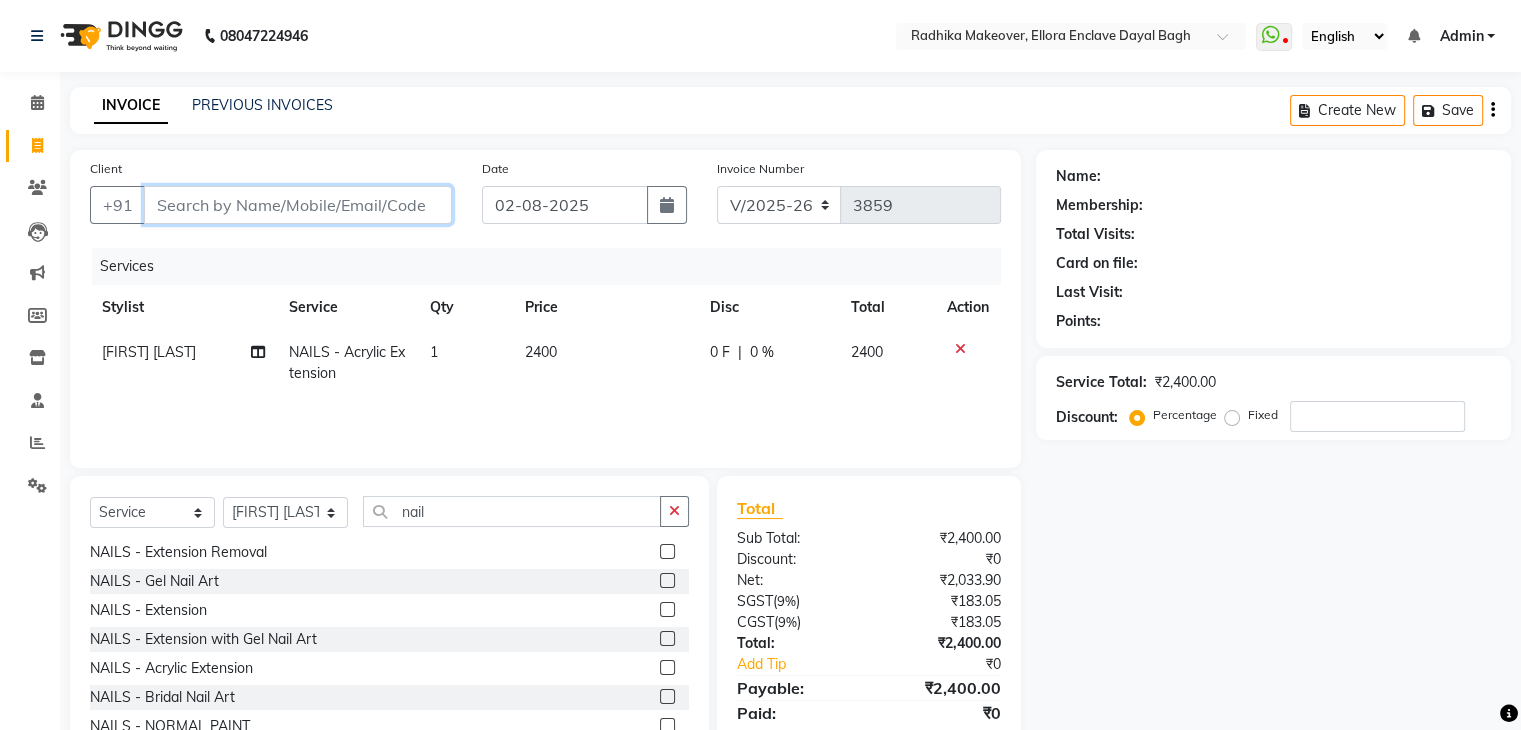 click on "Client" at bounding box center (298, 205) 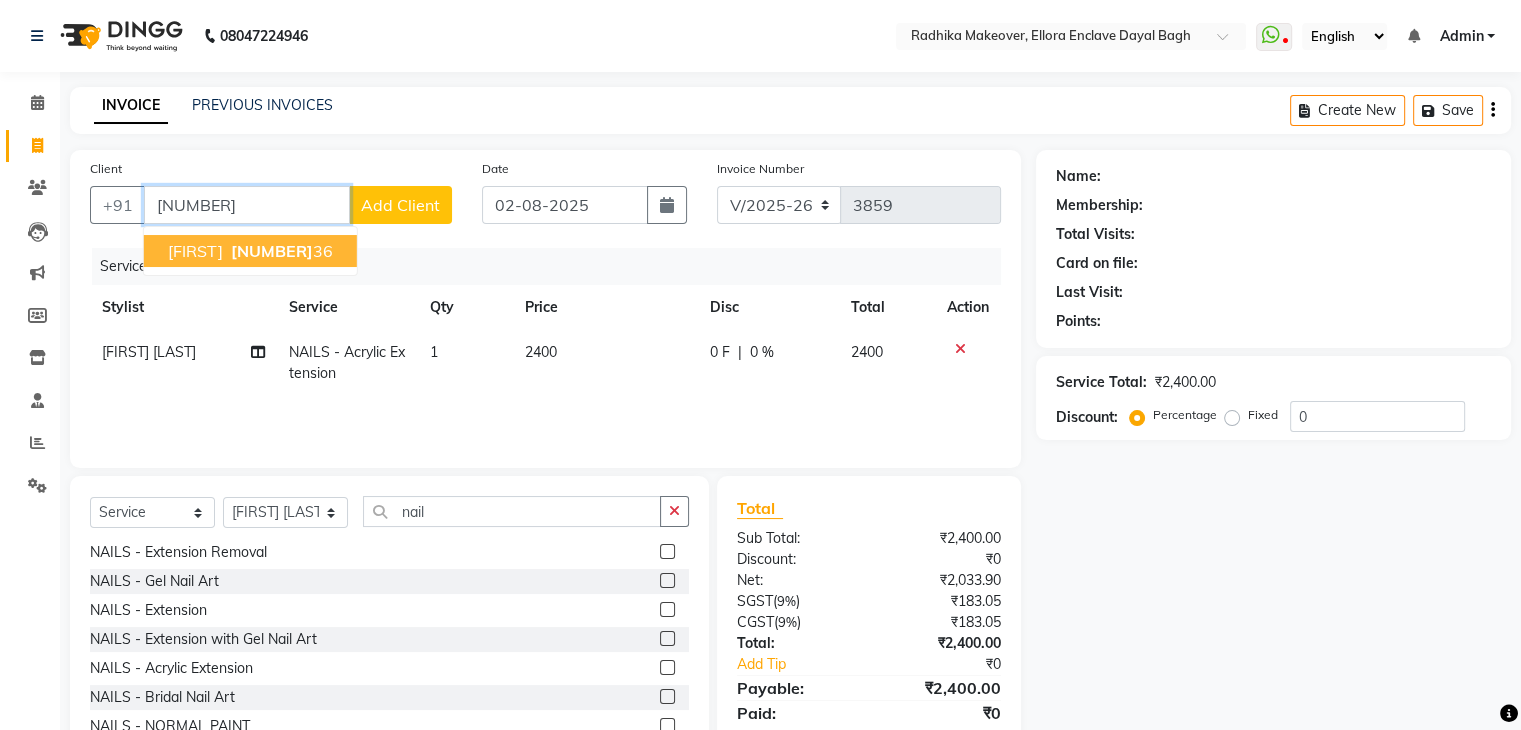 click on "80773029" at bounding box center [272, 251] 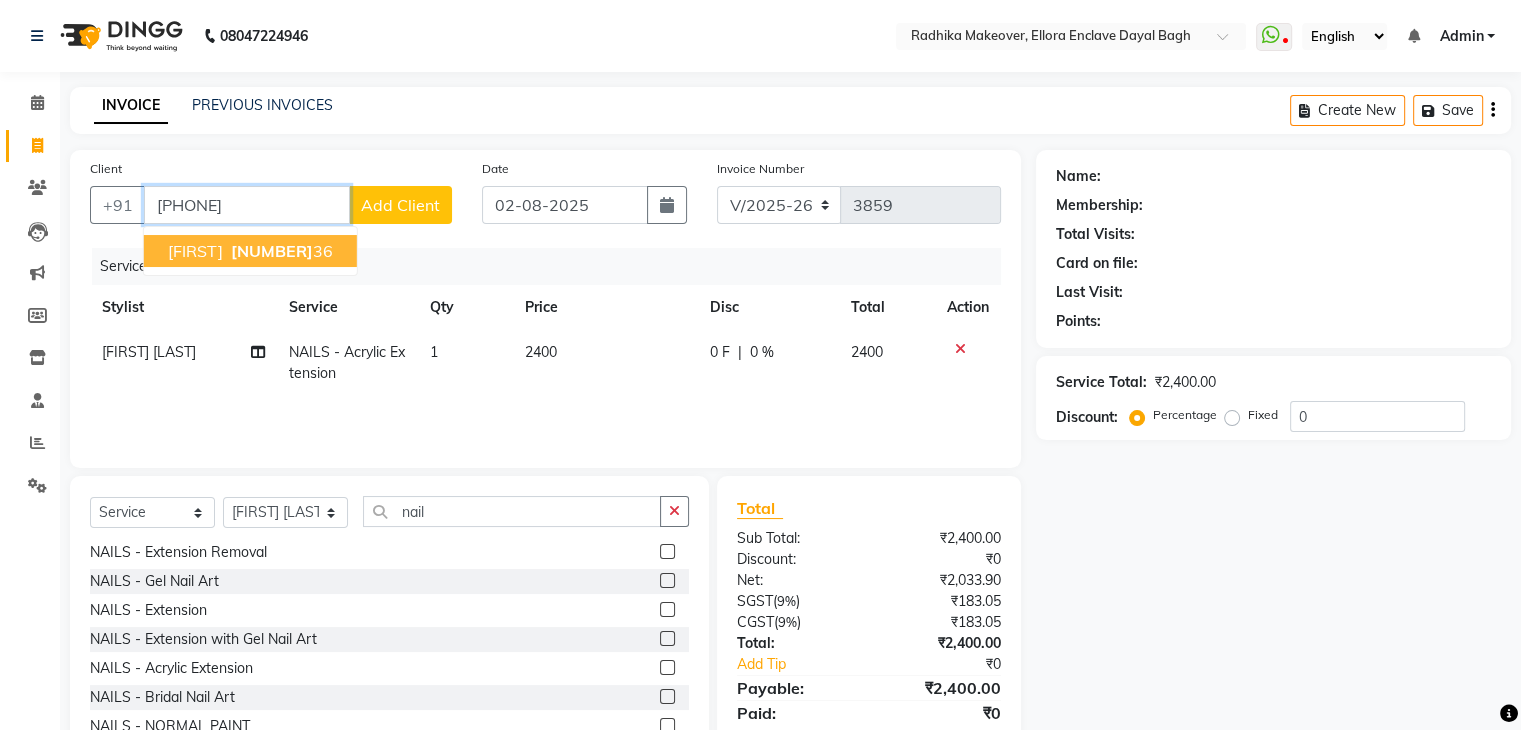 type on "8077302936" 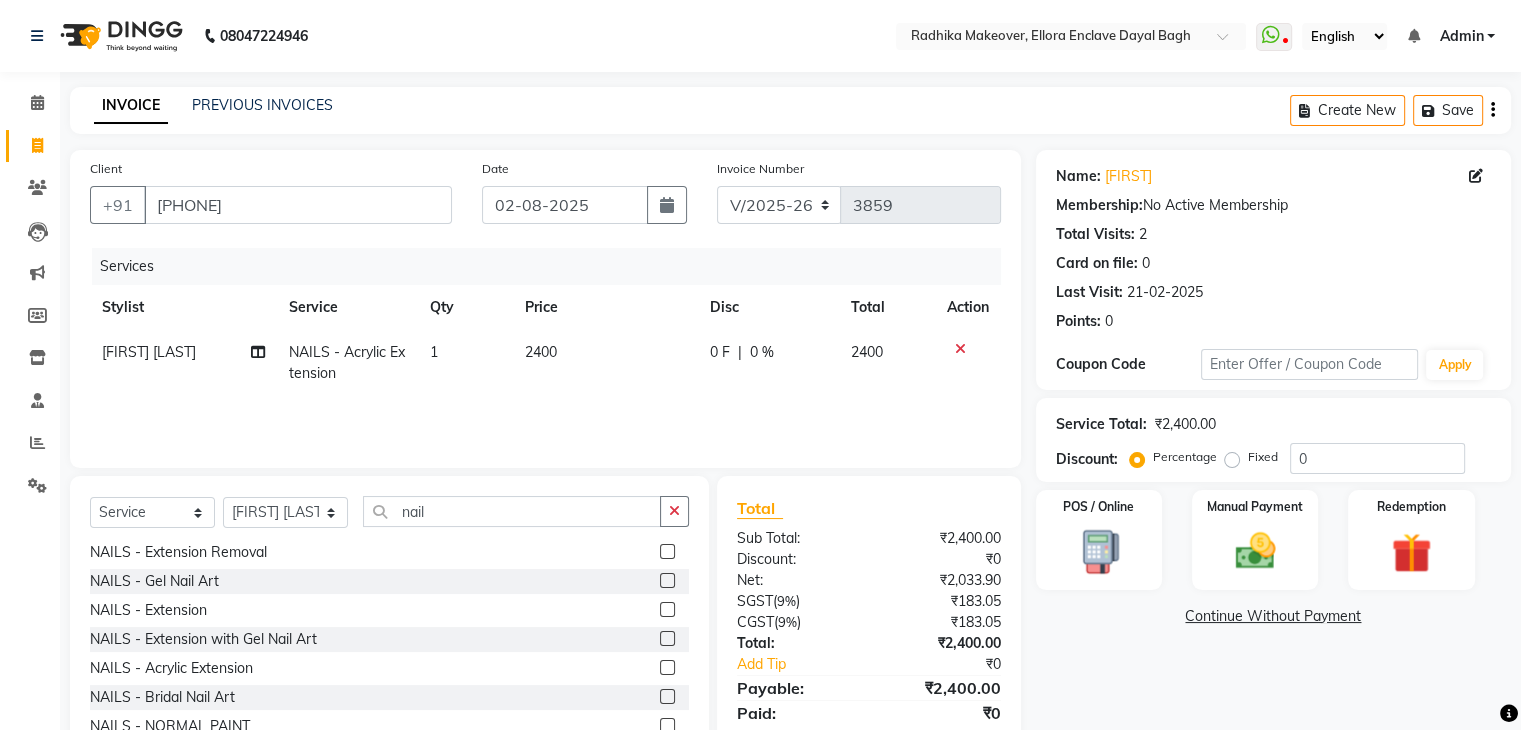 scroll, scrollTop: 72, scrollLeft: 0, axis: vertical 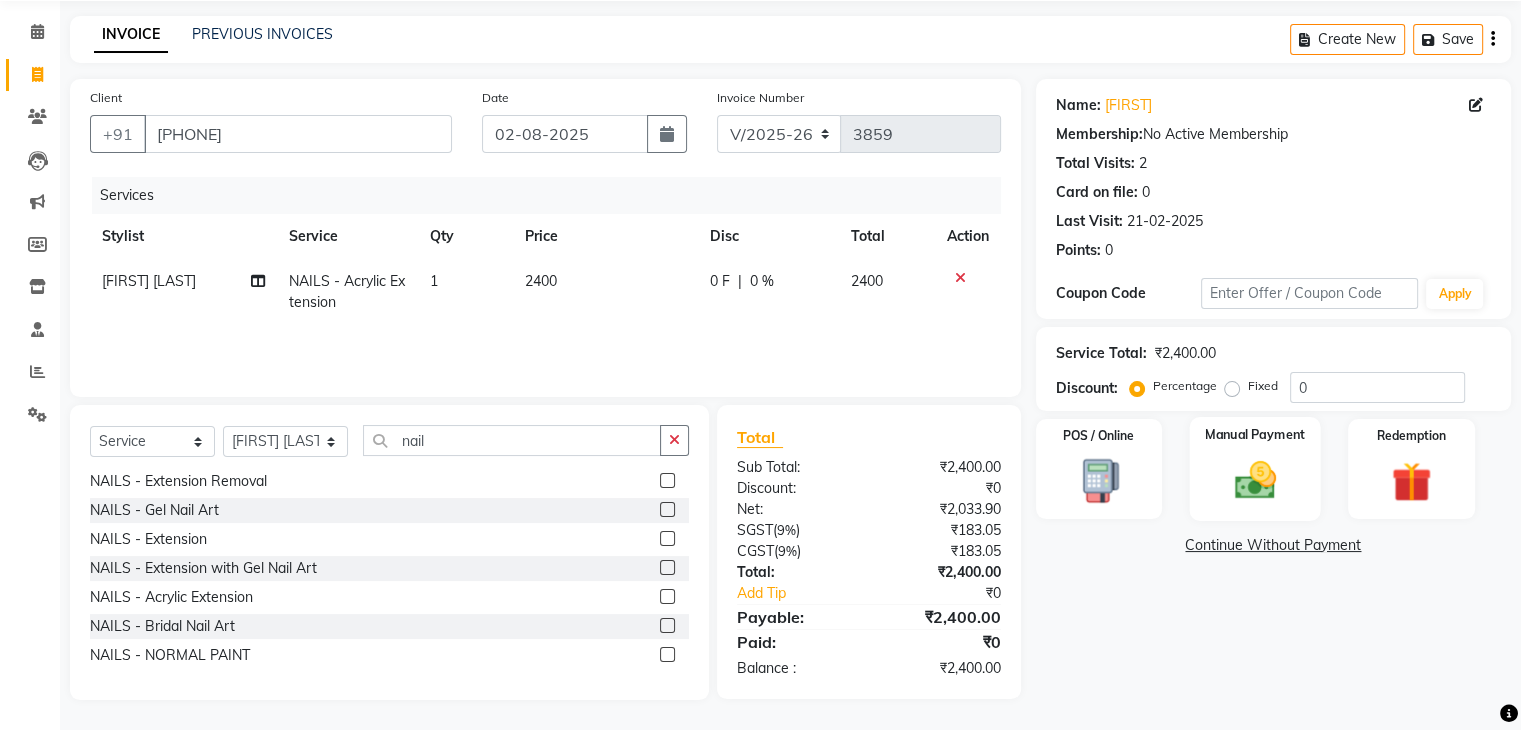 click on "Manual Payment" 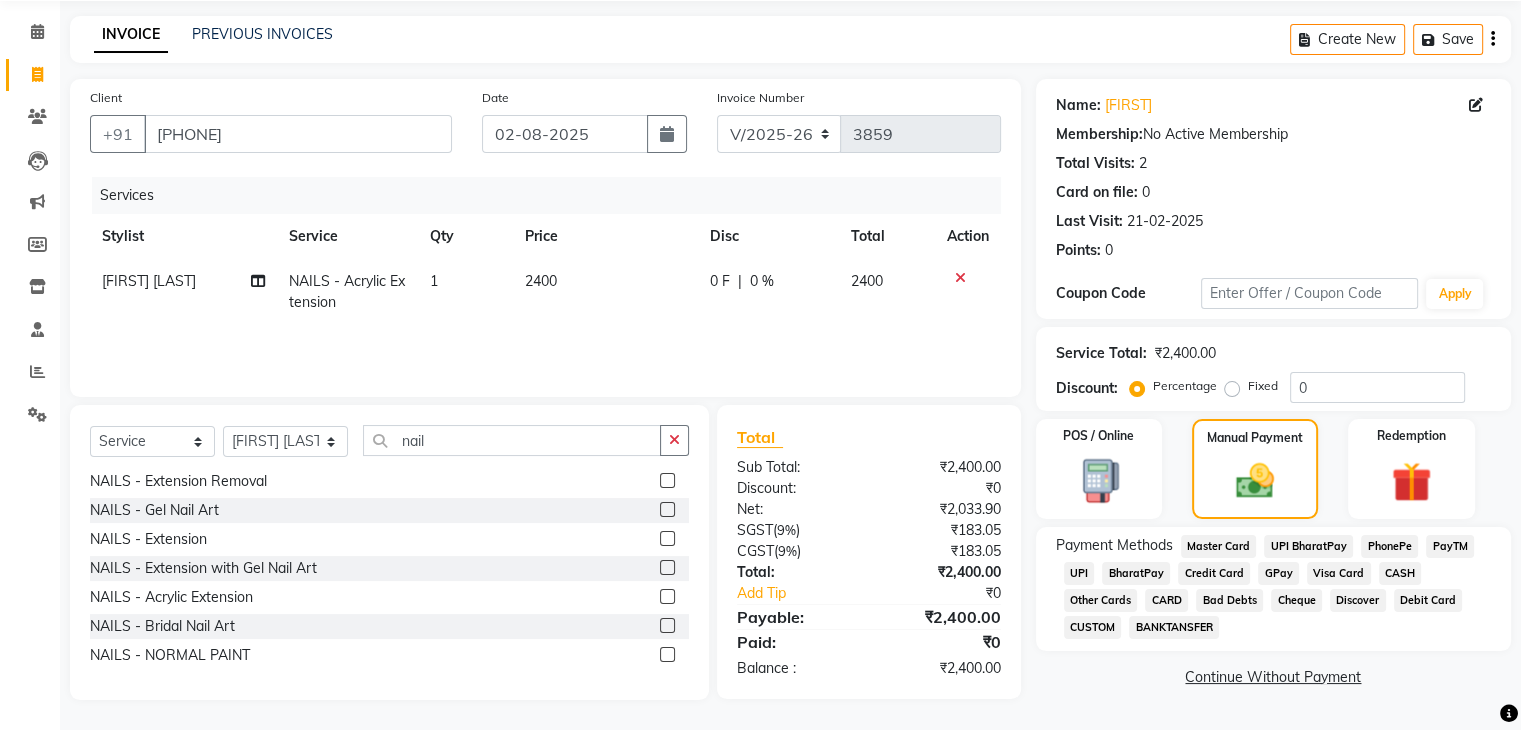 click on "UPI" 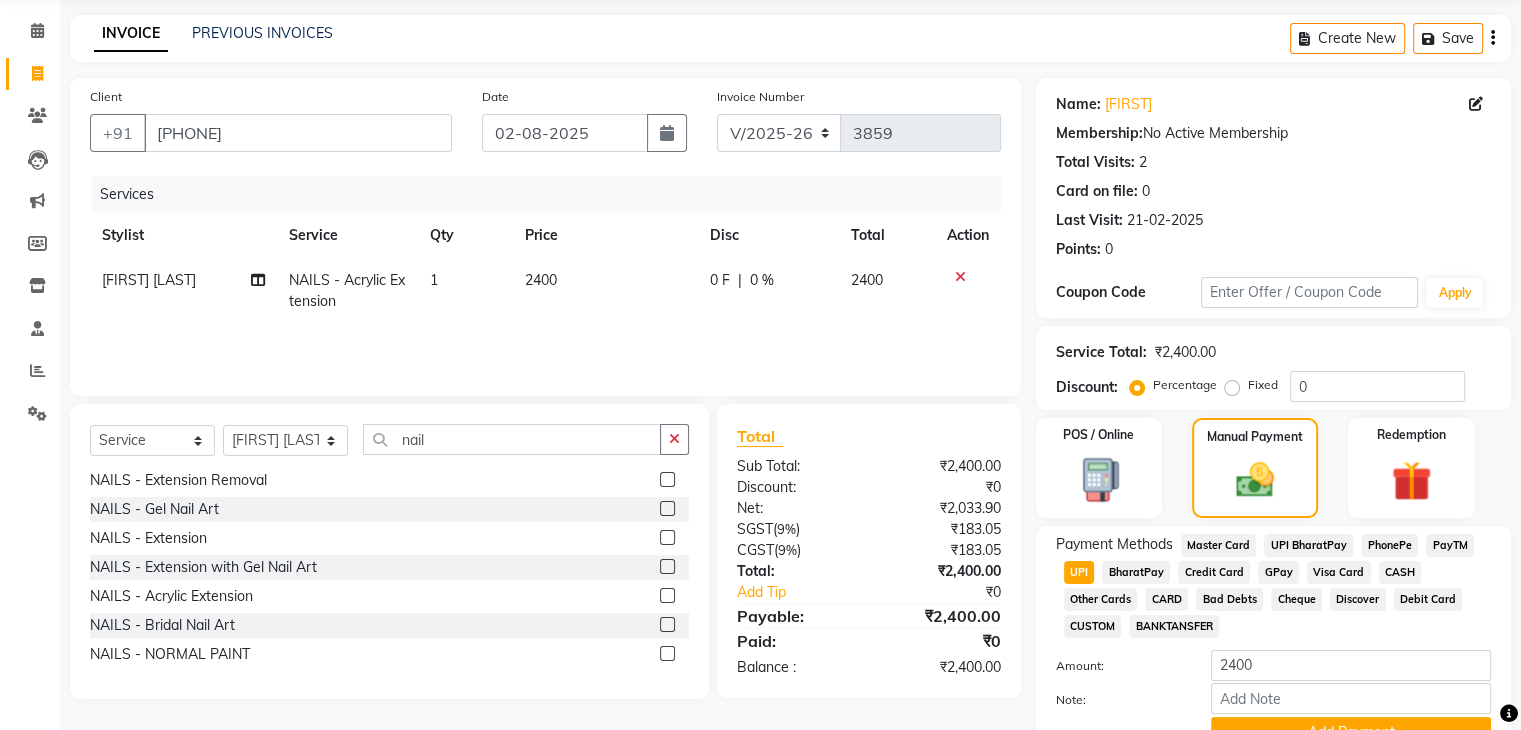 scroll, scrollTop: 172, scrollLeft: 0, axis: vertical 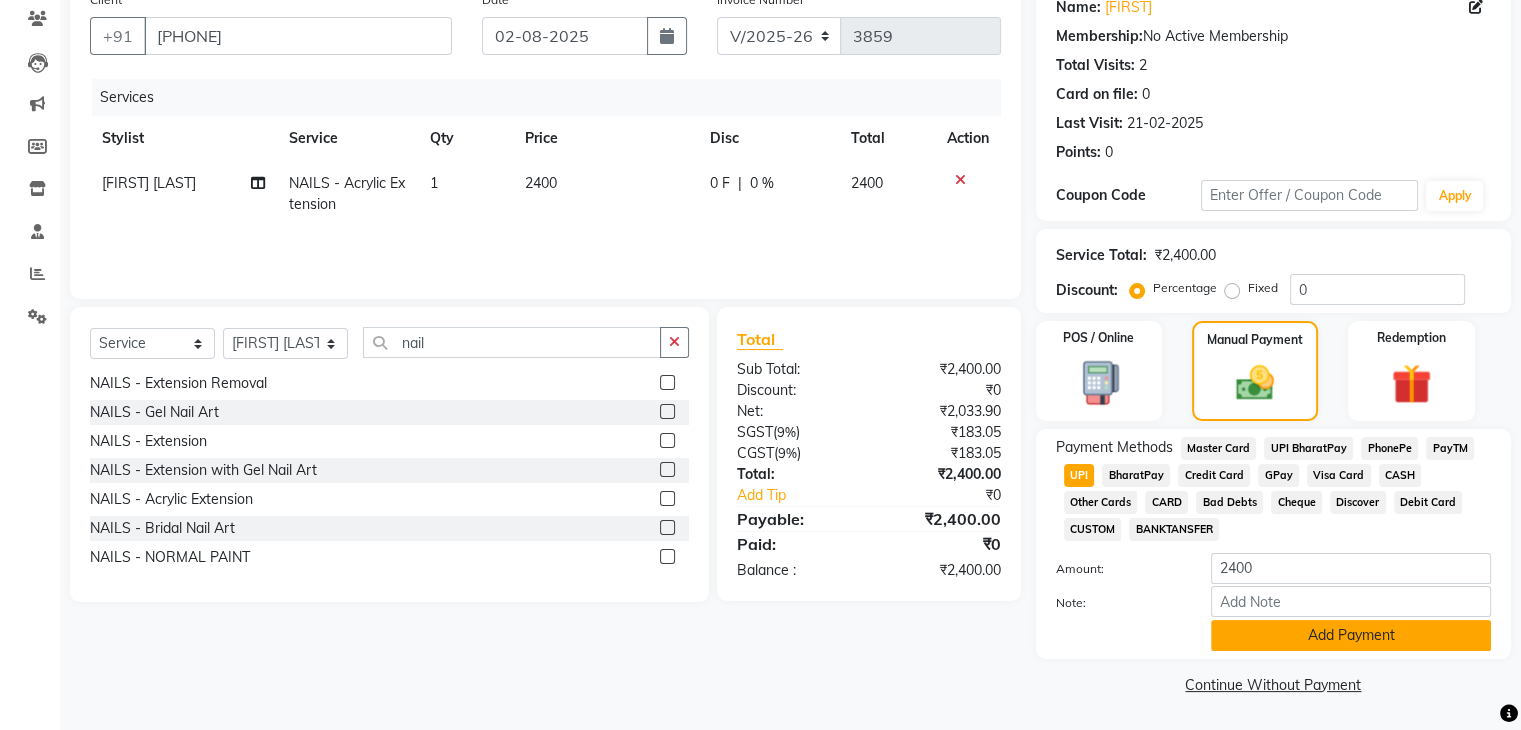 click on "Add Payment" 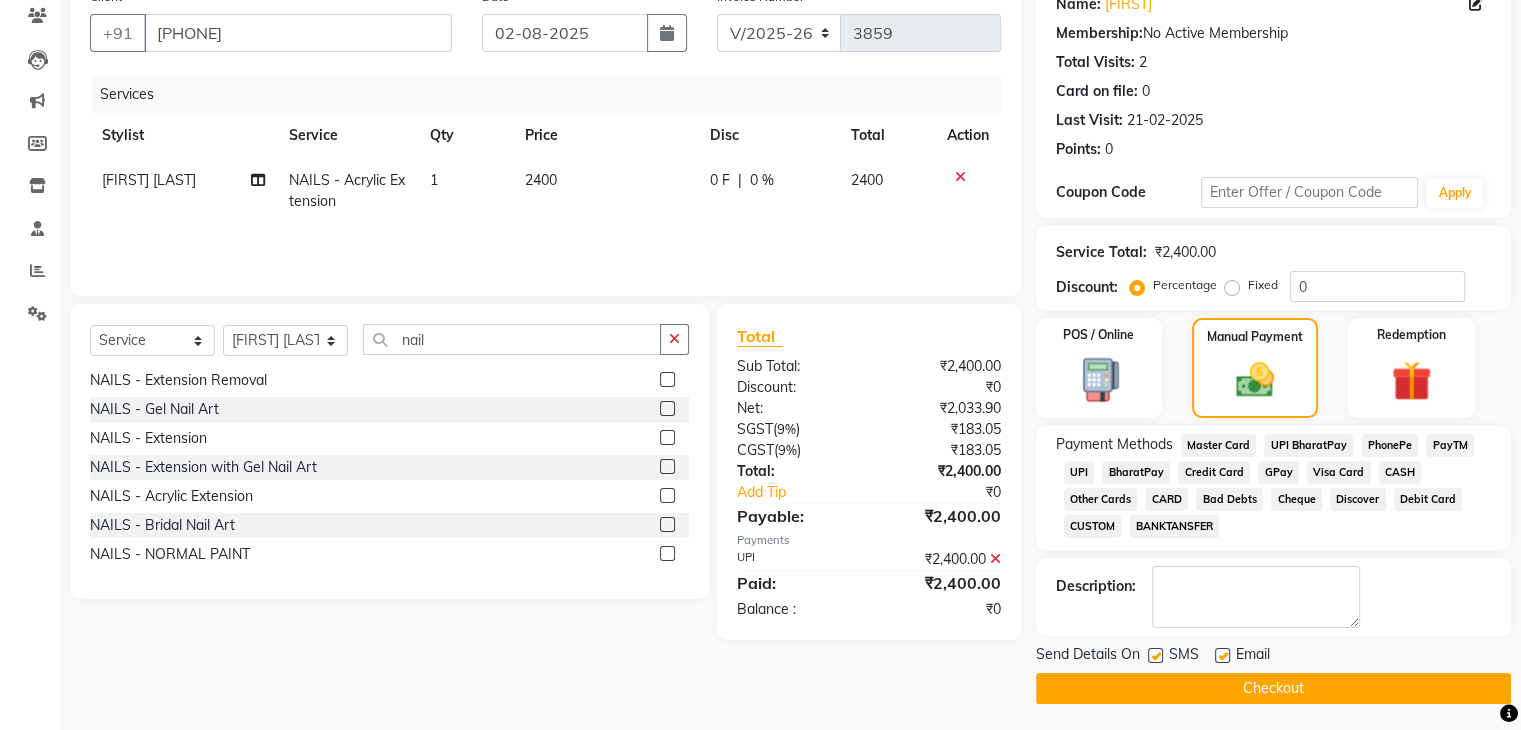 scroll, scrollTop: 178, scrollLeft: 0, axis: vertical 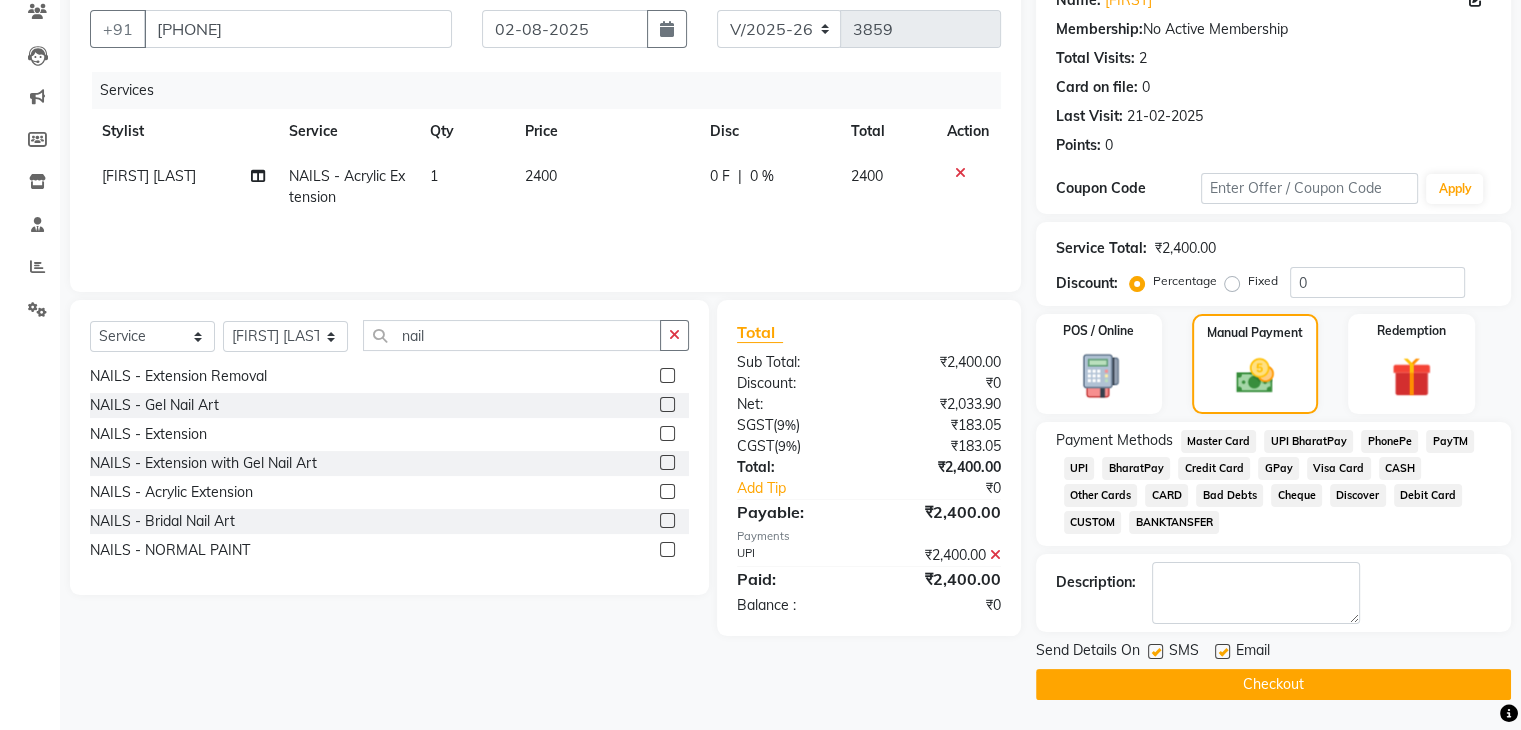 click on "Checkout" 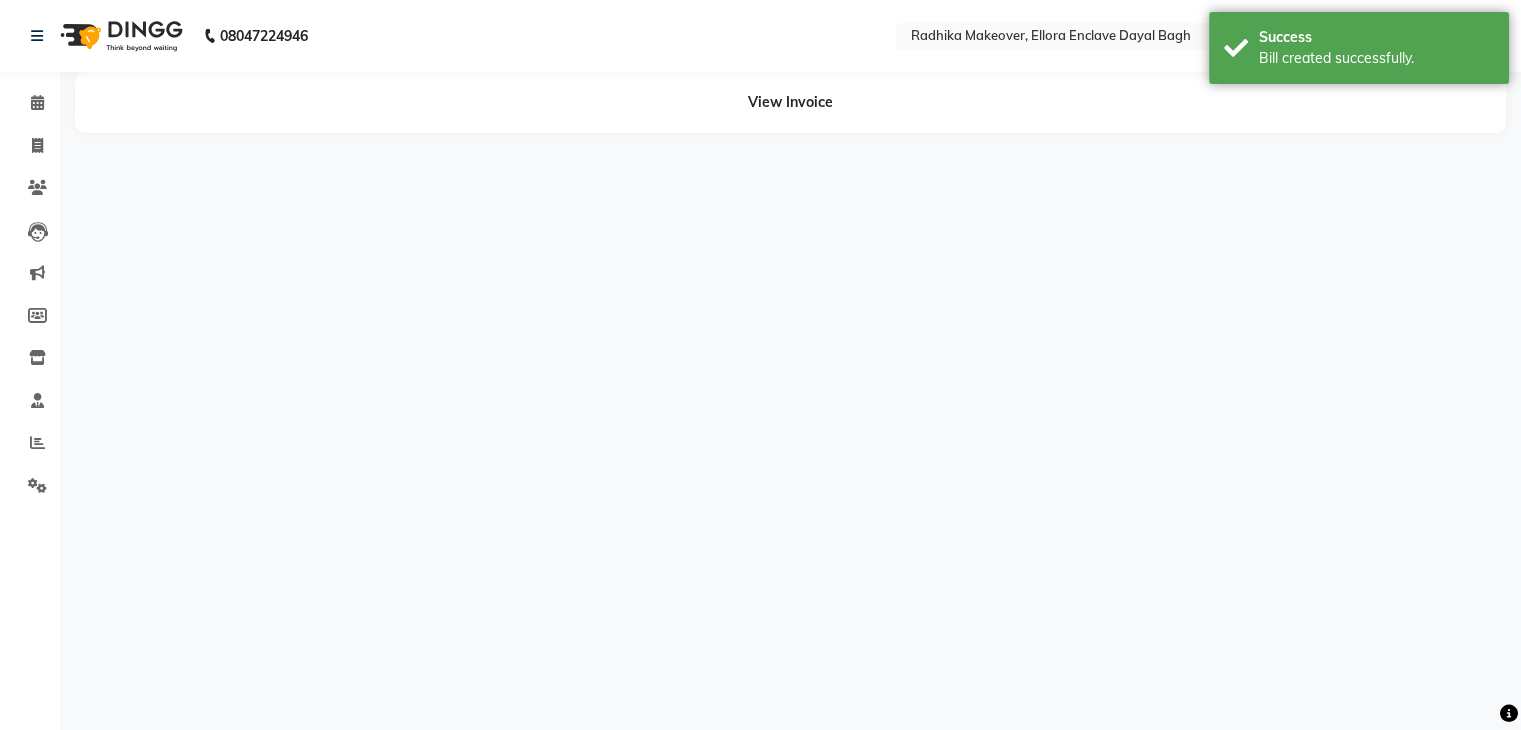 scroll, scrollTop: 0, scrollLeft: 0, axis: both 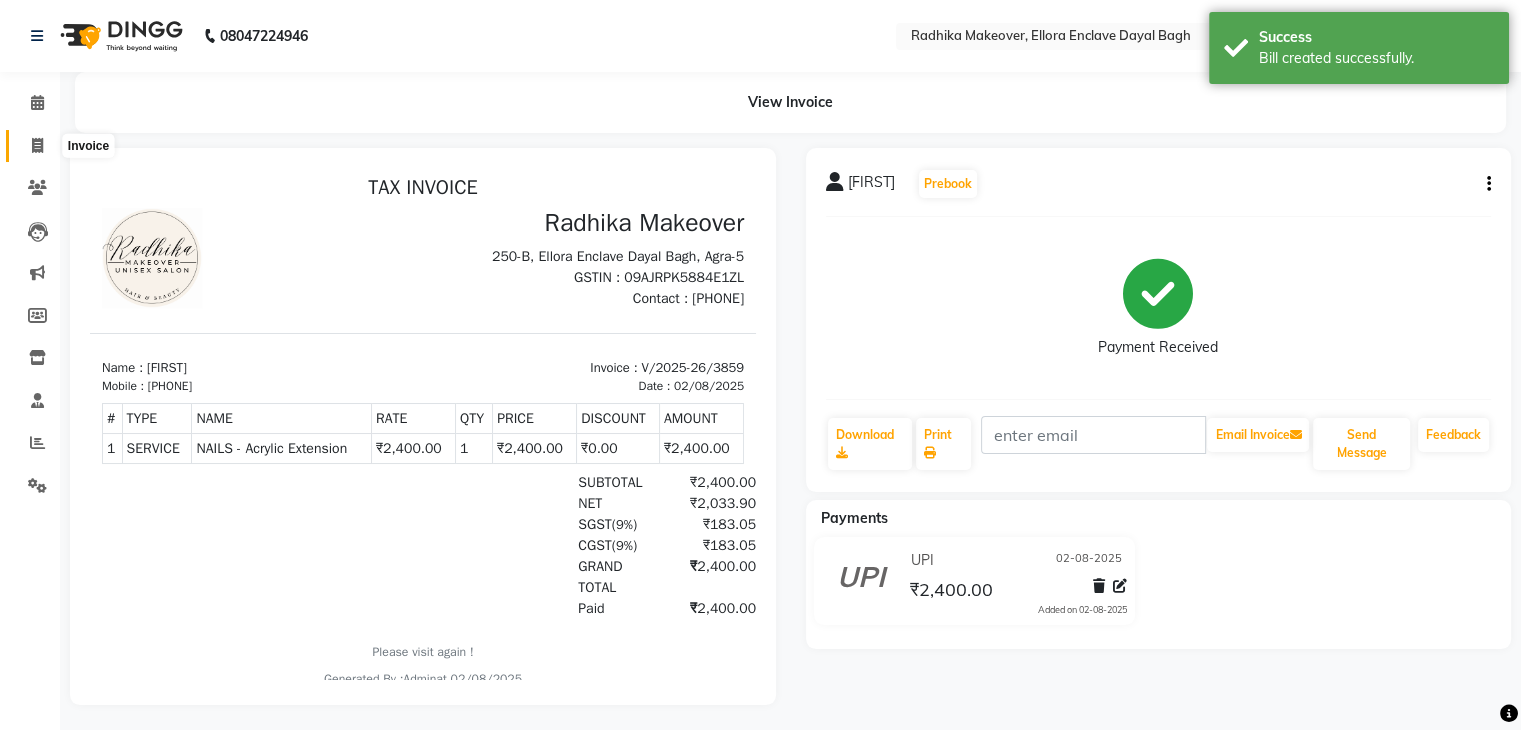click 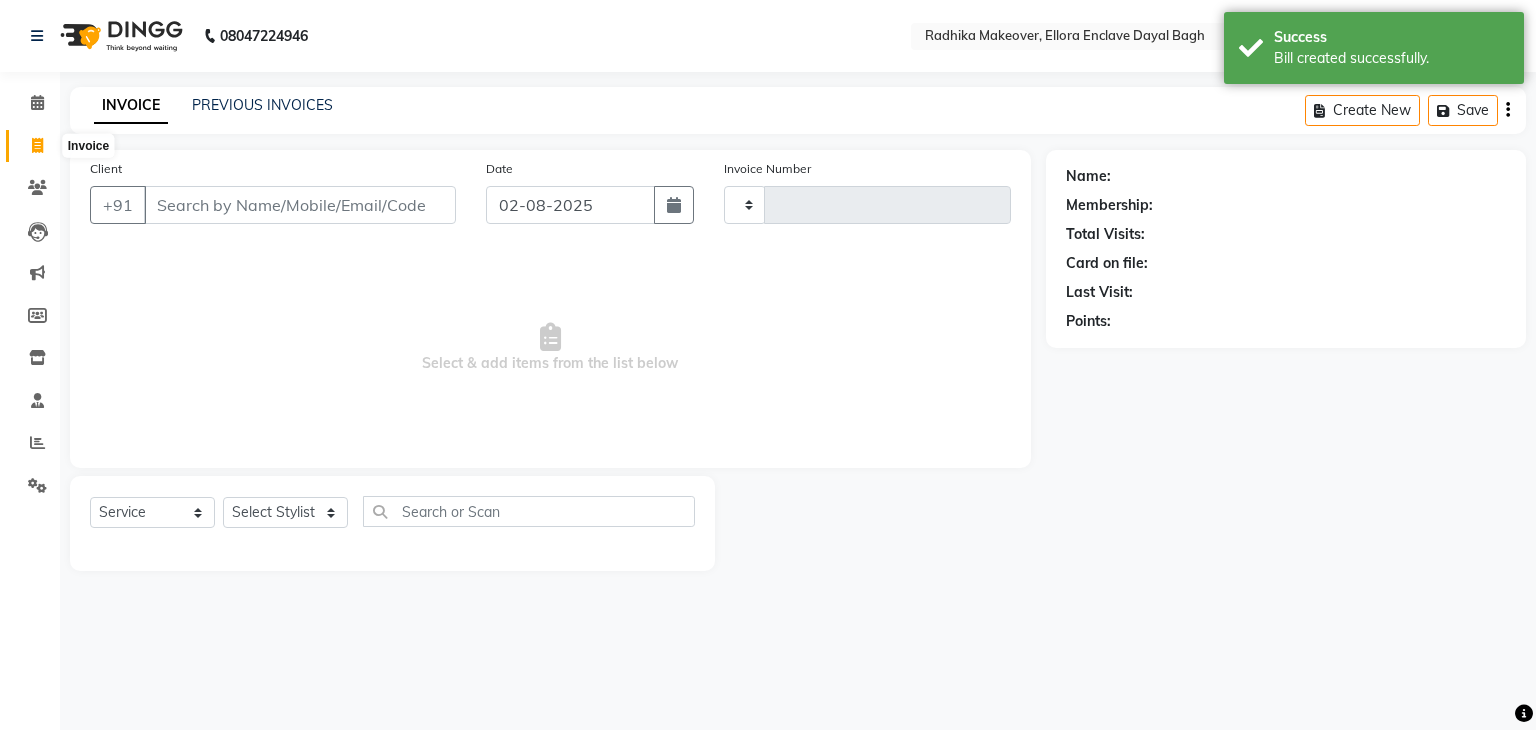 type on "3860" 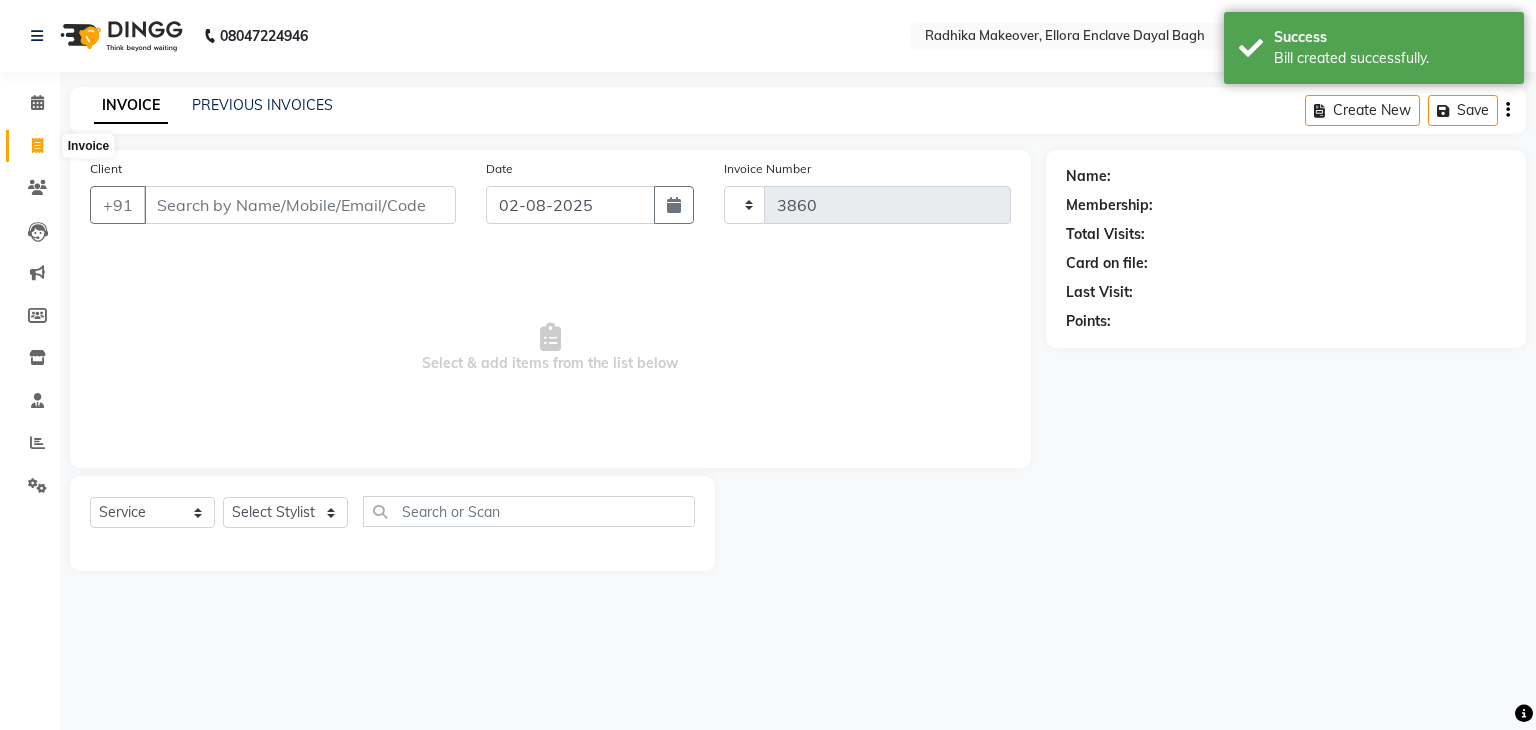 select on "6880" 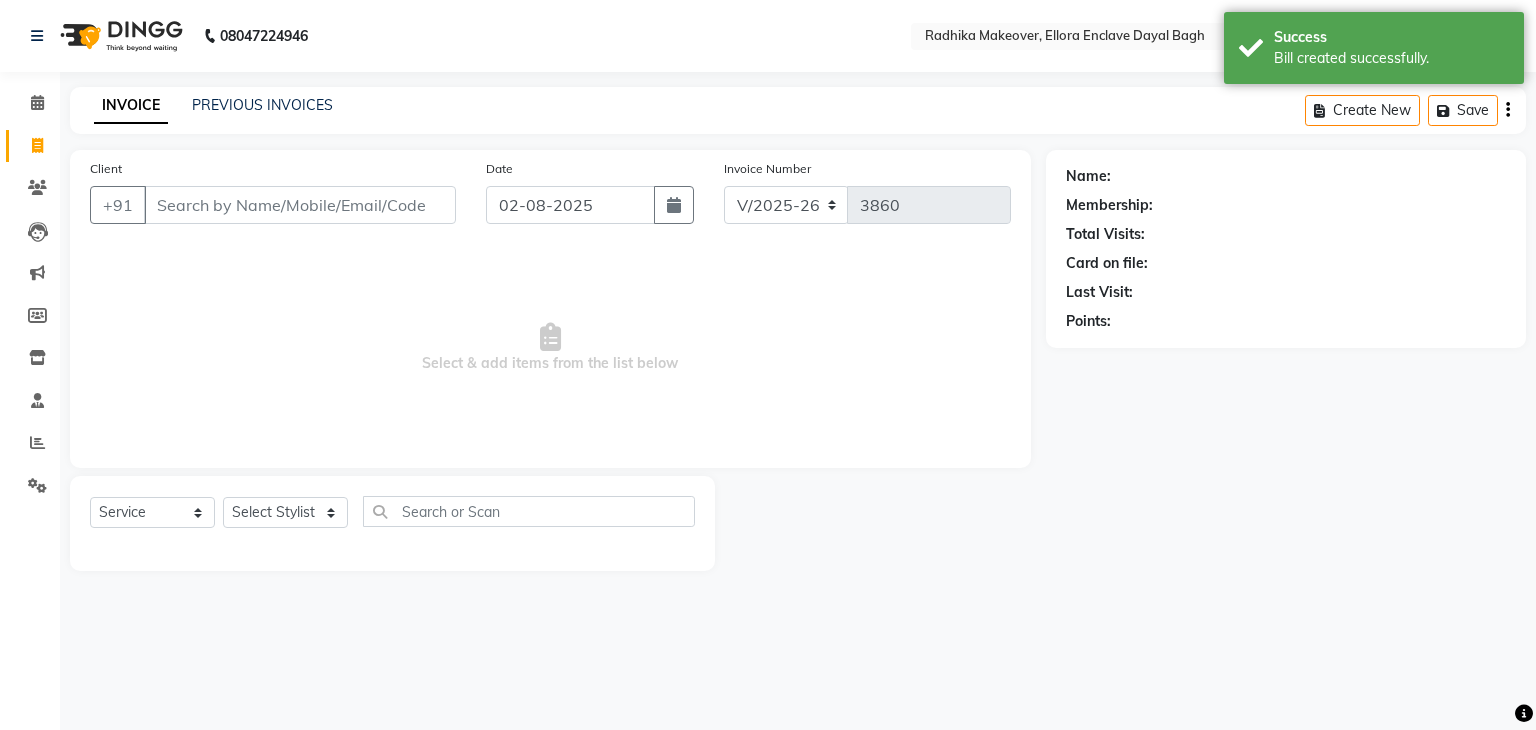 click on "Client" at bounding box center [300, 205] 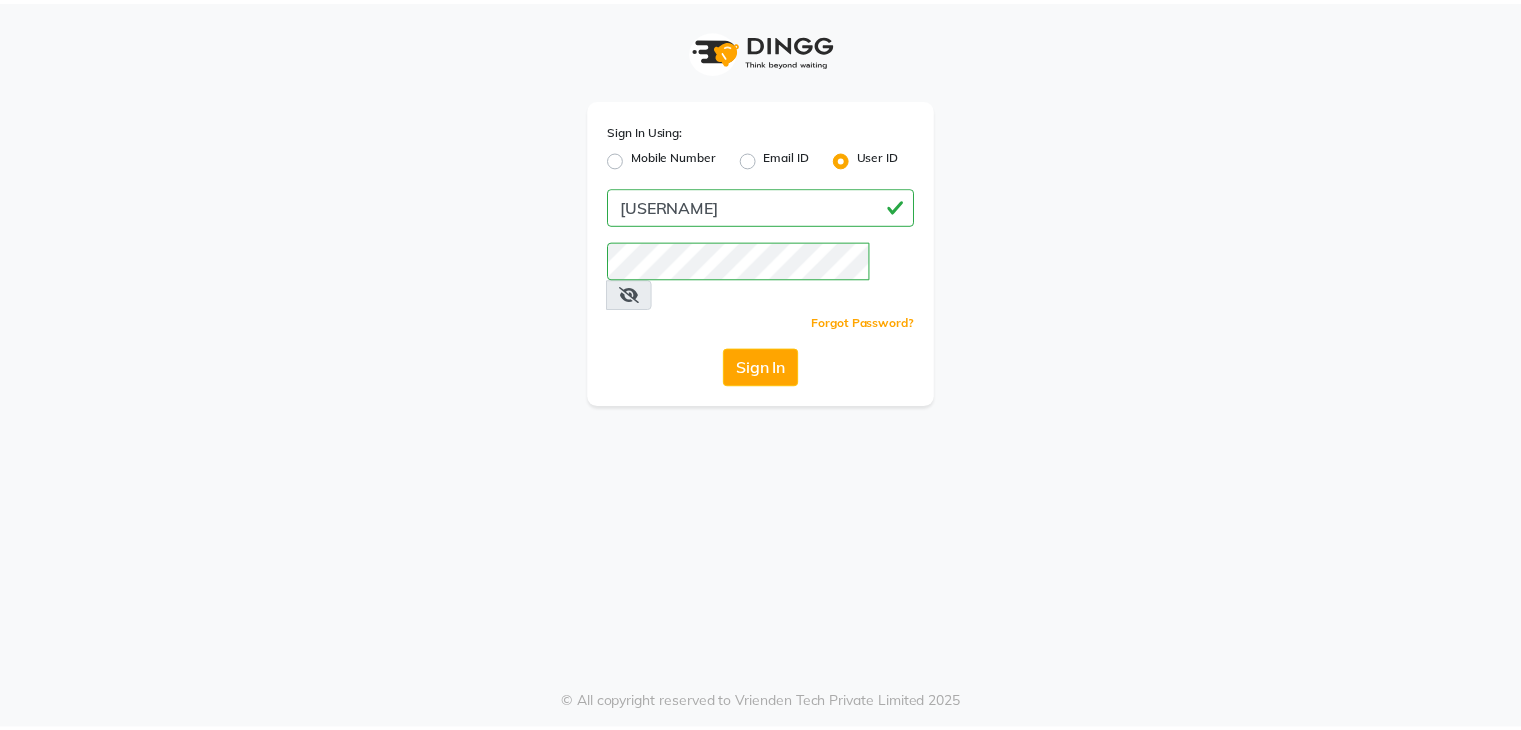 scroll, scrollTop: 0, scrollLeft: 0, axis: both 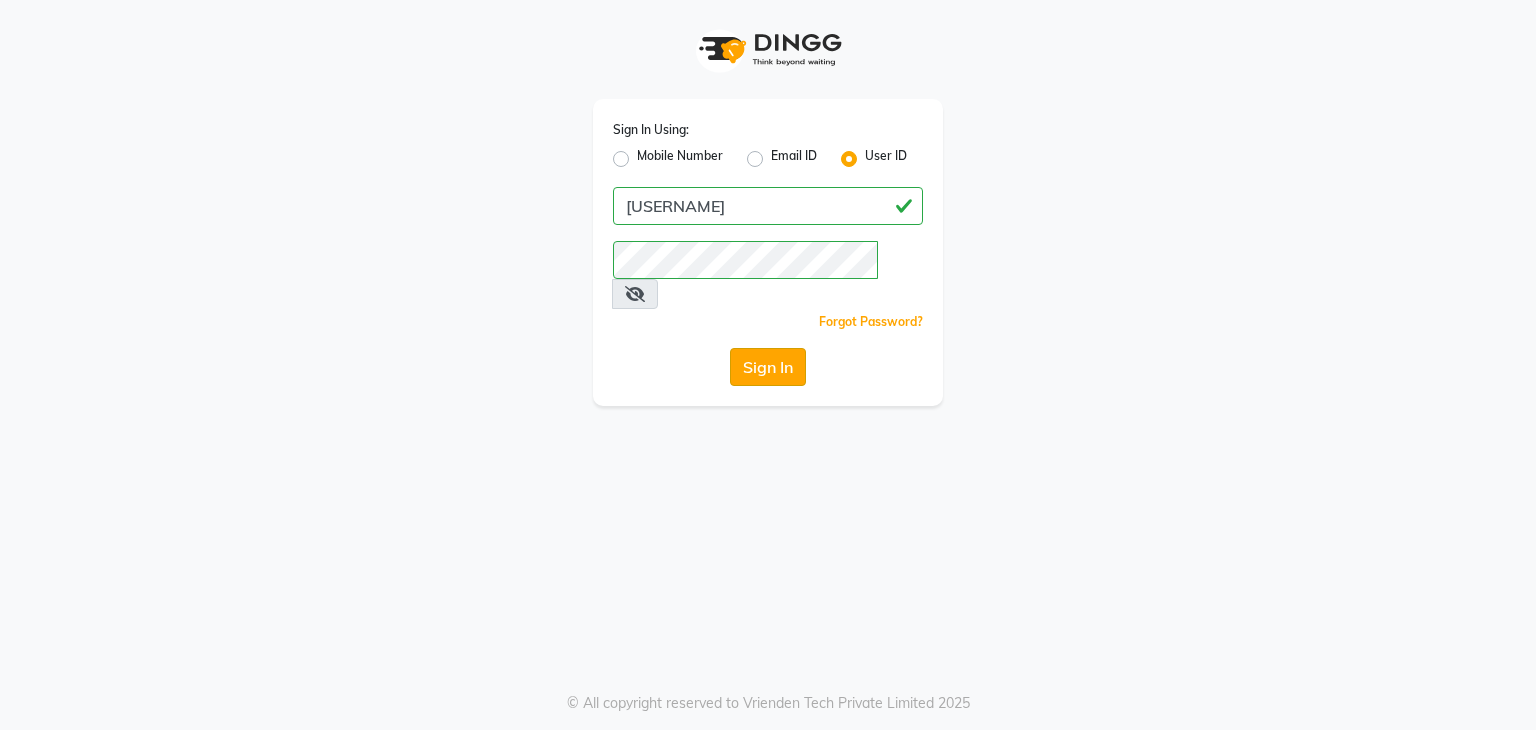 click on "Sign In" 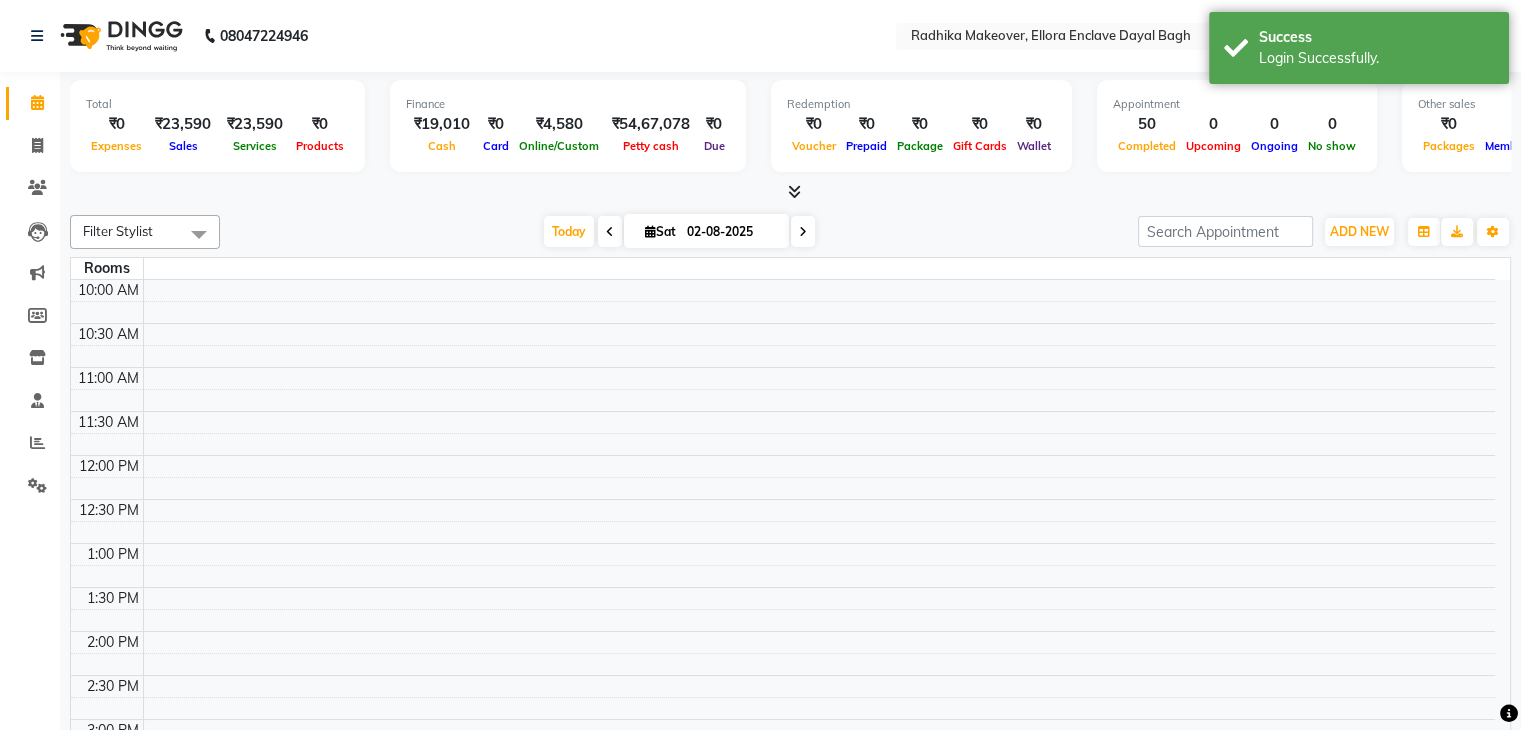 scroll, scrollTop: 0, scrollLeft: 0, axis: both 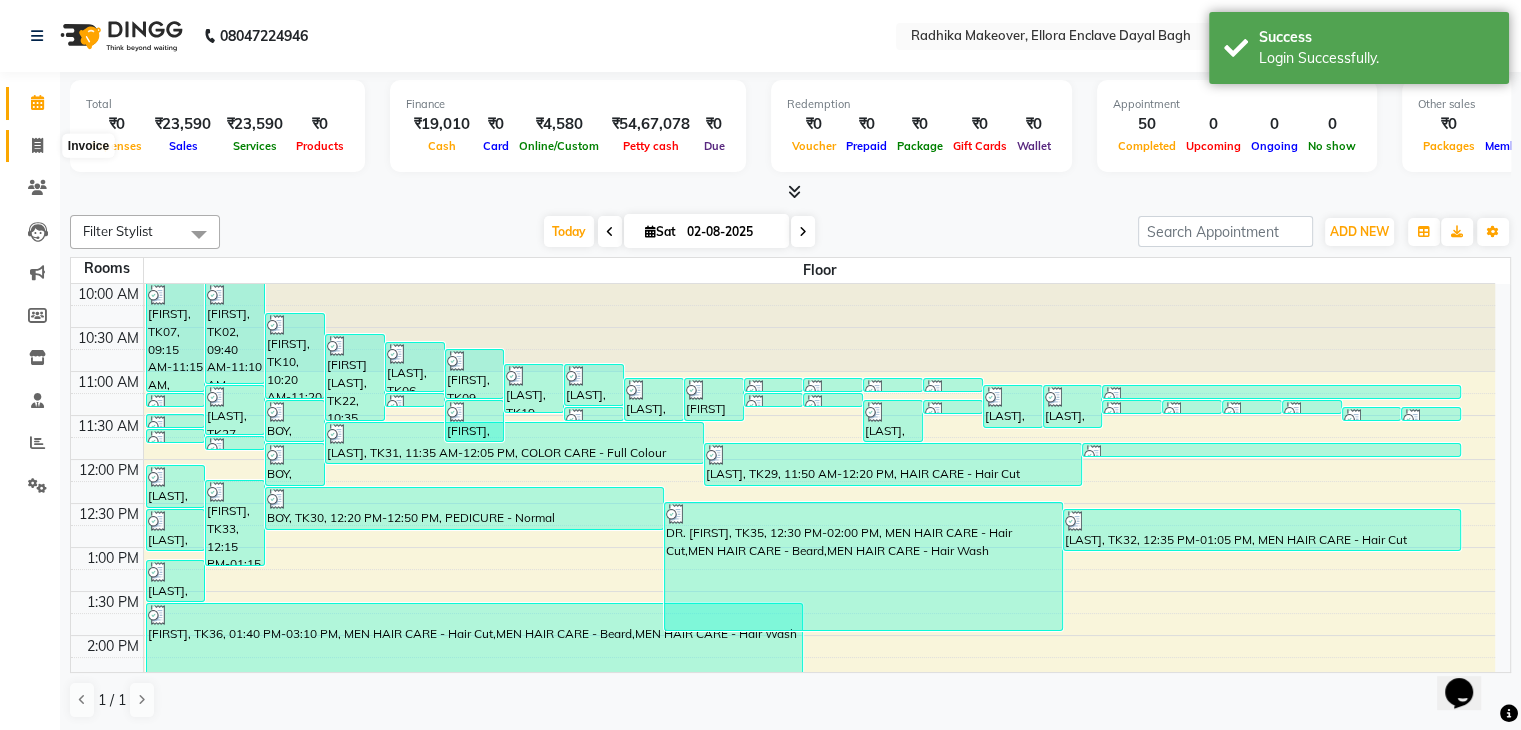 click 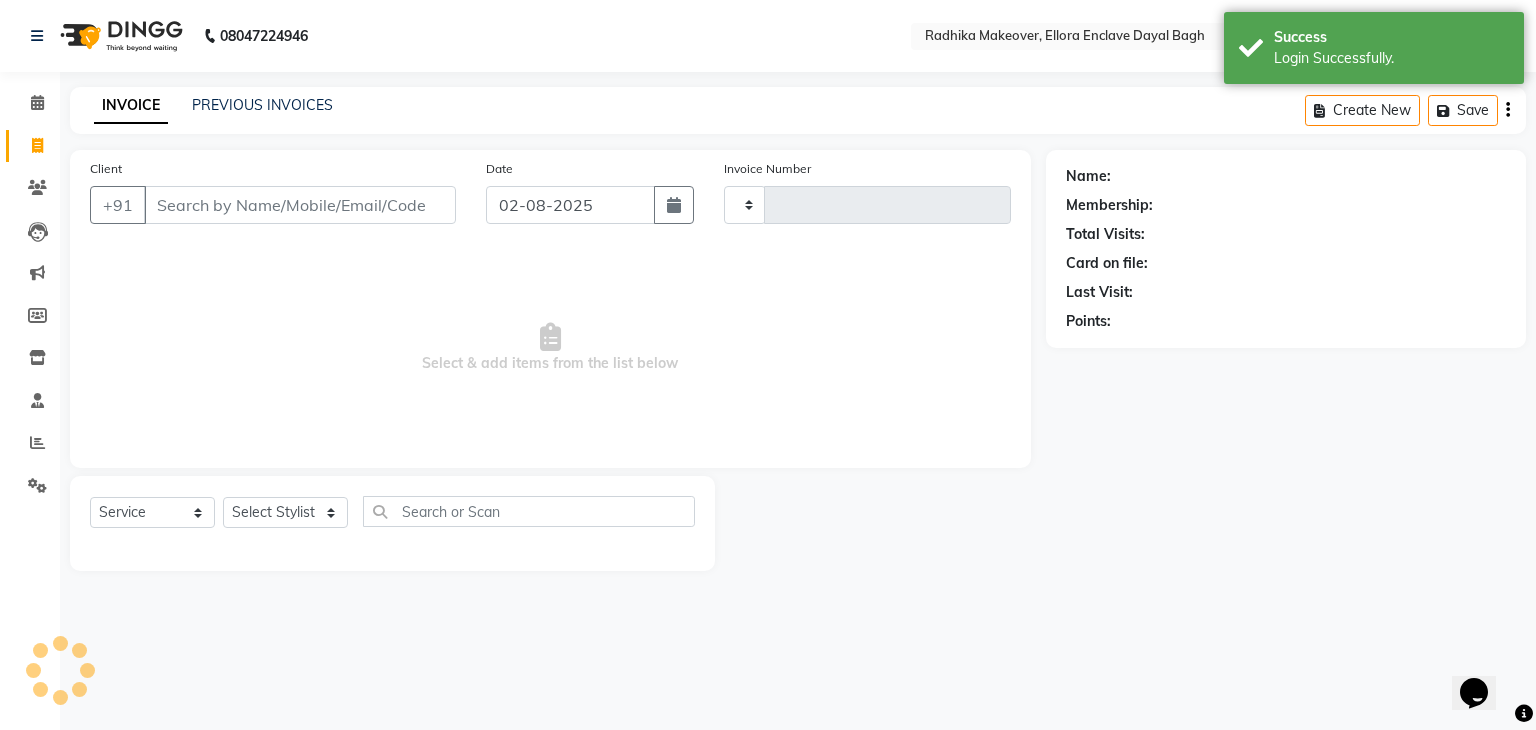 type on "3860" 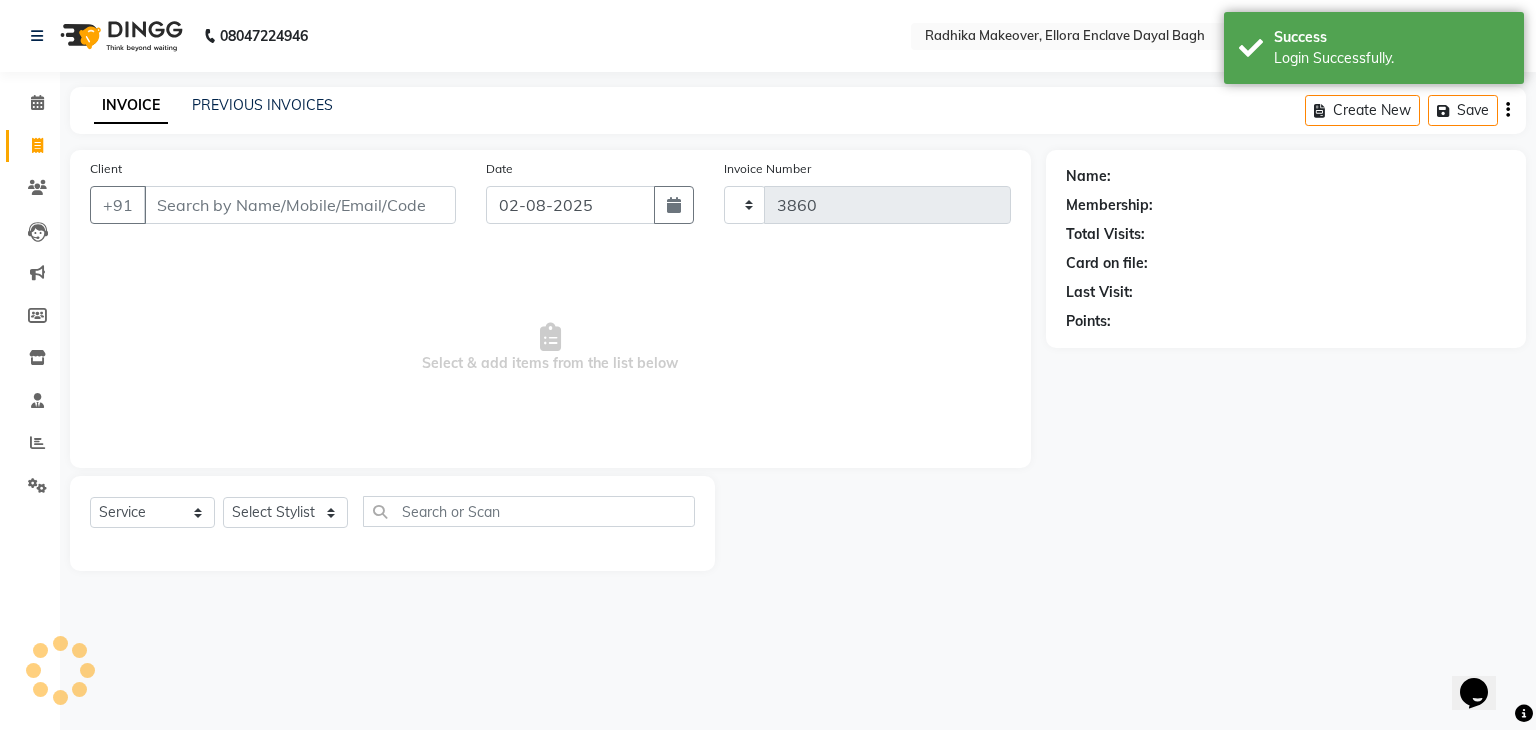 select on "6880" 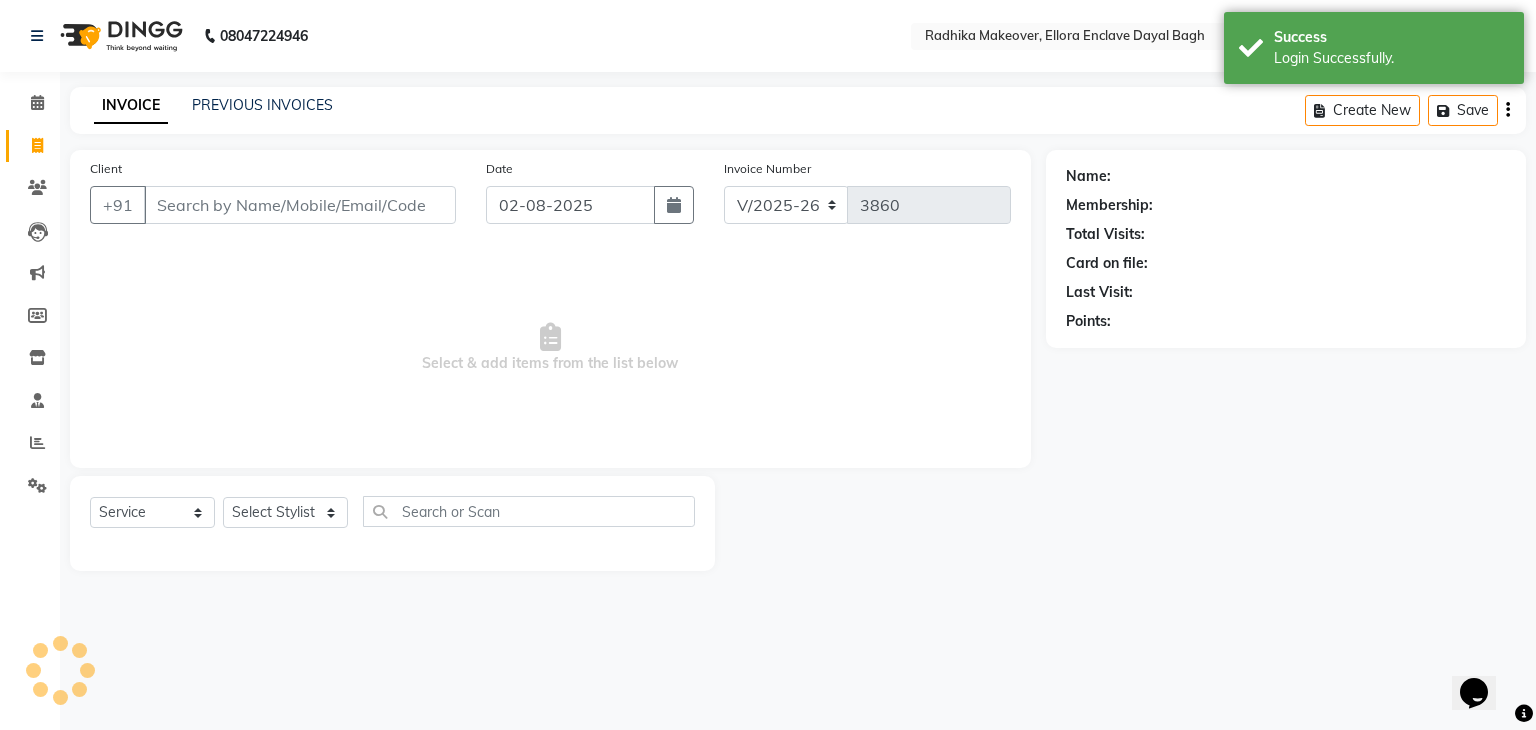 click on "Client" at bounding box center [300, 205] 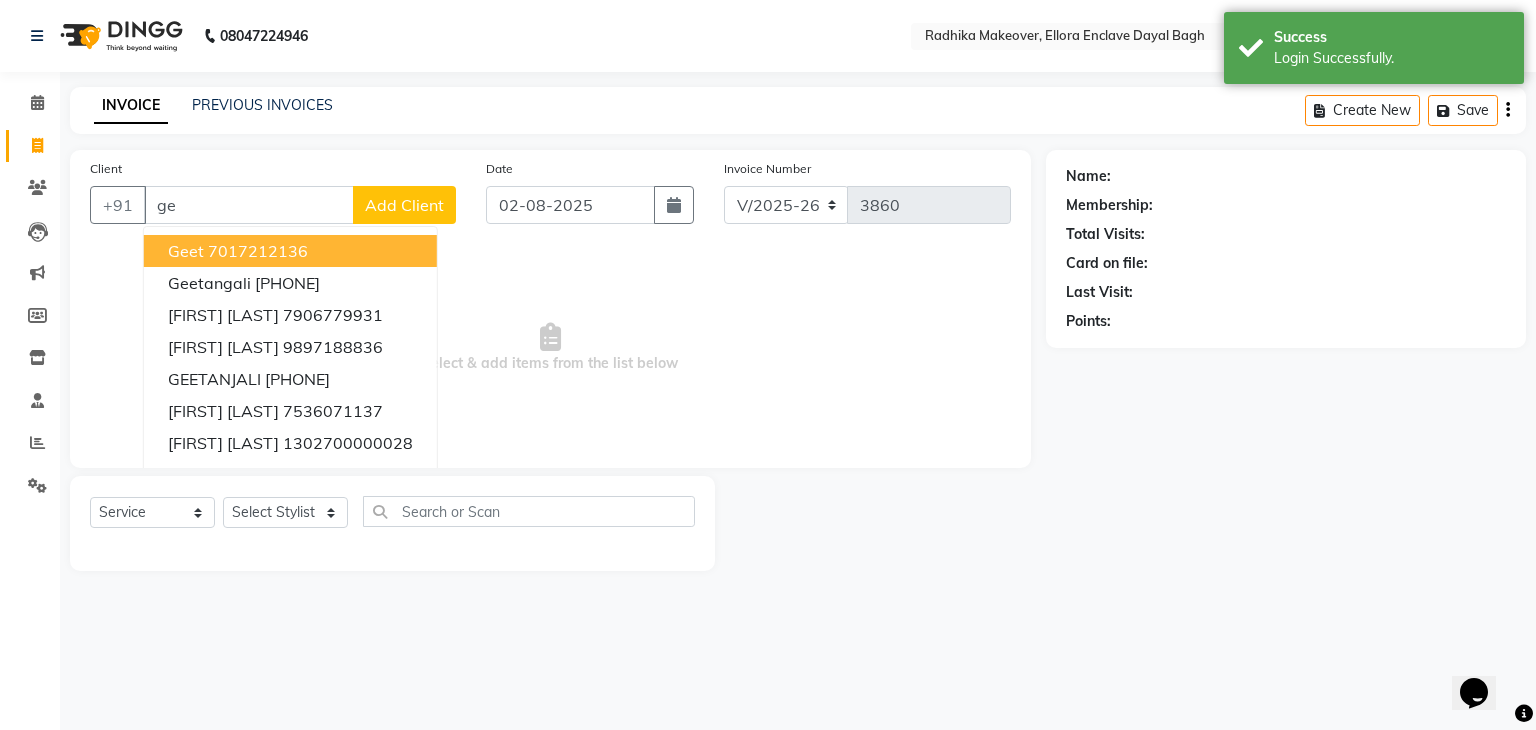 type on "g" 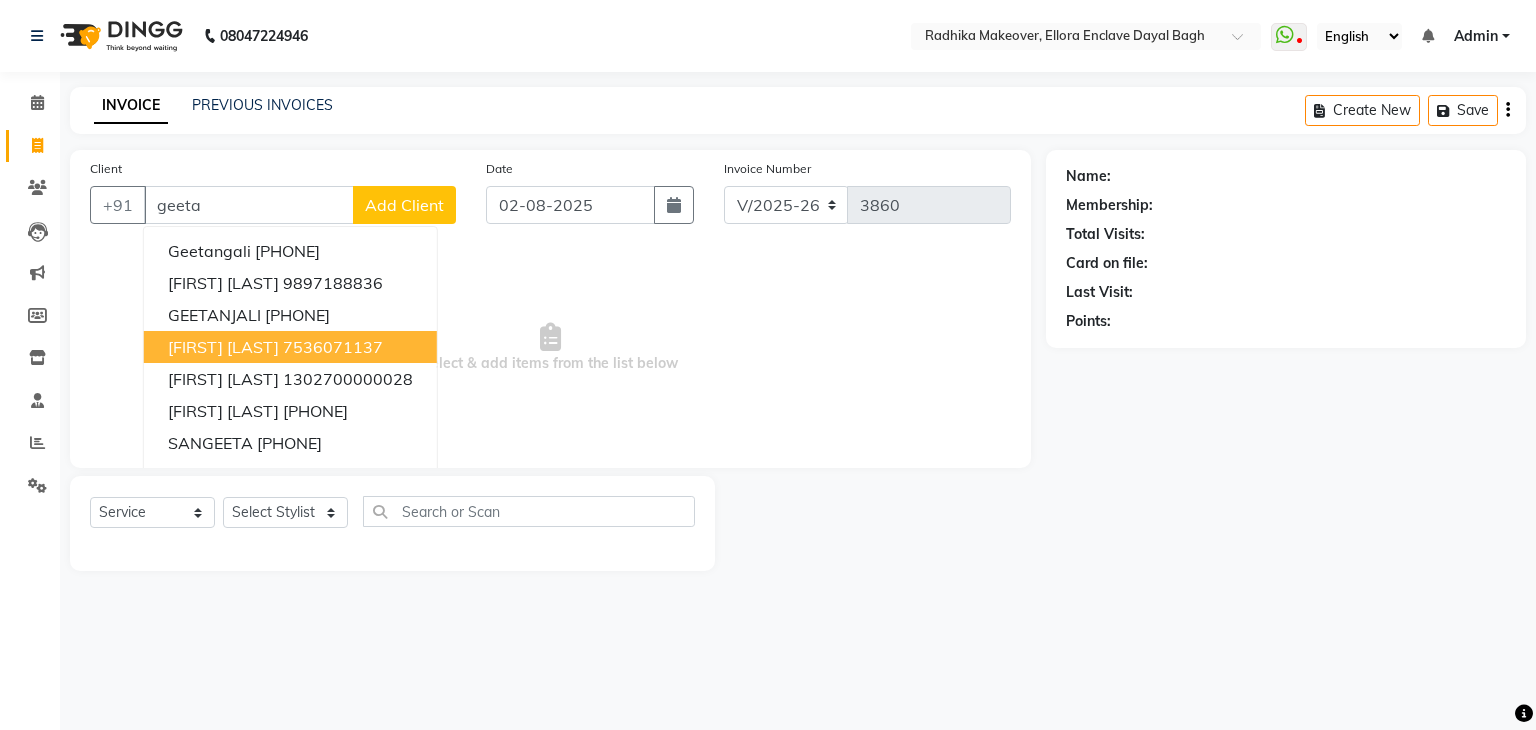 click on "[FIRST] [LAST]" at bounding box center [223, 347] 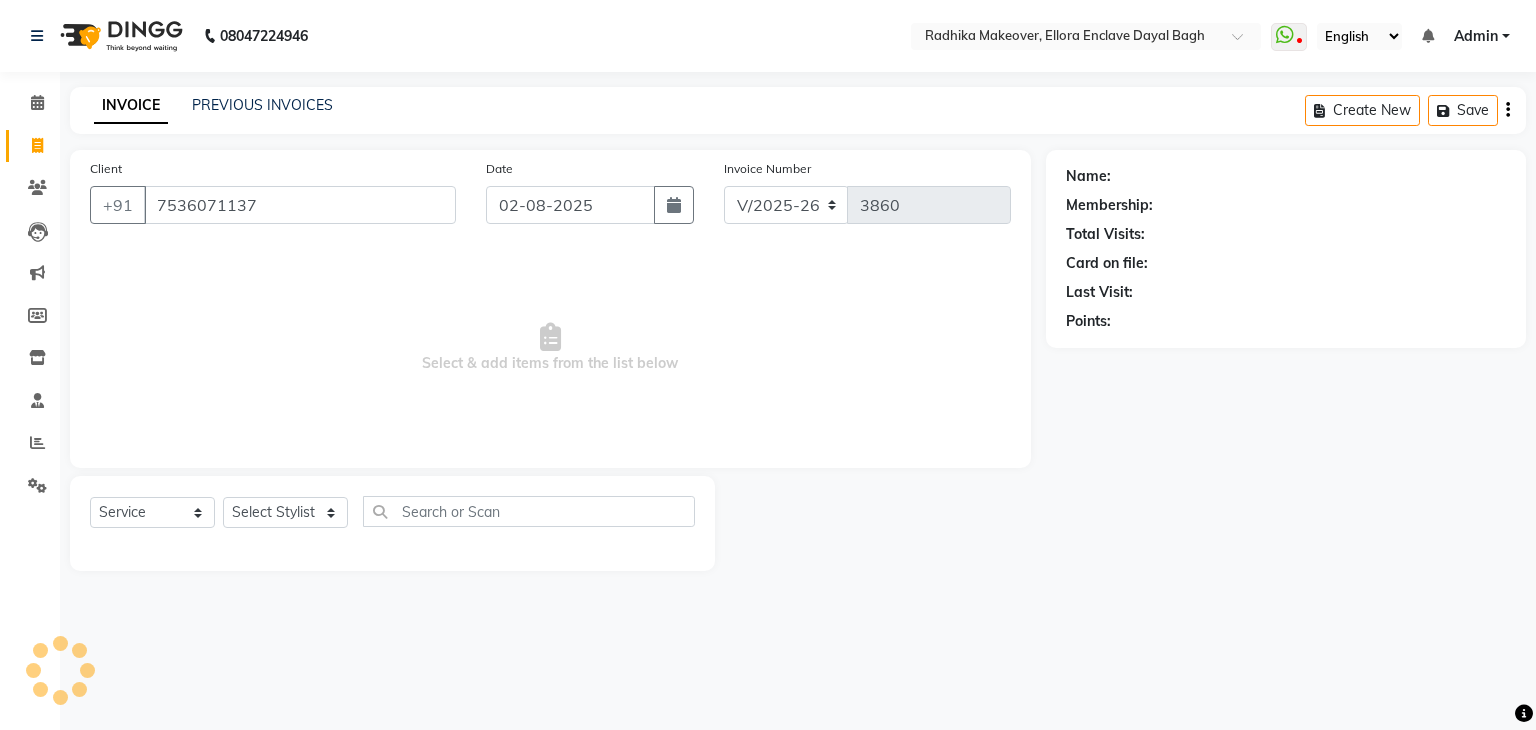 type on "7536071137" 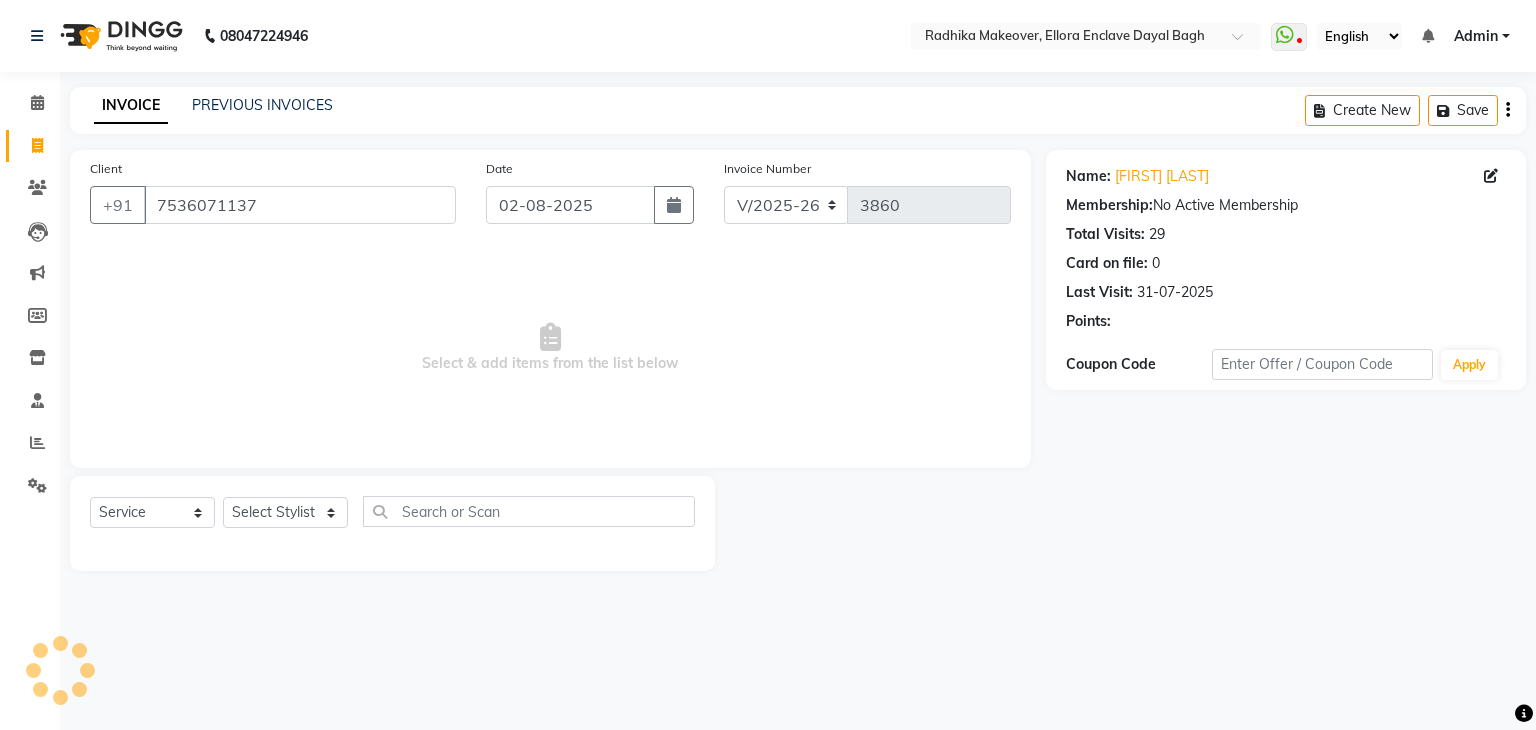 click on "Select & add items from the list below" at bounding box center (550, 348) 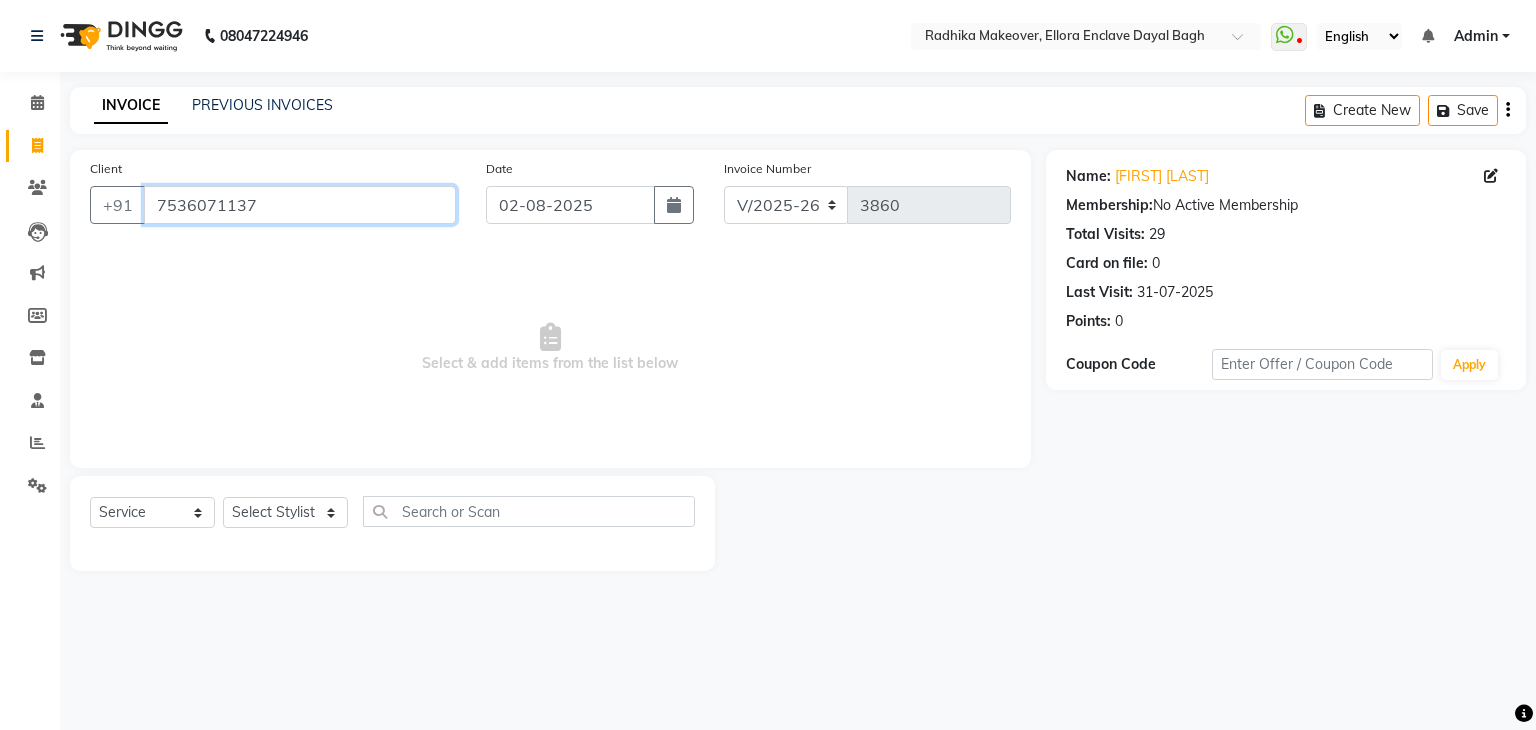 click on "7536071137" at bounding box center (300, 205) 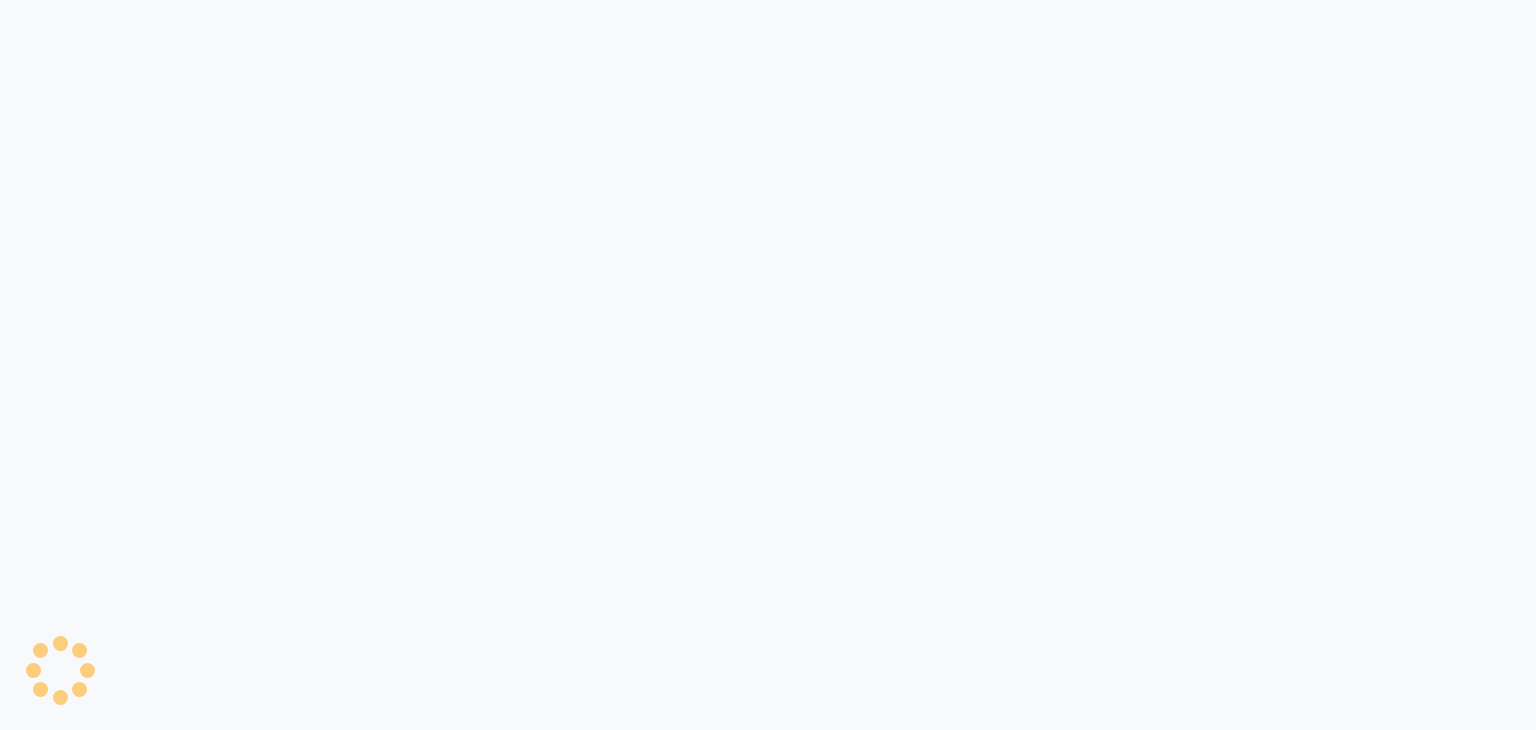 scroll, scrollTop: 0, scrollLeft: 0, axis: both 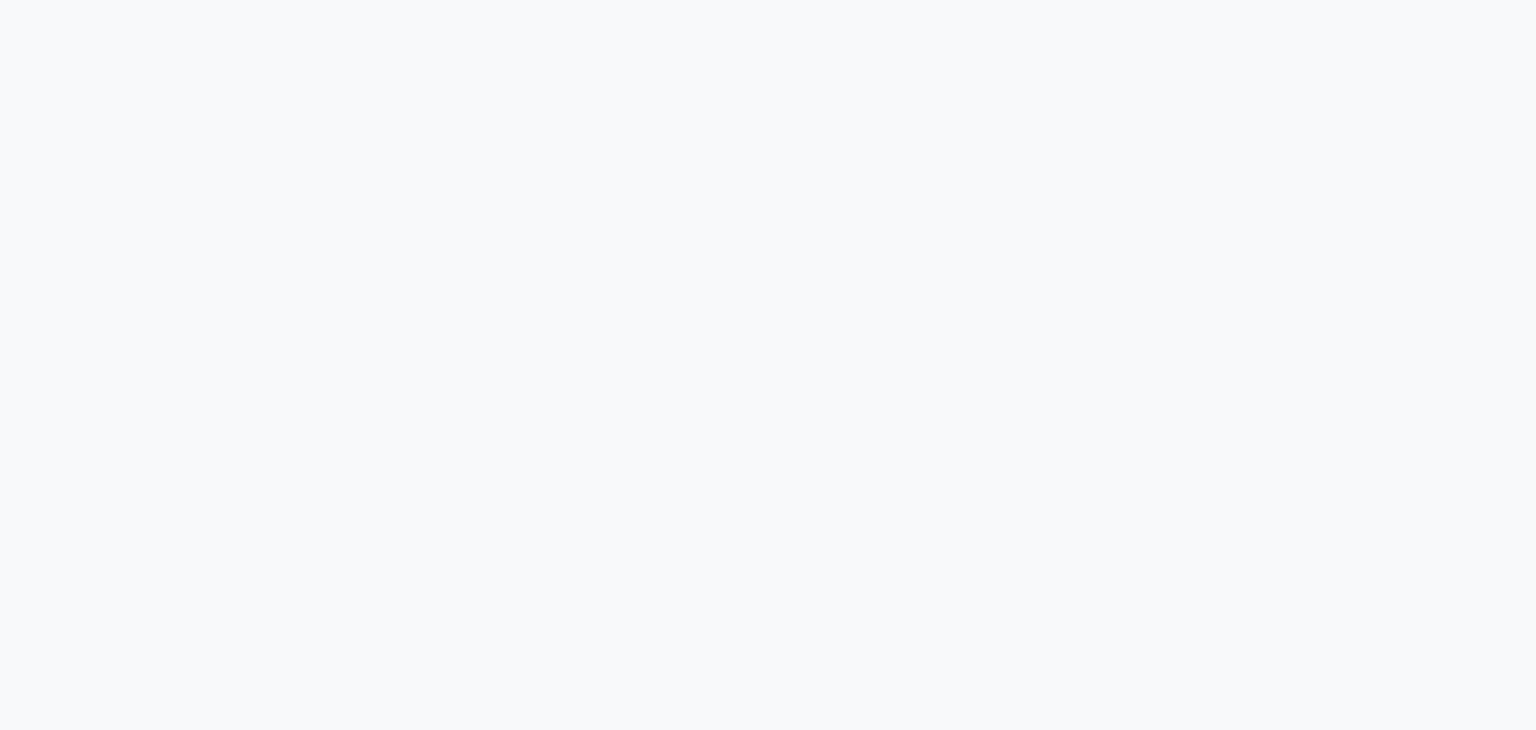 select on "service" 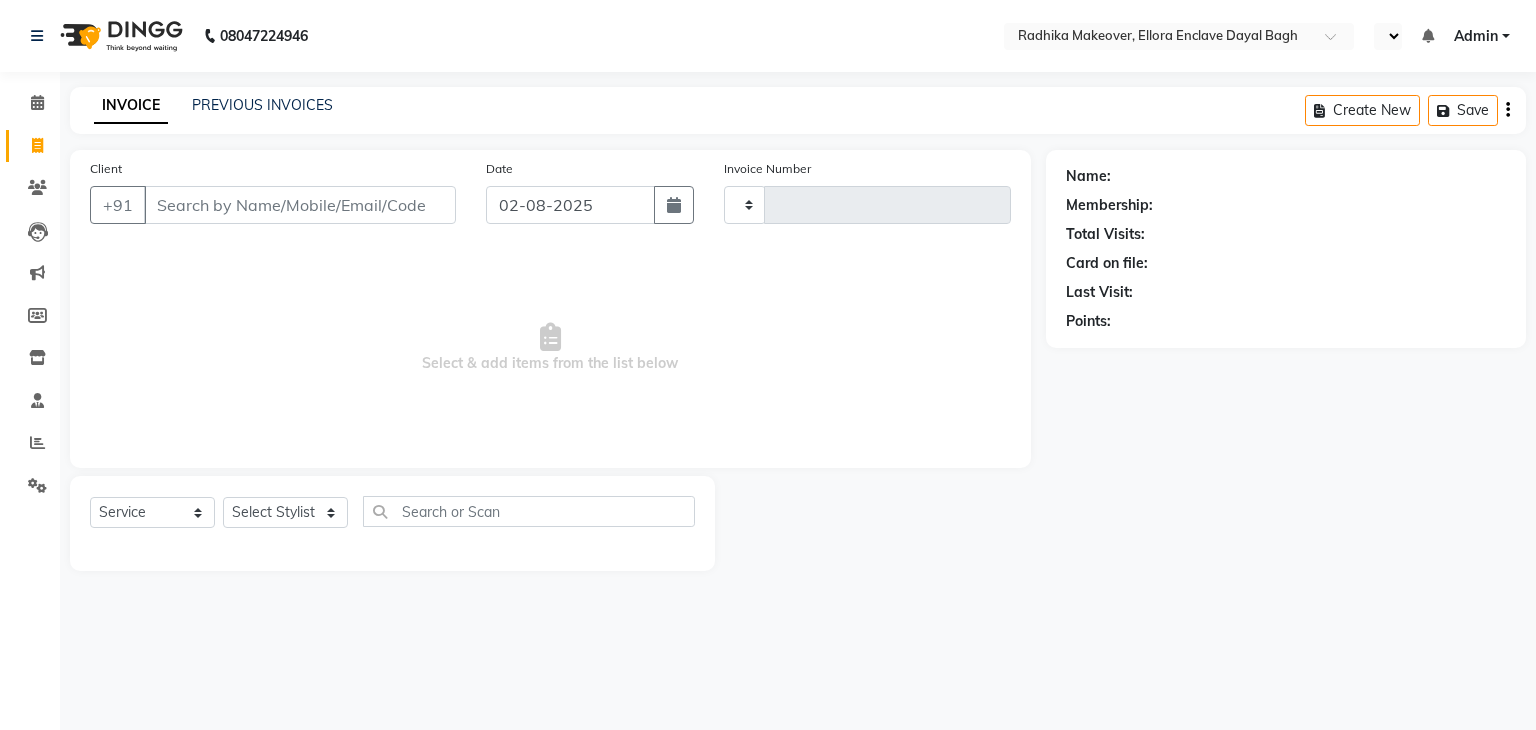 select on "en" 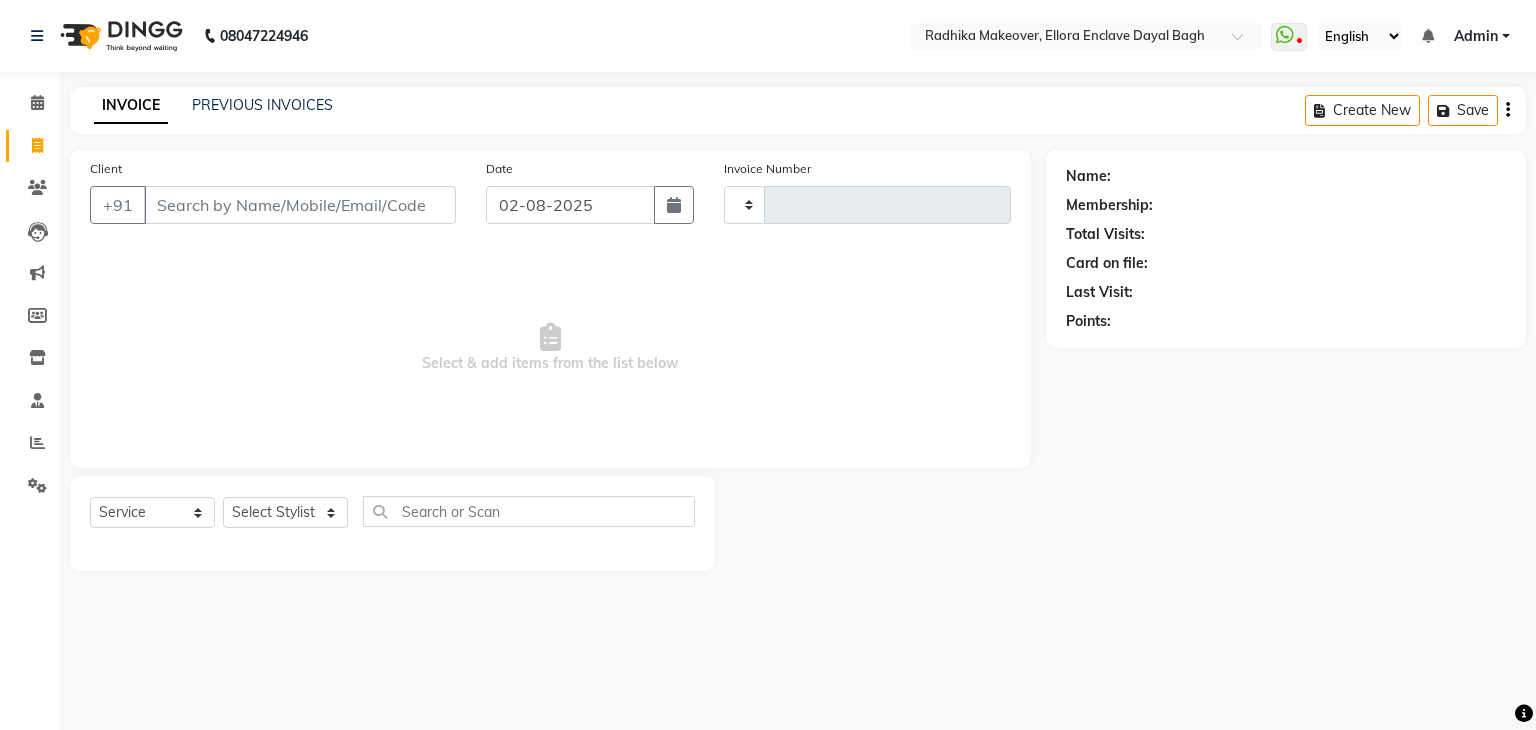 type on "3860" 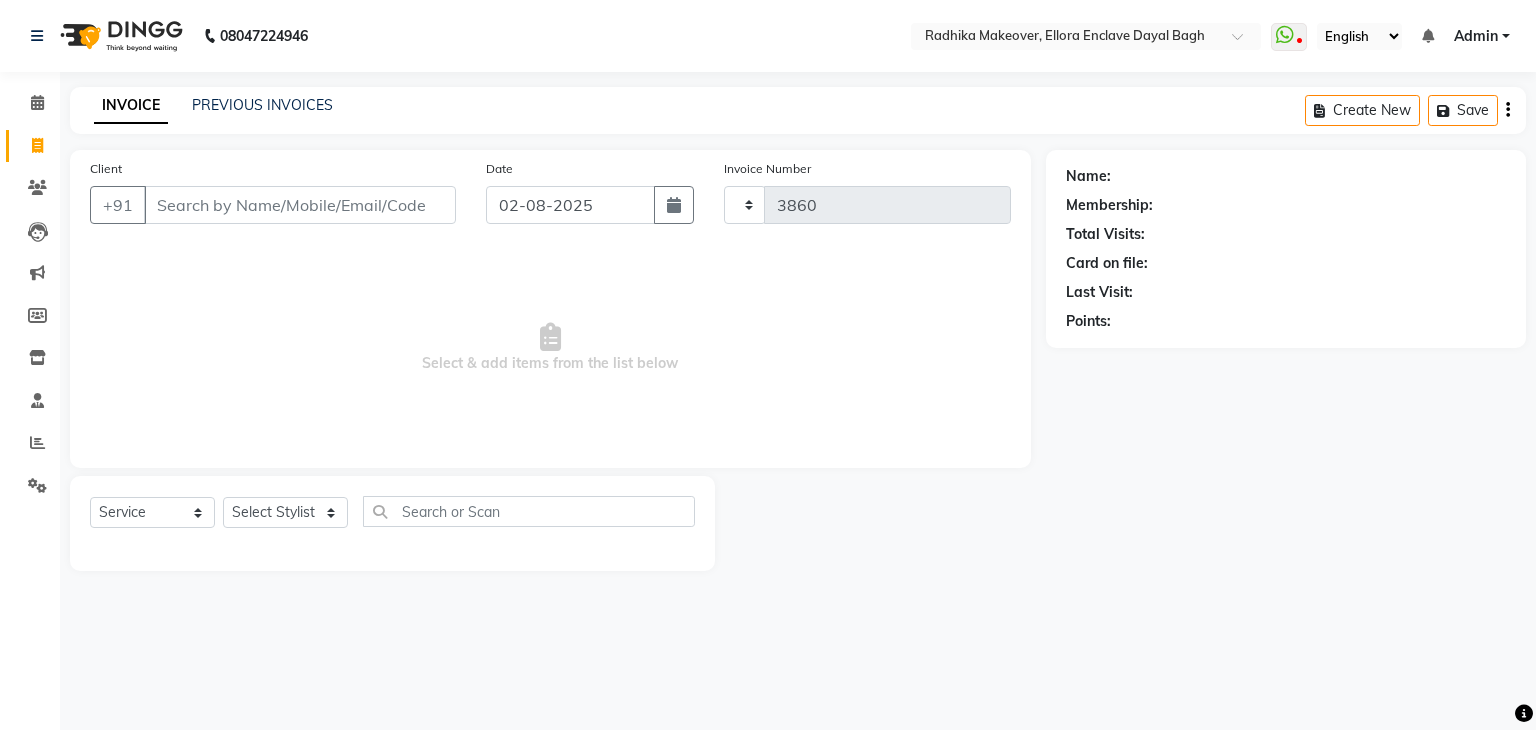 select on "6880" 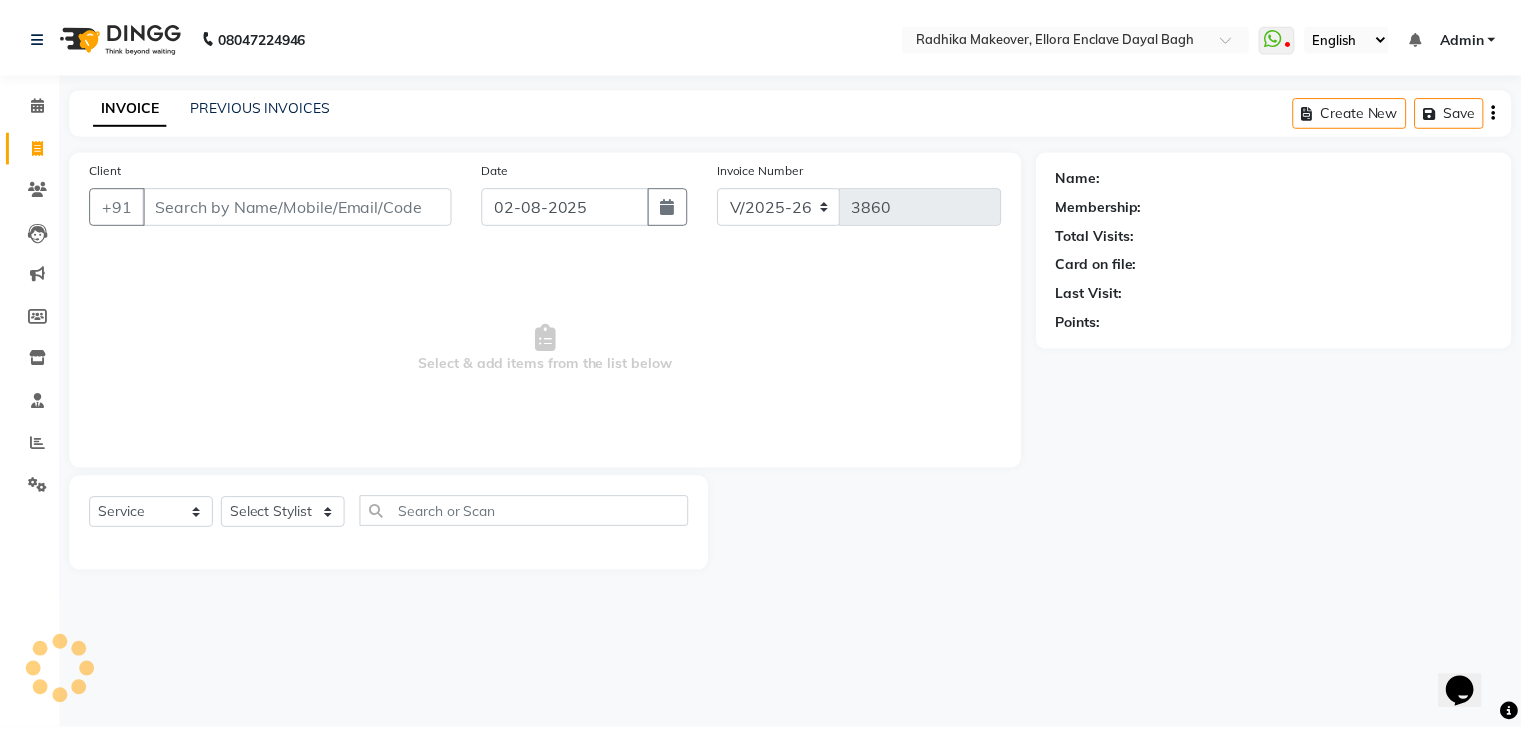 scroll, scrollTop: 0, scrollLeft: 0, axis: both 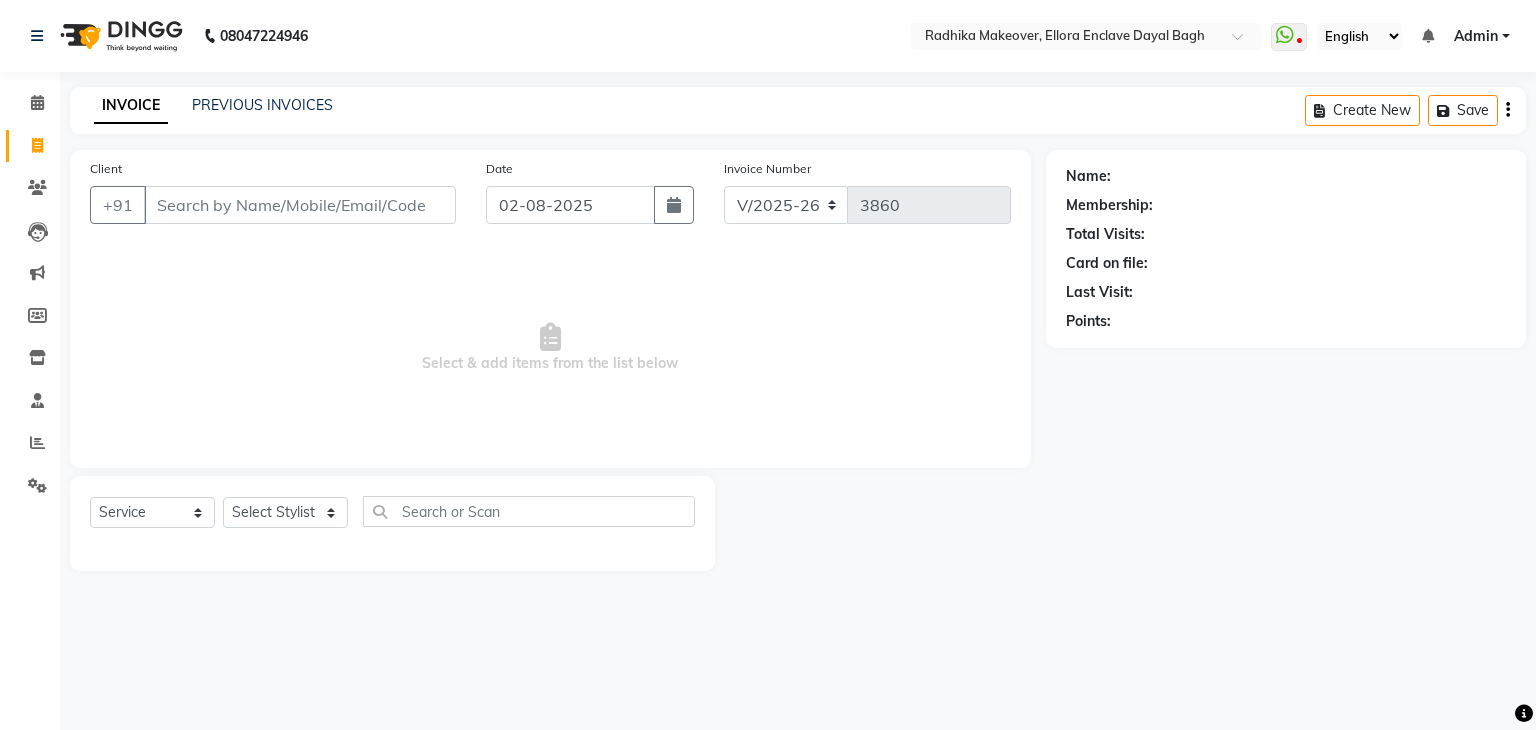 click on "Client" at bounding box center (300, 205) 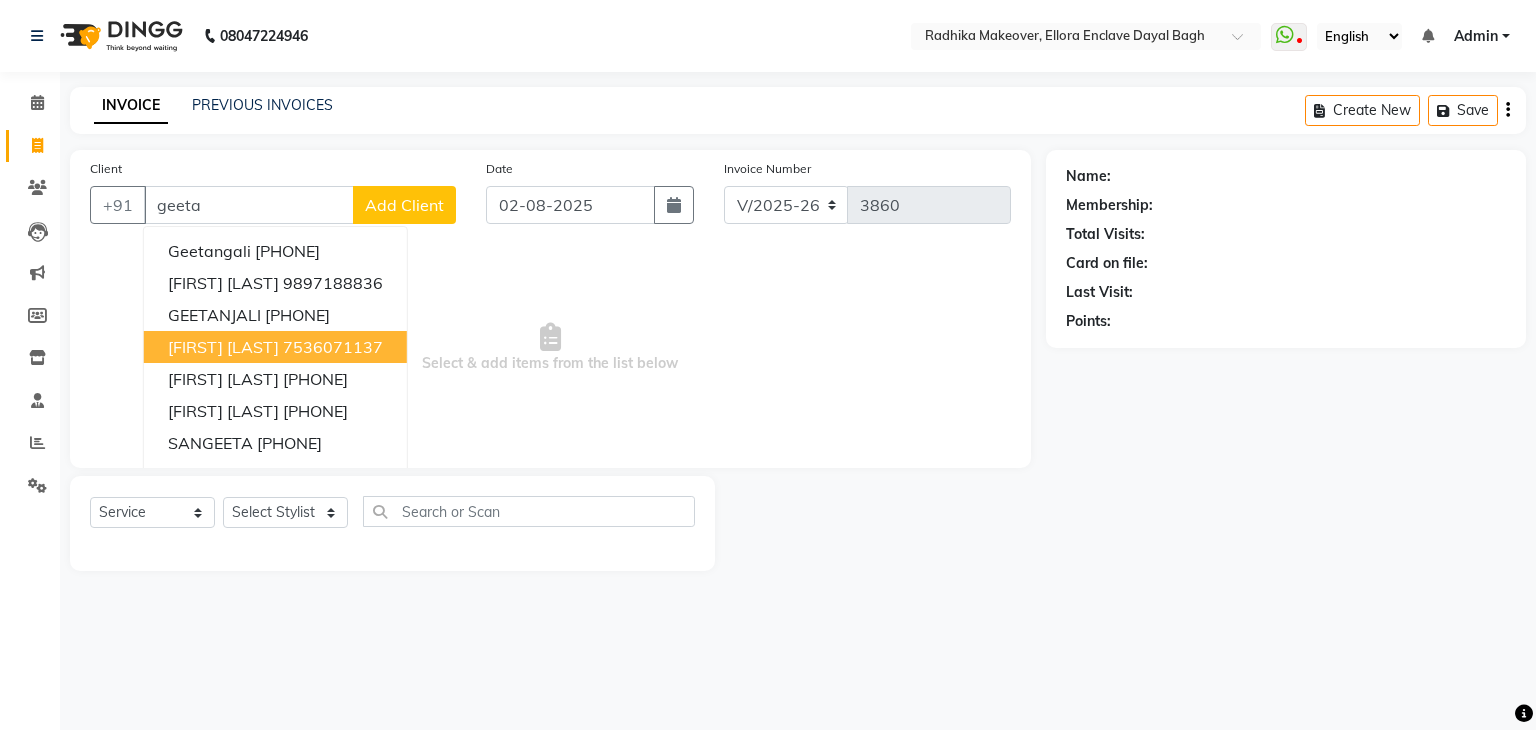 click on "7536071137" at bounding box center (333, 347) 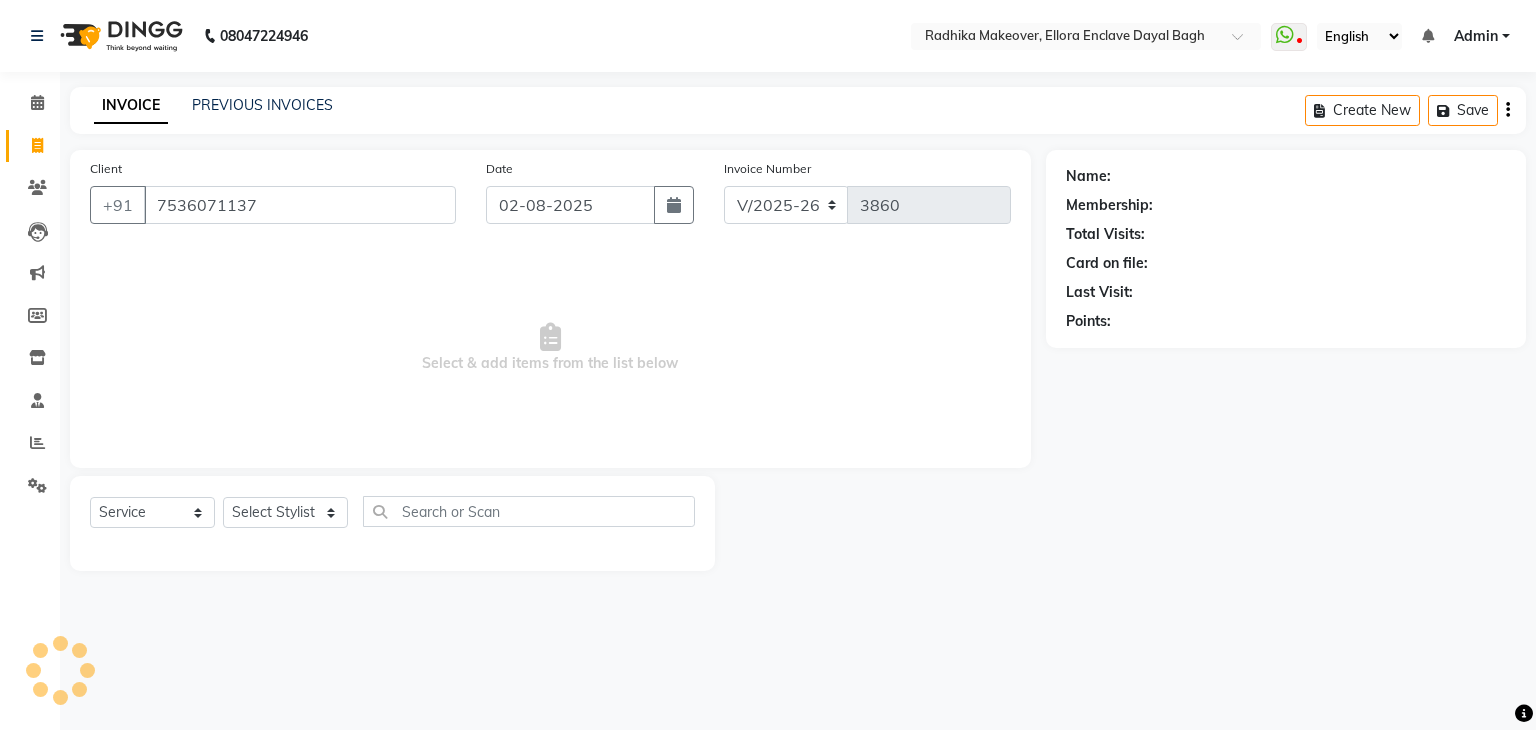 type on "7536071137" 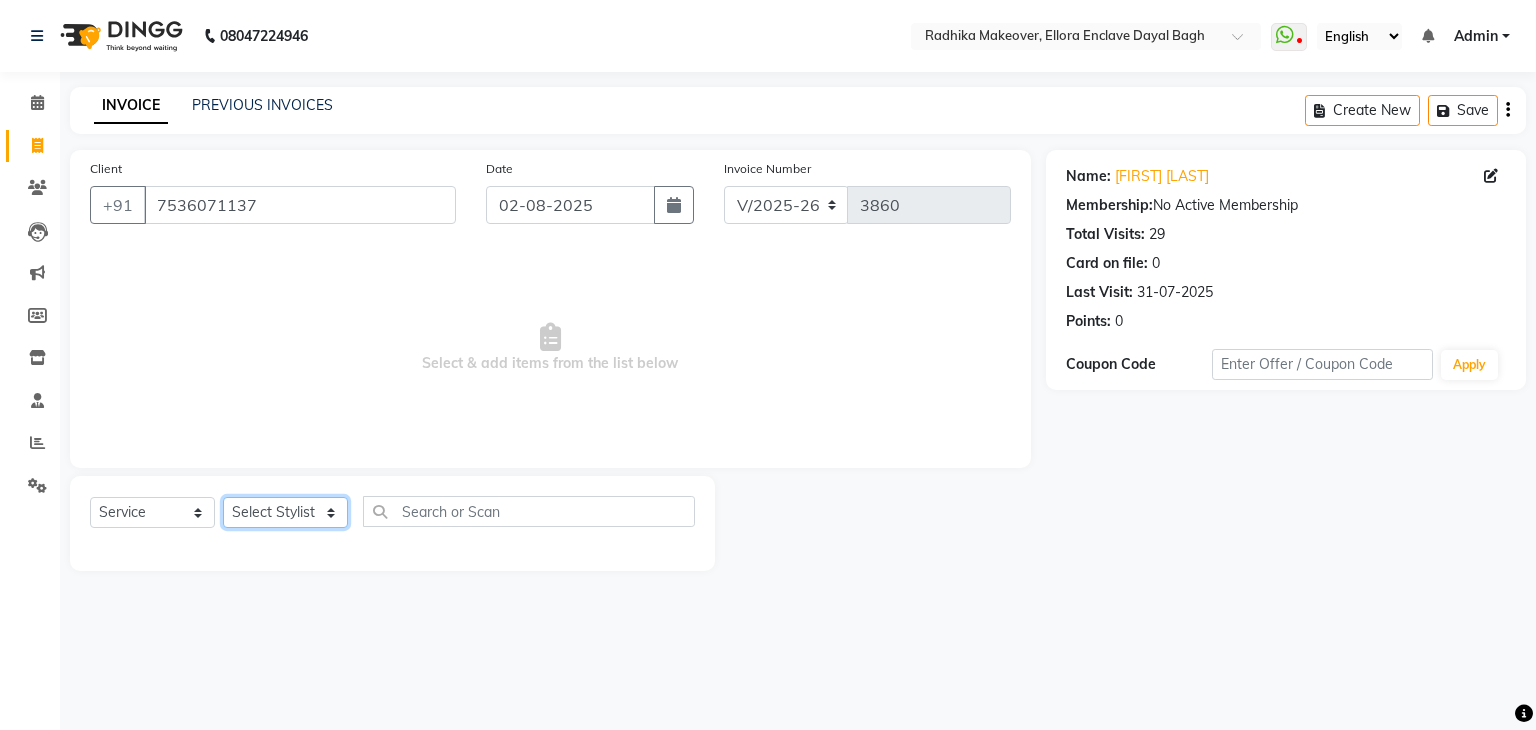 click on "Select Stylist AMAN DANISH SALMANI GOPAL PACHORI KANU KAVITA KIRAN KUMARI MEENU KUMARI NEHA NIKHIL CHAUDHARY Priya PRIYANKA YADAV RASHMI SANDHYA SHAGUFTA SHWETA SONA SAXENA SOUMYA TUSHAR OTWAL VINAY KUMAR" 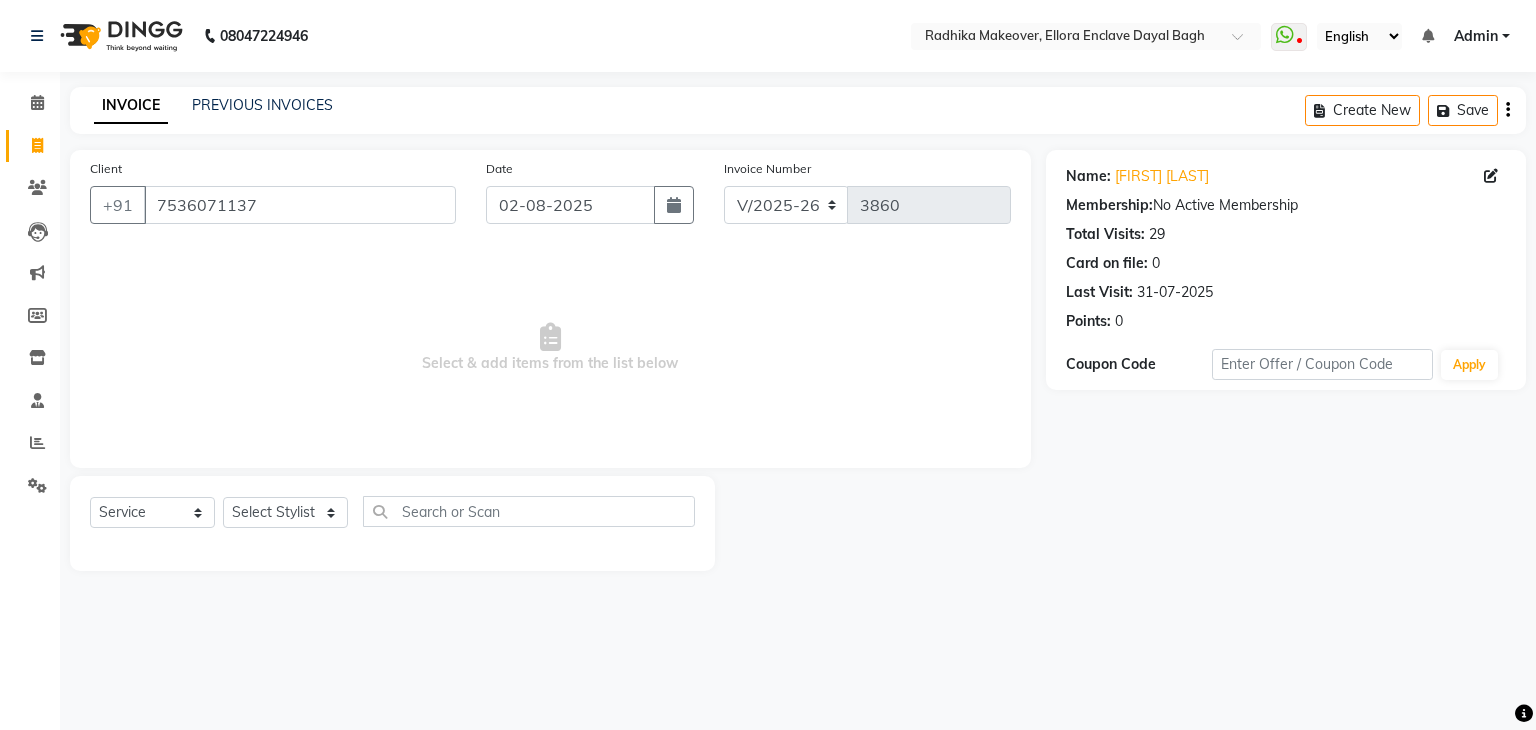 click on "Select & add items from the list below" at bounding box center [550, 348] 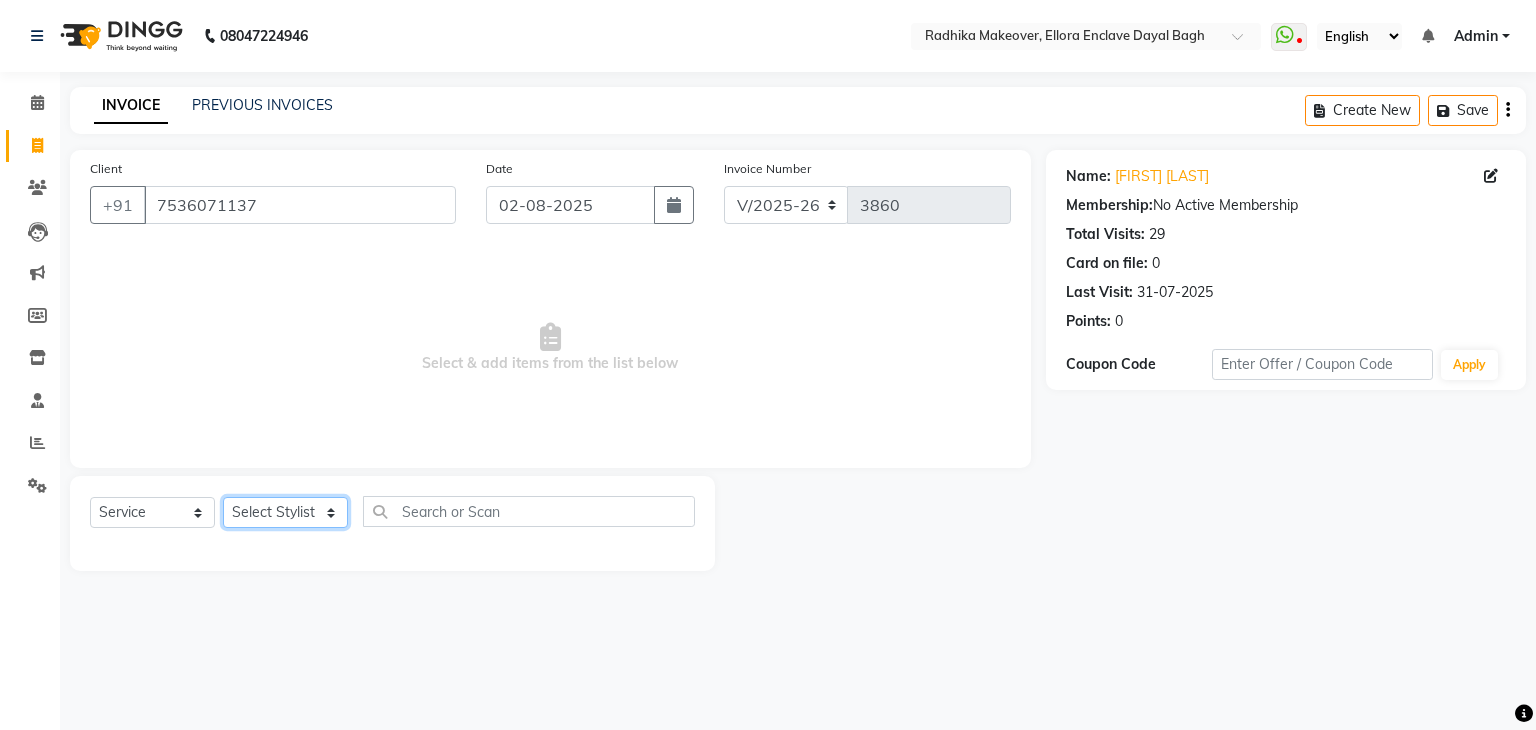 click on "Select Stylist AMAN DANISH SALMANI GOPAL PACHORI KANU KAVITA KIRAN KUMARI MEENU KUMARI NEHA NIKHIL CHAUDHARY Priya PRIYANKA YADAV RASHMI SANDHYA SHAGUFTA SHWETA SONA SAXENA SOUMYA TUSHAR OTWAL VINAY KUMAR" 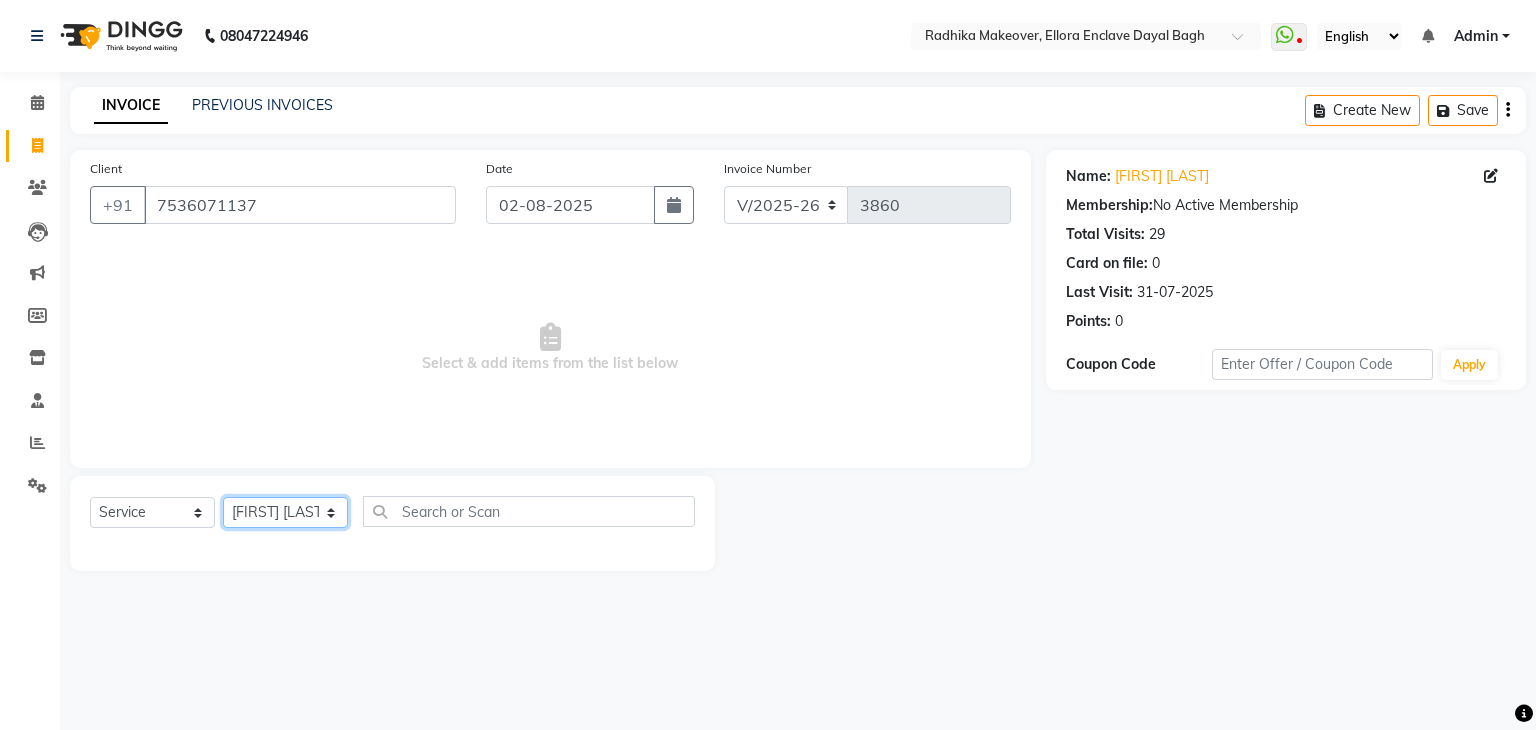 click on "Select Stylist AMAN DANISH SALMANI GOPAL PACHORI KANU KAVITA KIRAN KUMARI MEENU KUMARI NEHA NIKHIL CHAUDHARY Priya PRIYANKA YADAV RASHMI SANDHYA SHAGUFTA SHWETA SONA SAXENA SOUMYA TUSHAR OTWAL VINAY KUMAR" 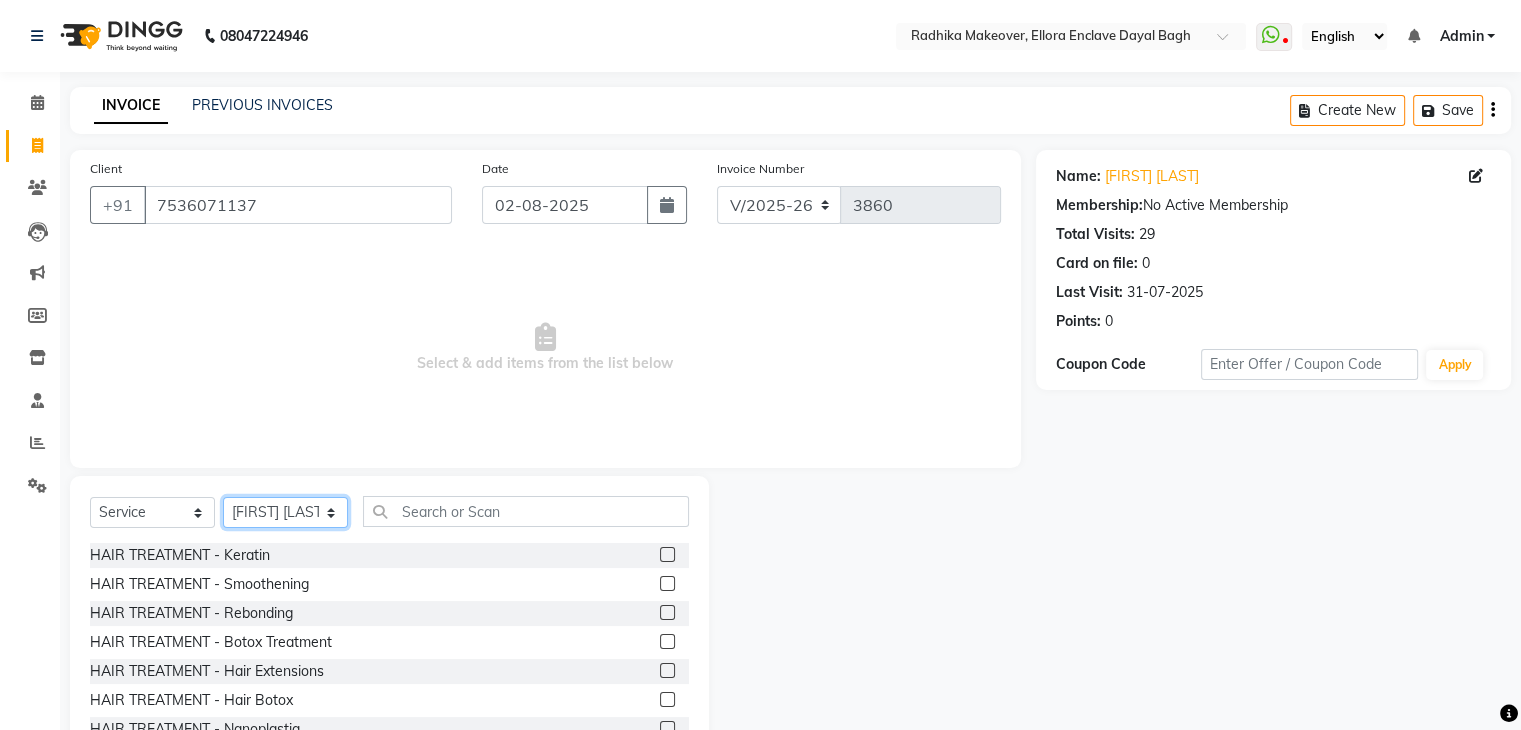 scroll, scrollTop: 72, scrollLeft: 0, axis: vertical 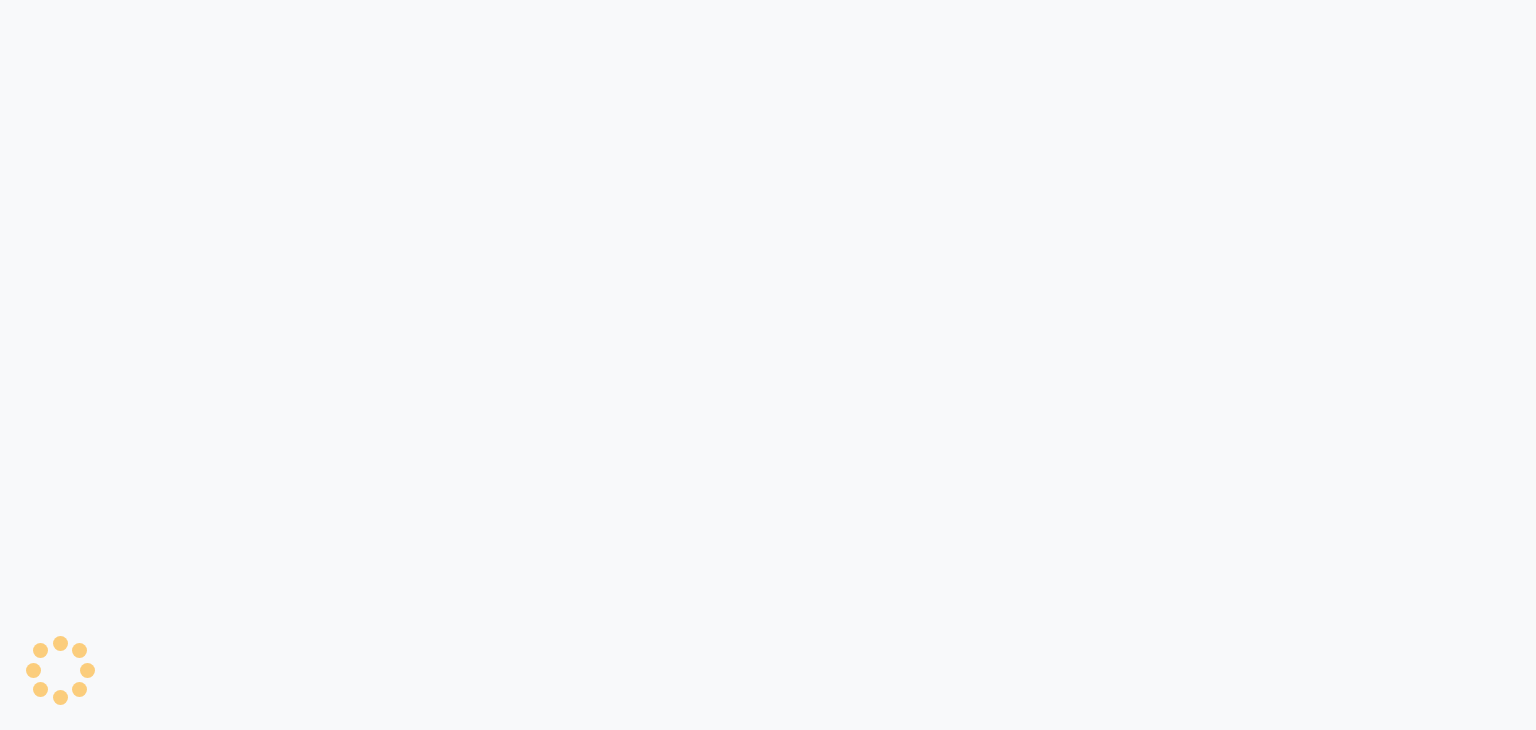 select on "service" 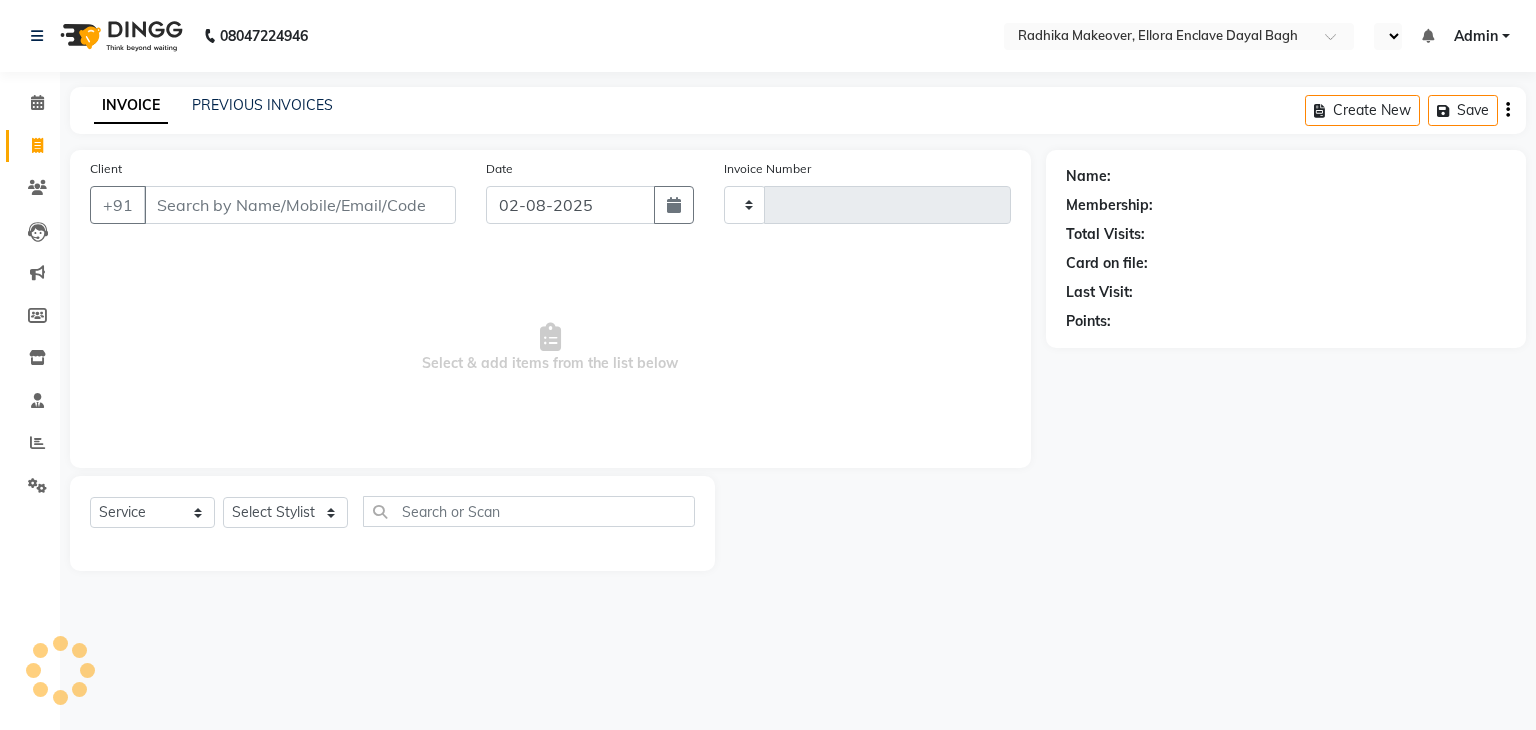 type on "3860" 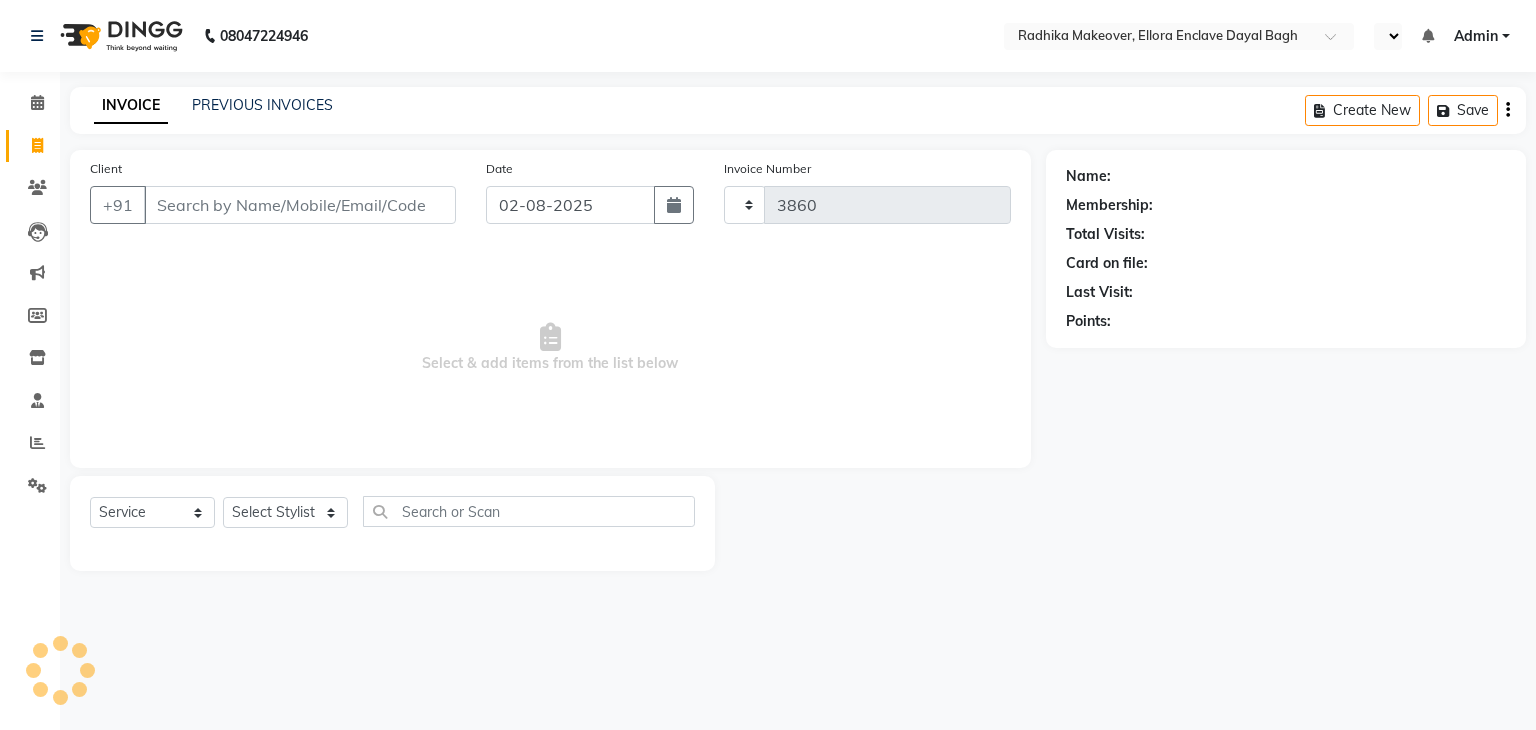 select on "en" 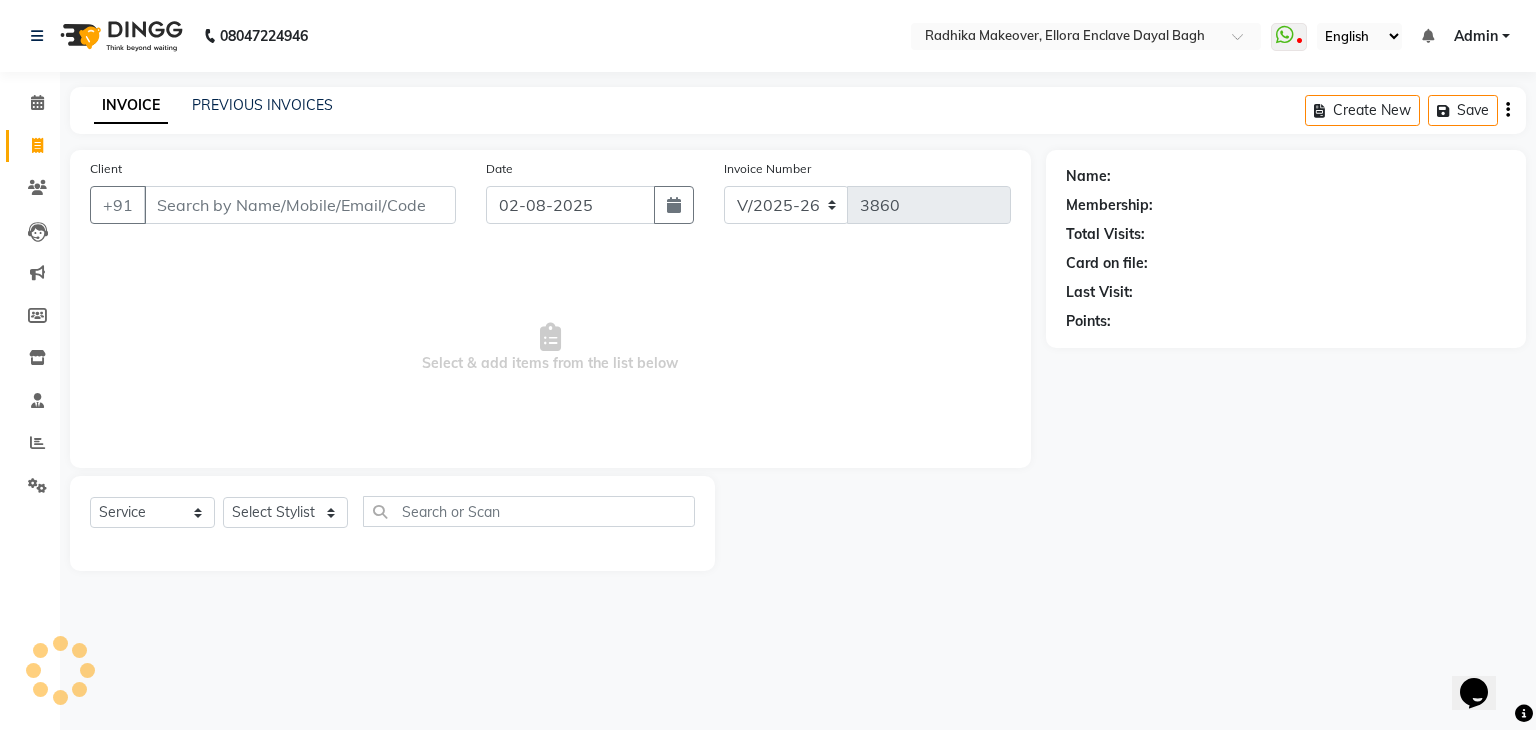 scroll, scrollTop: 0, scrollLeft: 0, axis: both 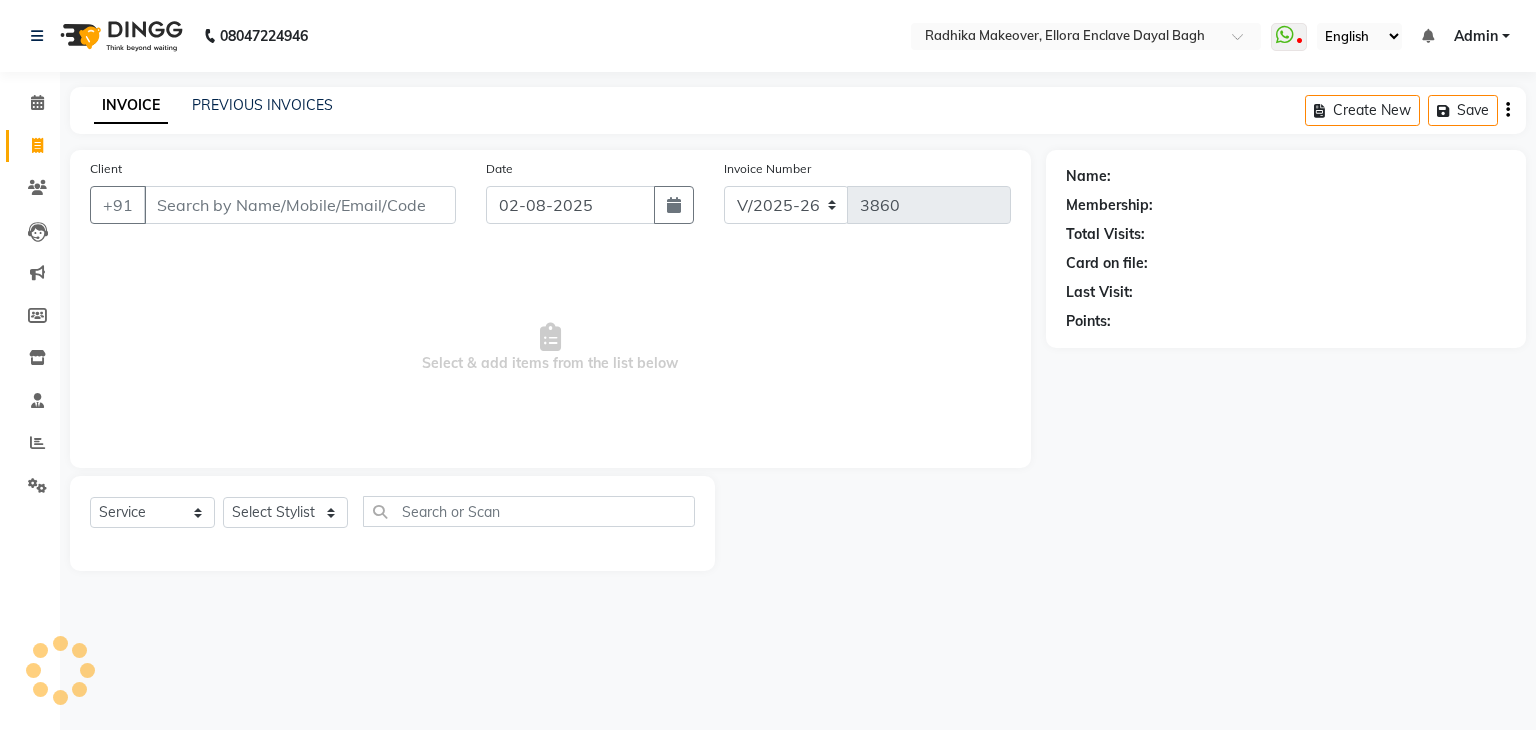select on "6880" 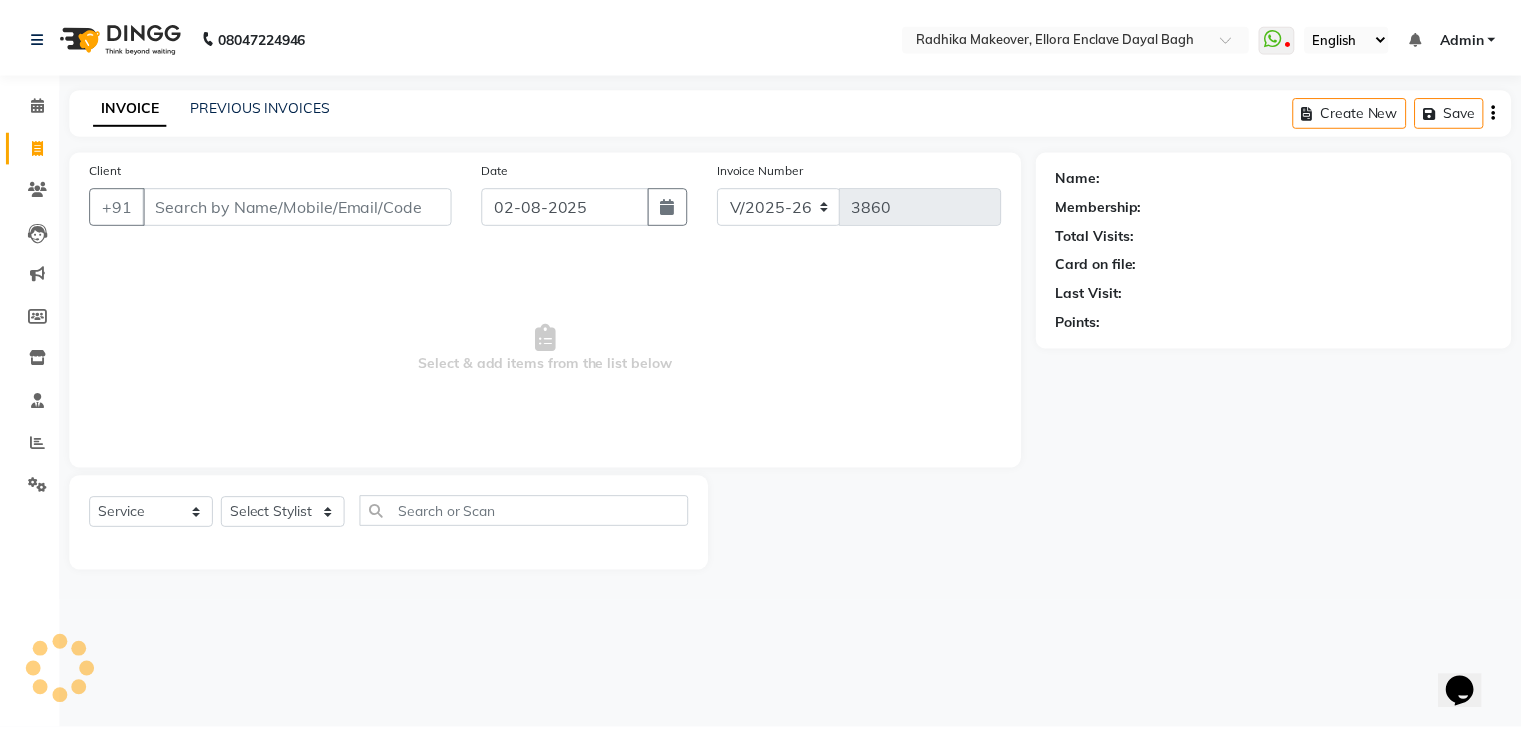 scroll, scrollTop: 0, scrollLeft: 0, axis: both 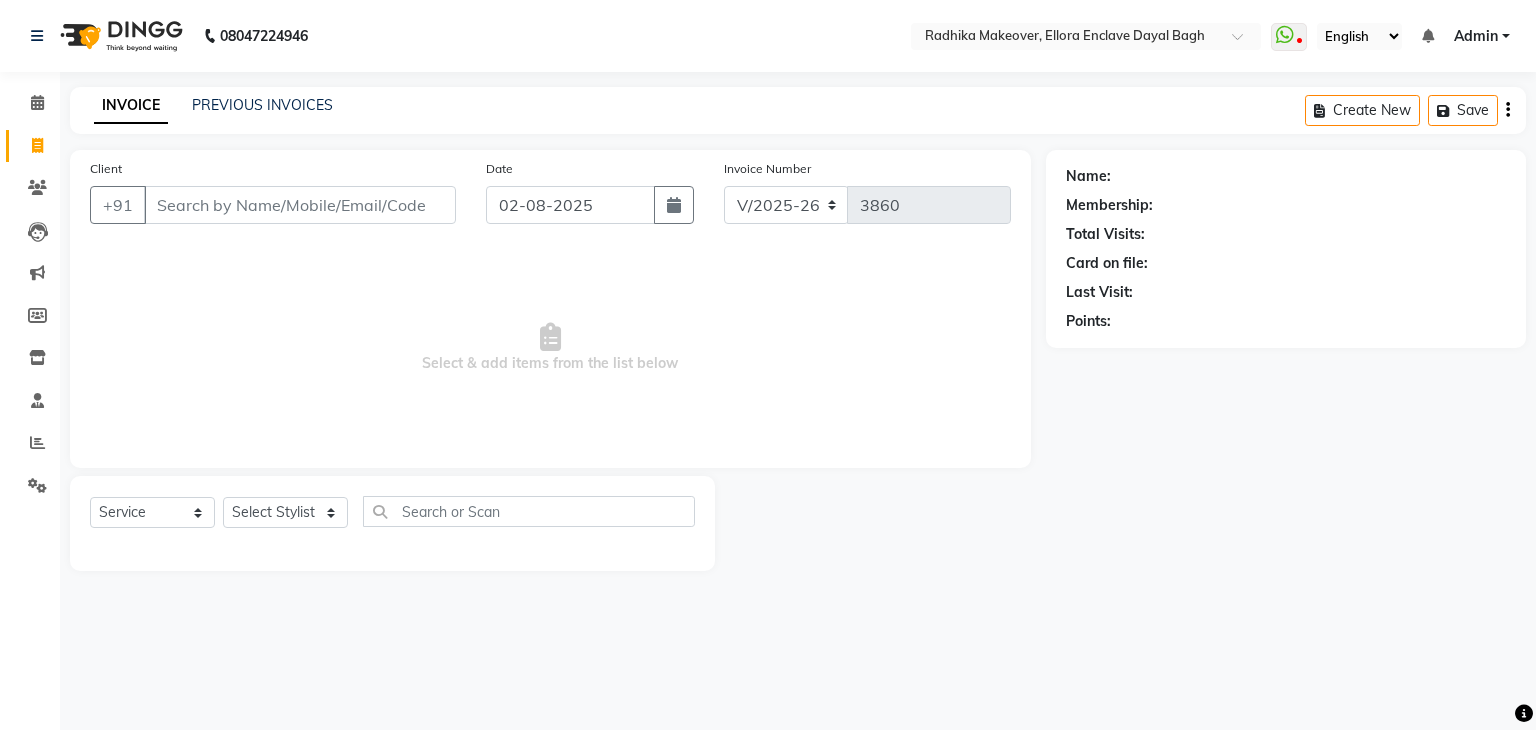 click 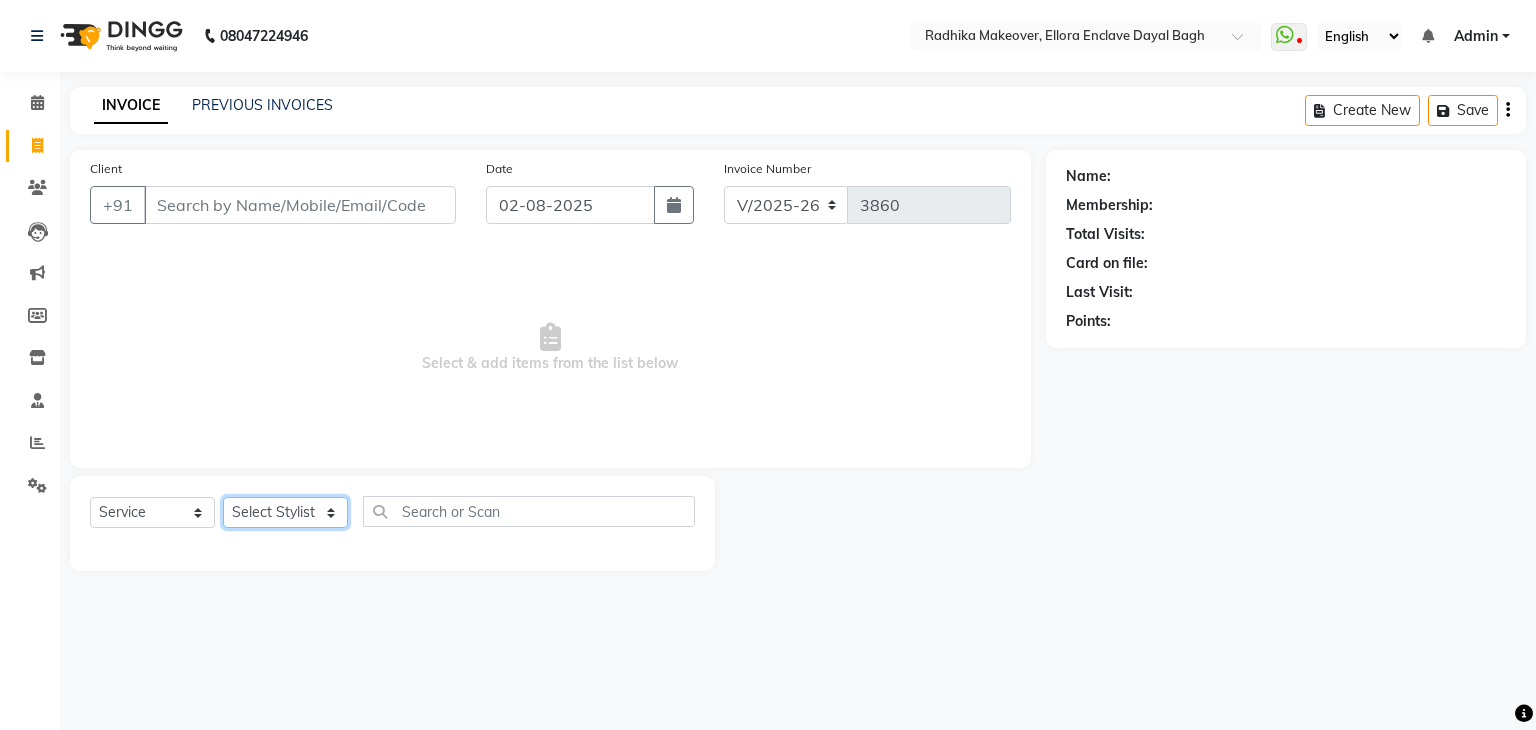 drag, startPoint x: 323, startPoint y: 517, endPoint x: 320, endPoint y: 40, distance: 477.00943 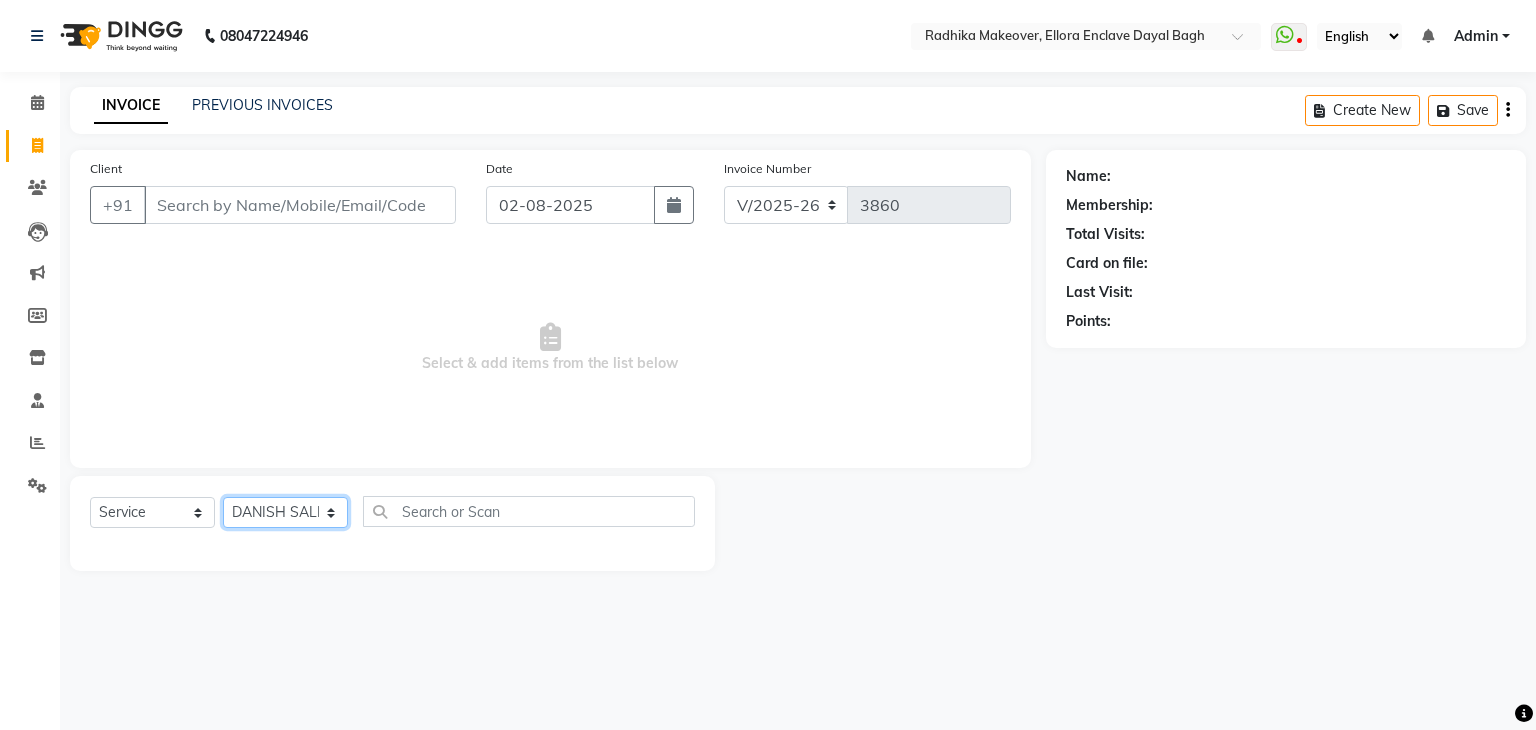 click on "Select Stylist AMAN DANISH SALMANI GOPAL PACHORI KANU KAVITA KIRAN KUMARI MEENU KUMARI NEHA NIKHIL CHAUDHARY Priya PRIYANKA YADAV RASHMI SANDHYA SHAGUFTA SHWETA SONA SAXENA SOUMYA TUSHAR OTWAL VINAY KUMAR" 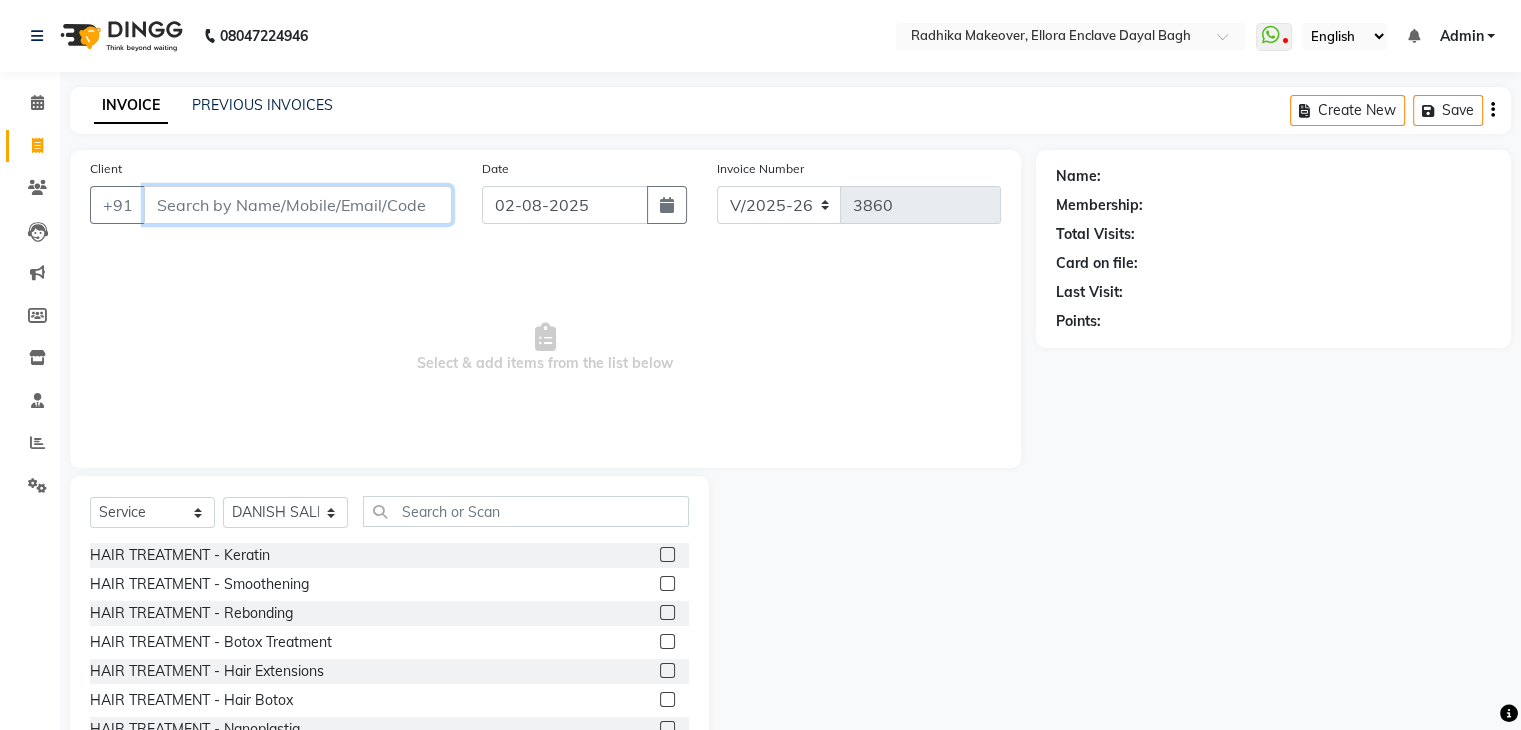 click on "Client" at bounding box center (298, 205) 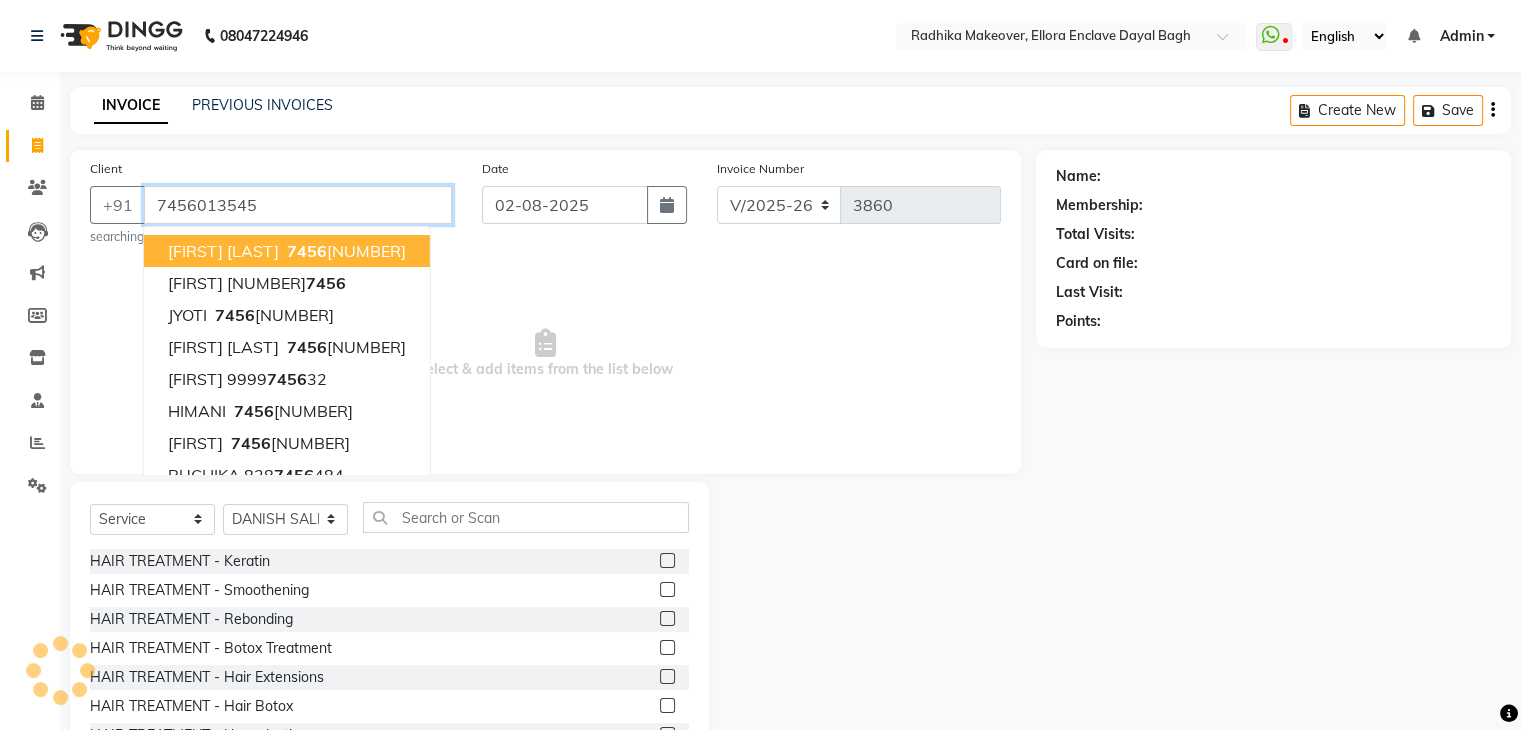 type on "7456013545" 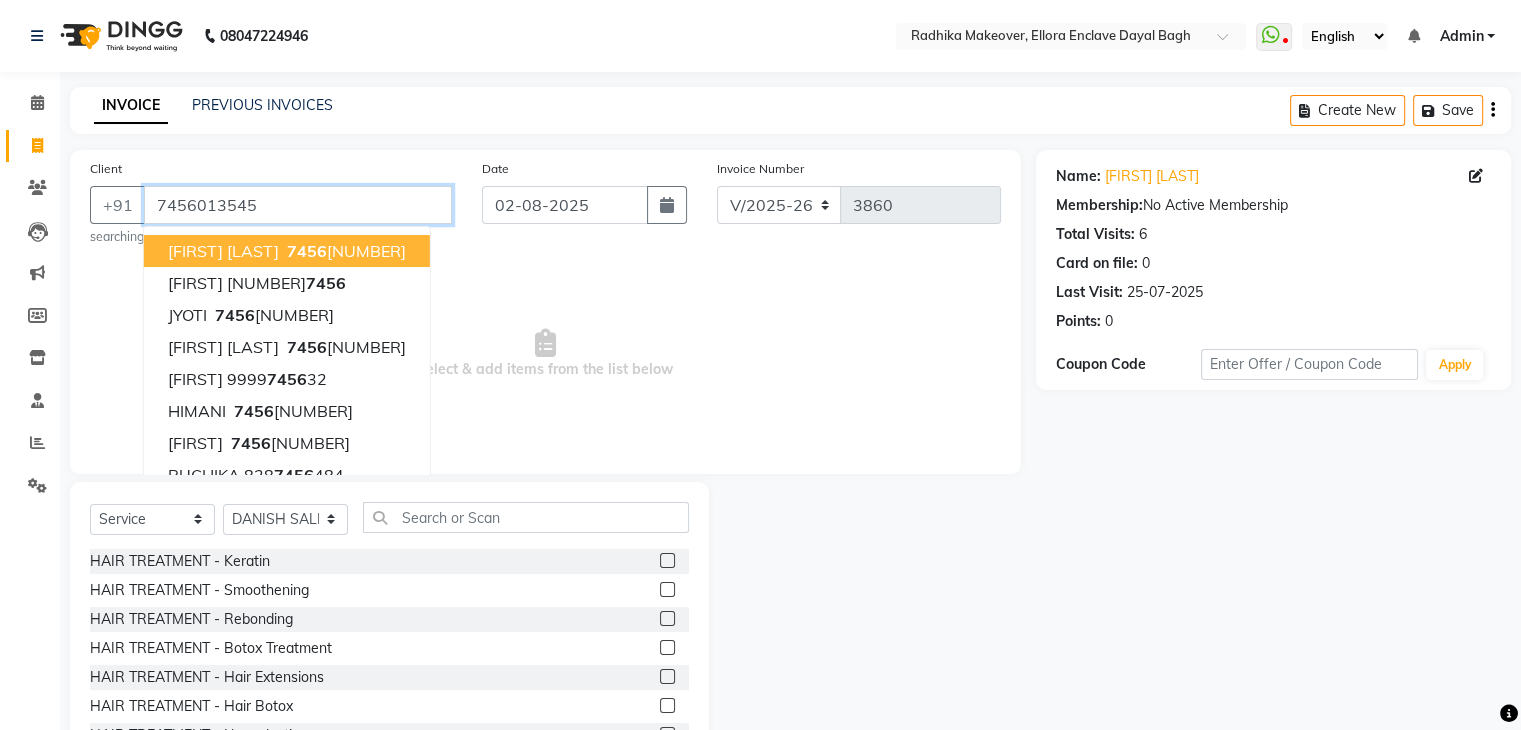 click on "7456013545" at bounding box center [298, 205] 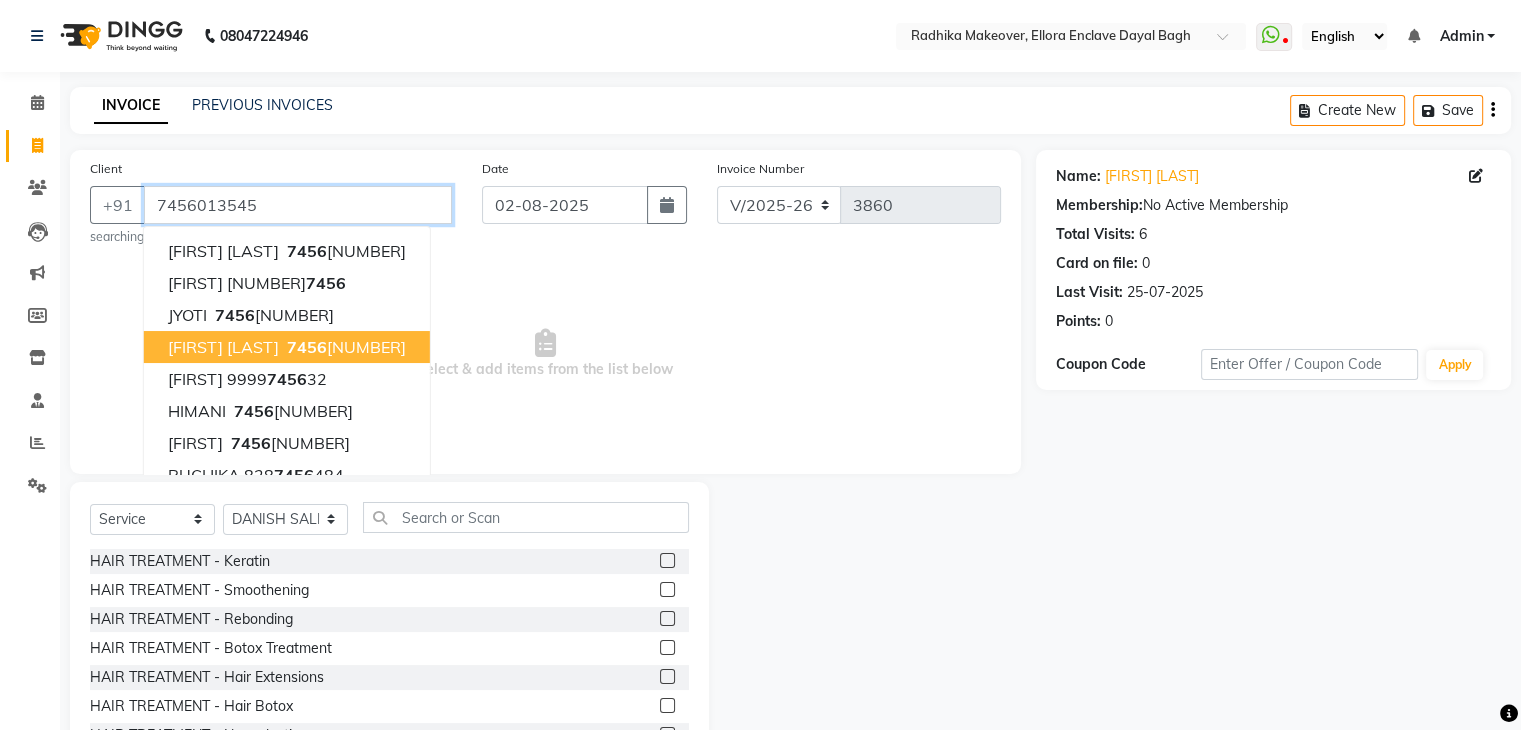 scroll, scrollTop: 78, scrollLeft: 0, axis: vertical 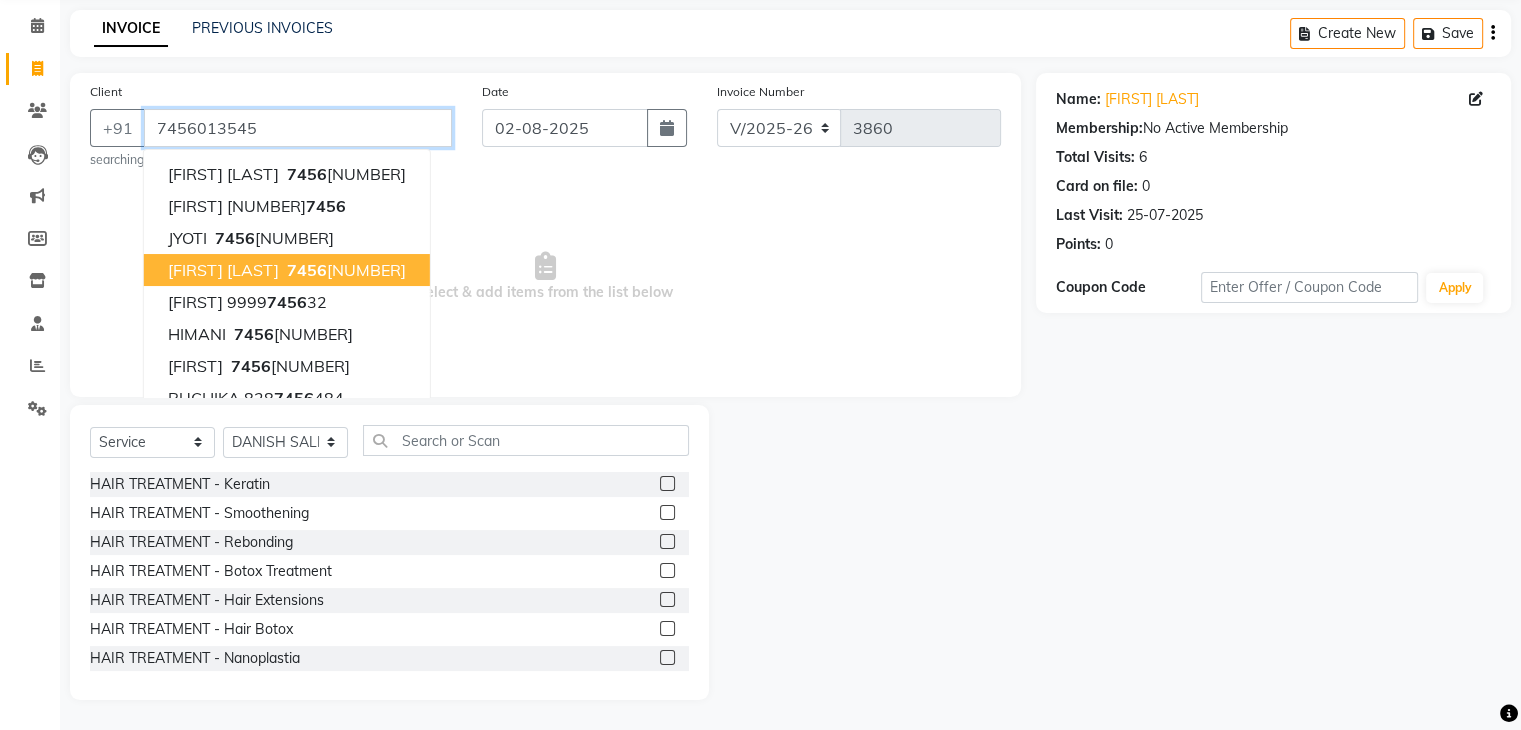 click on "[FIRST] [LAST]" at bounding box center (223, 270) 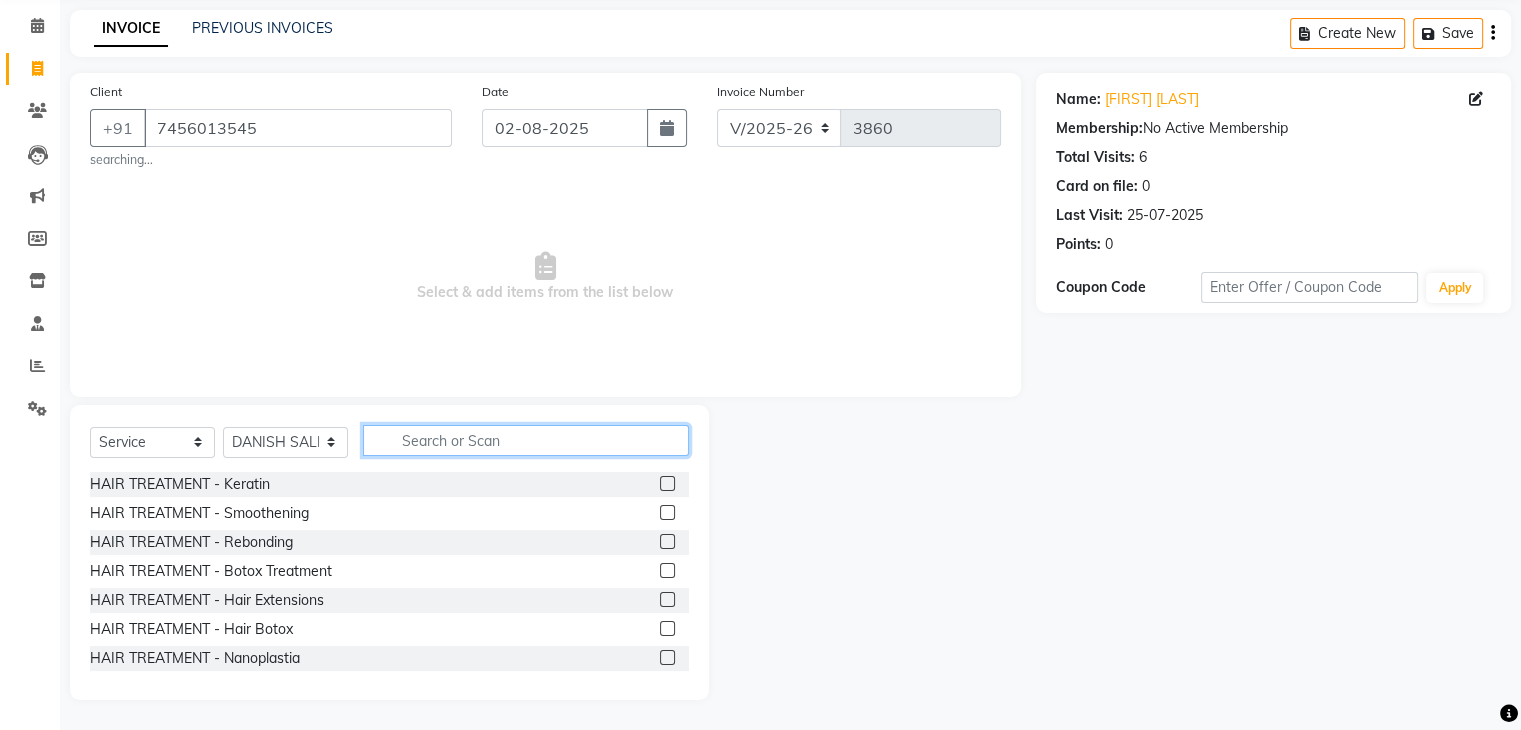 click 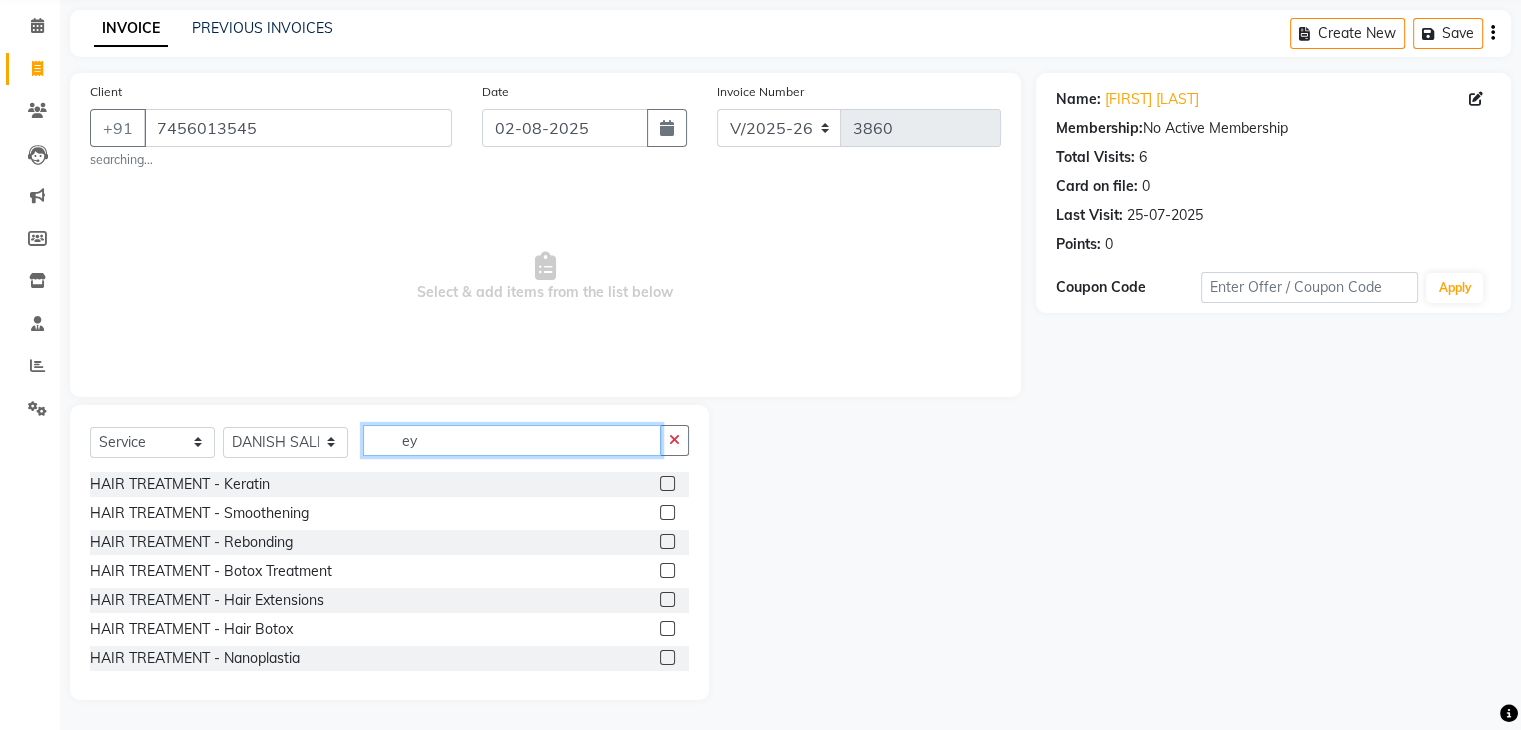 scroll, scrollTop: 0, scrollLeft: 0, axis: both 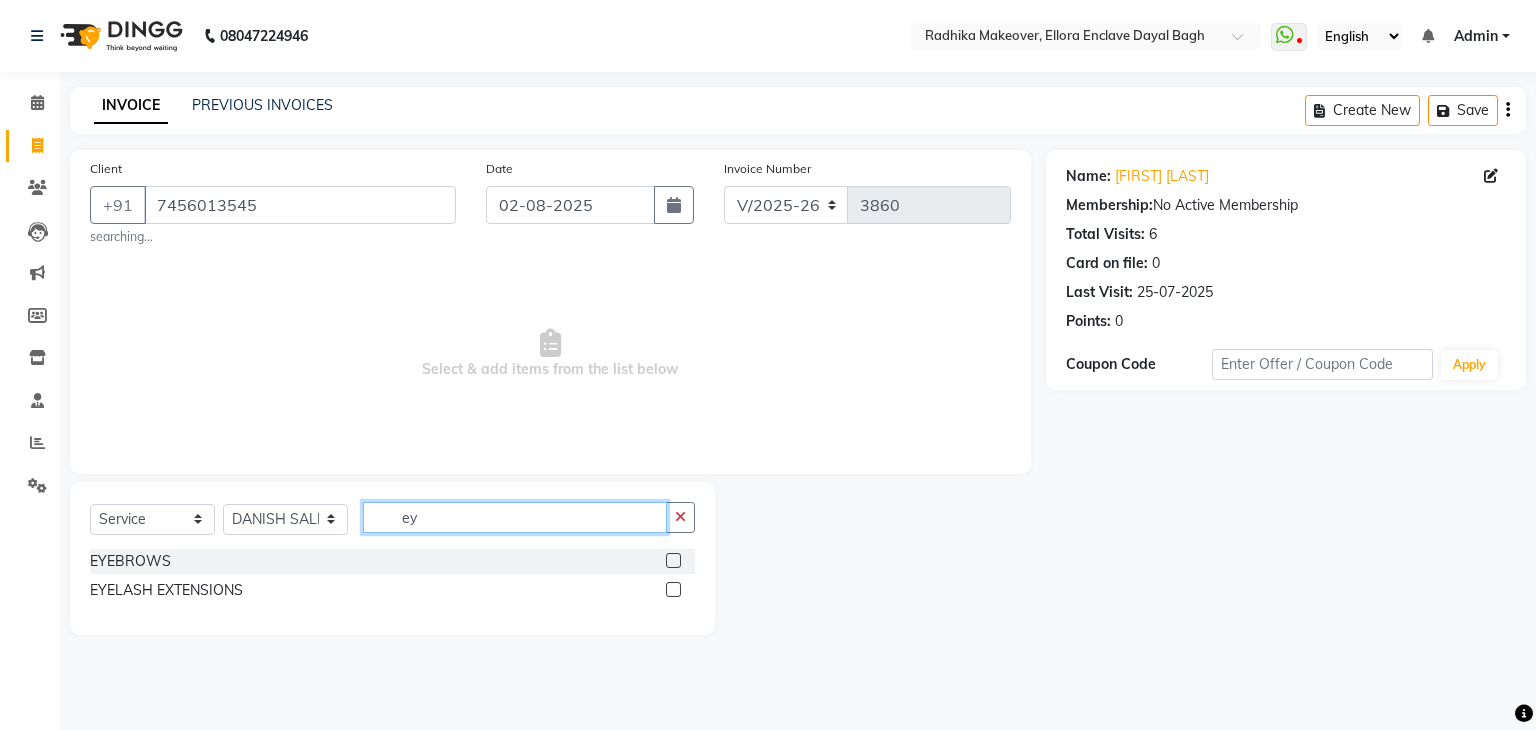 type on "e" 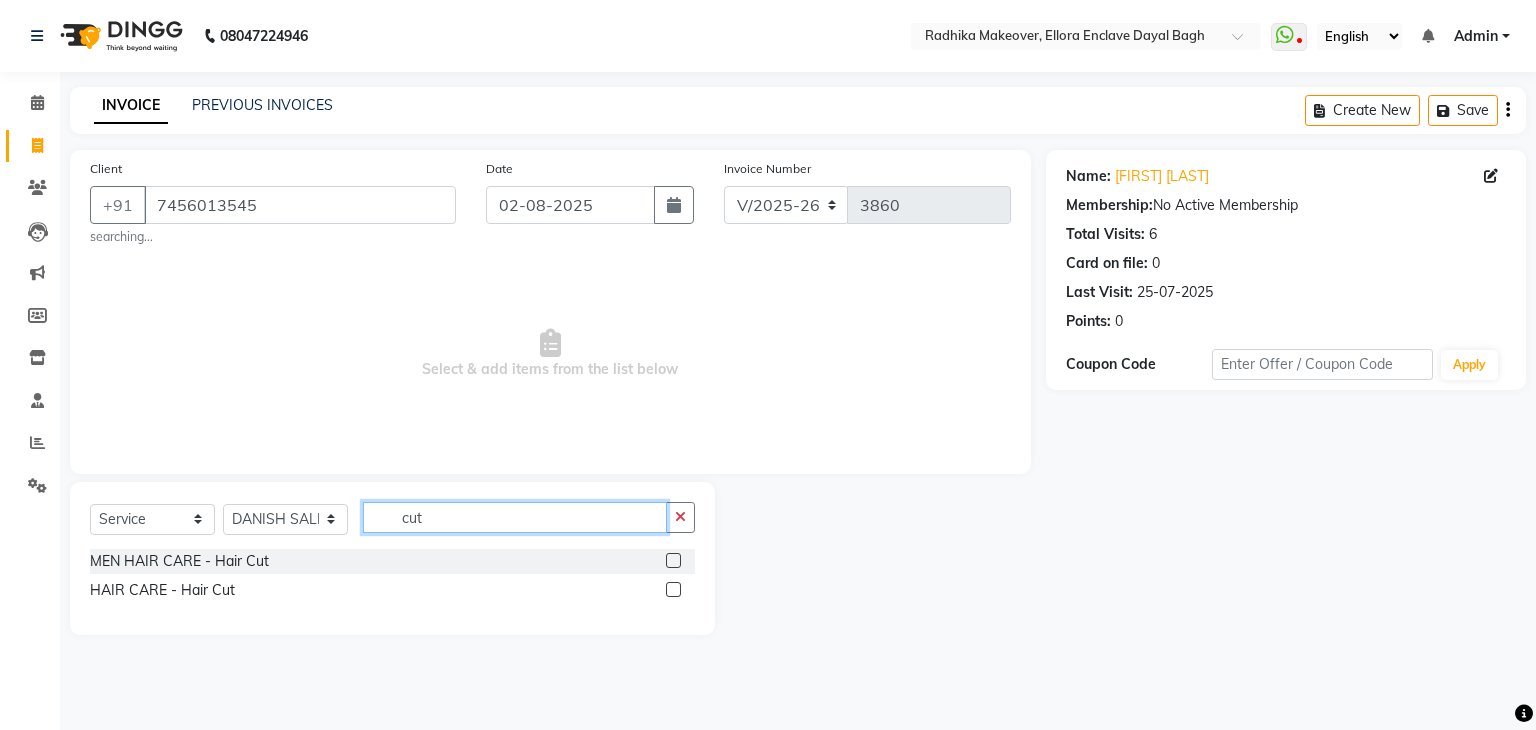 type on "cut" 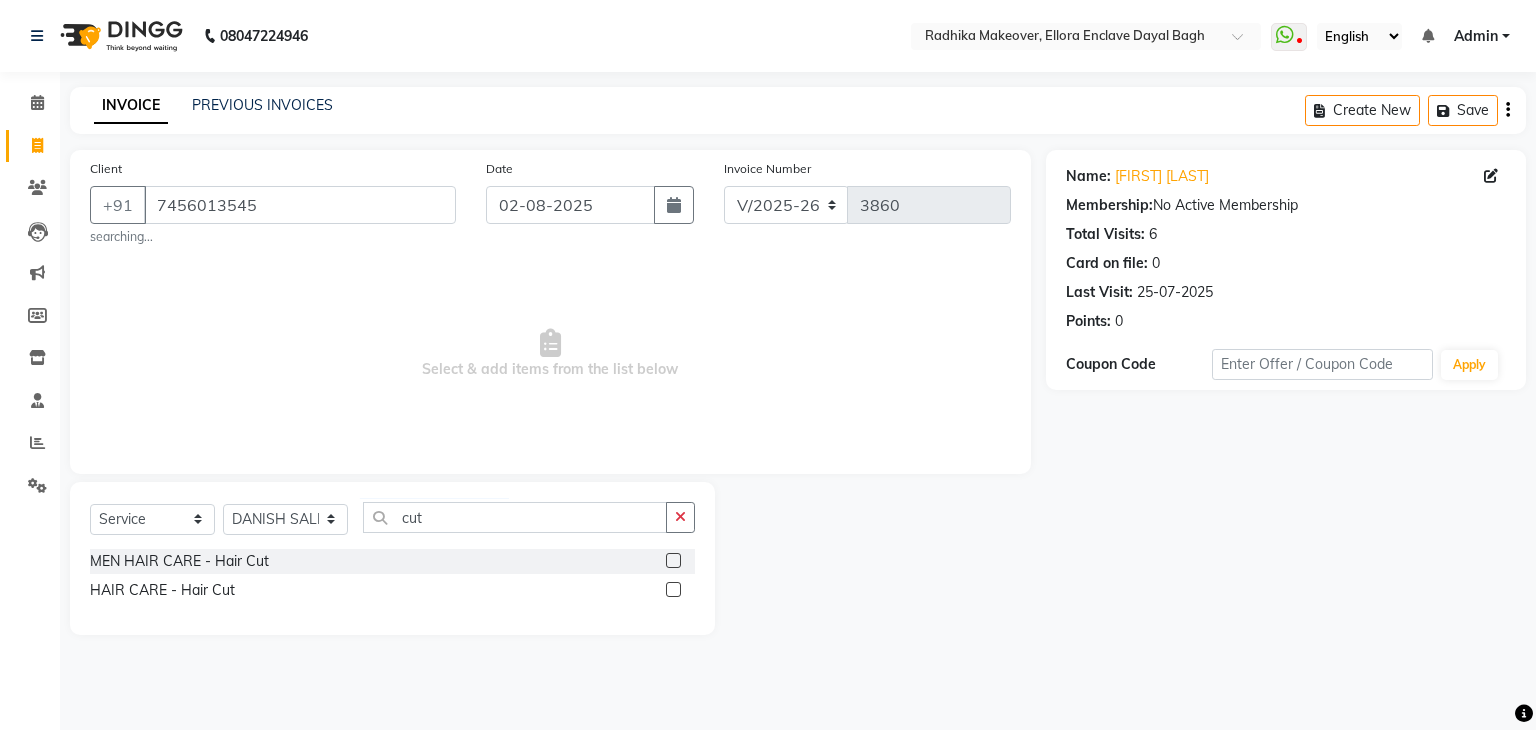 click 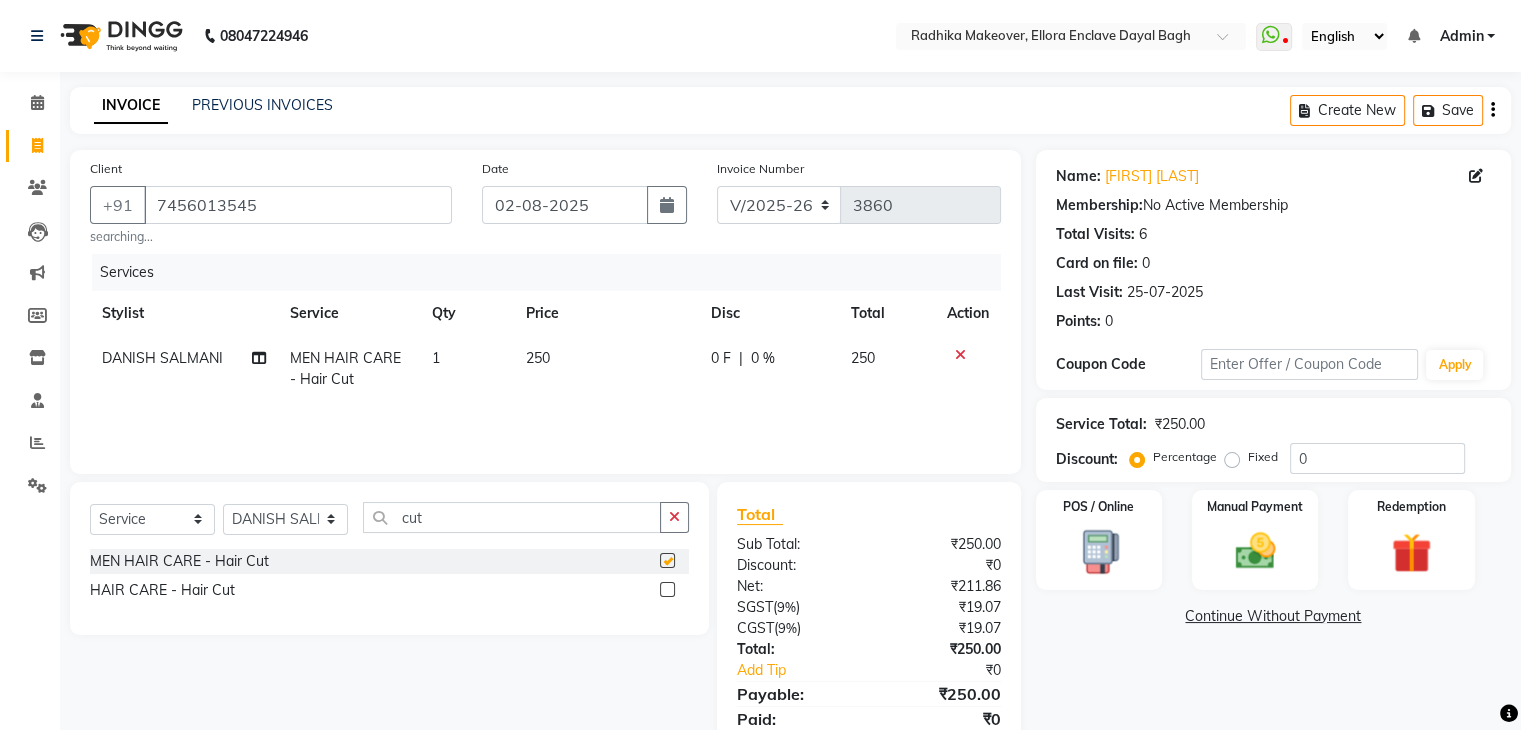 checkbox on "false" 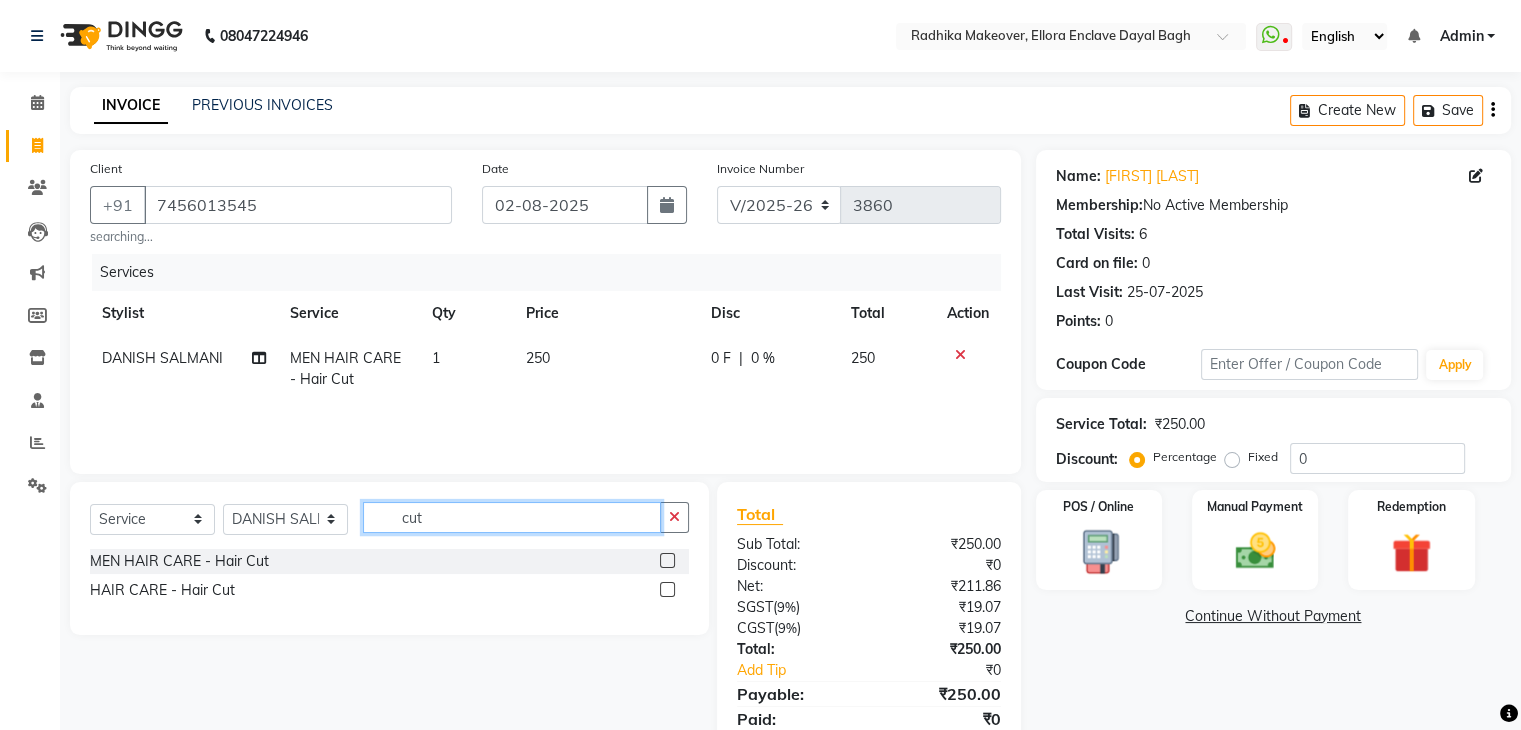 click on "cut" 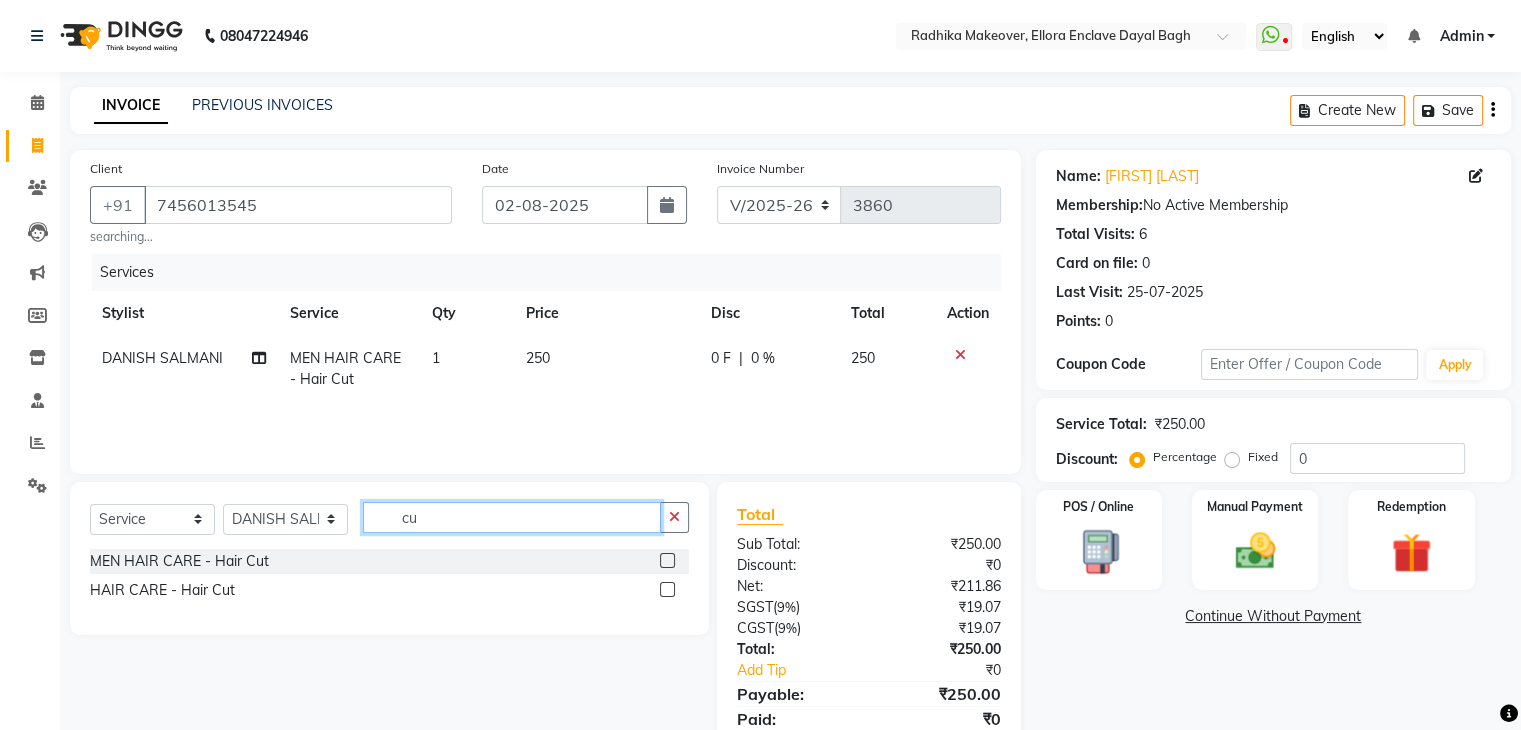 type on "c" 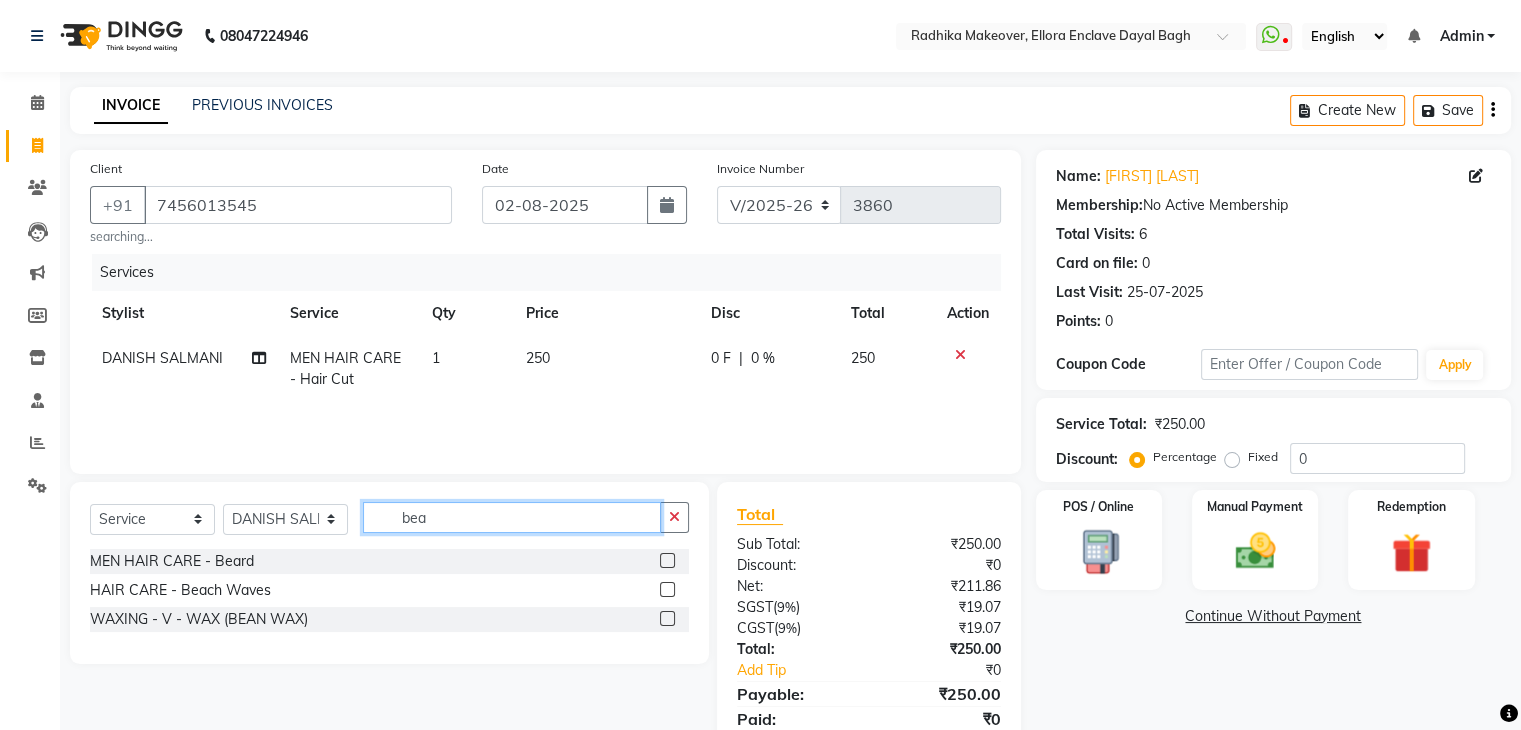 type on "bea" 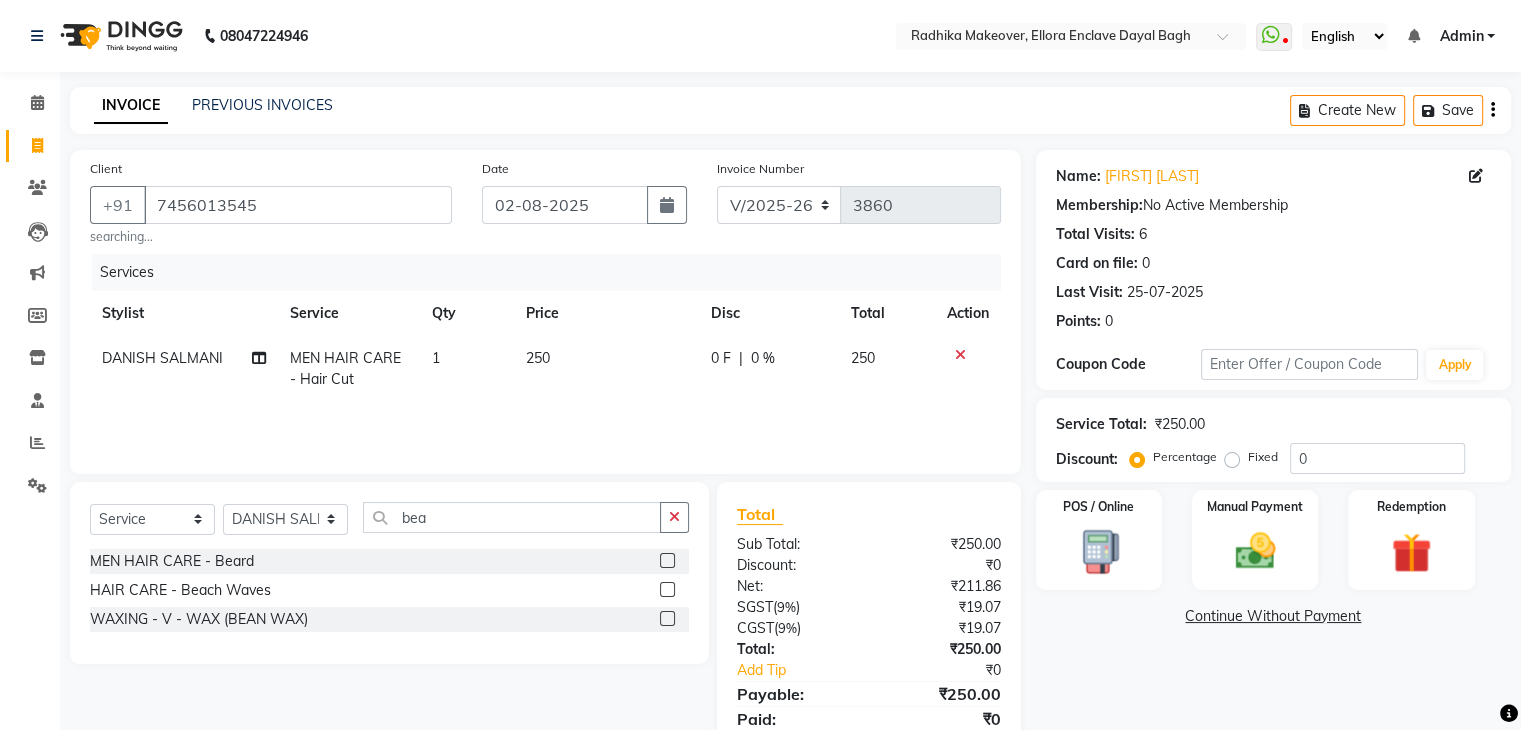 click 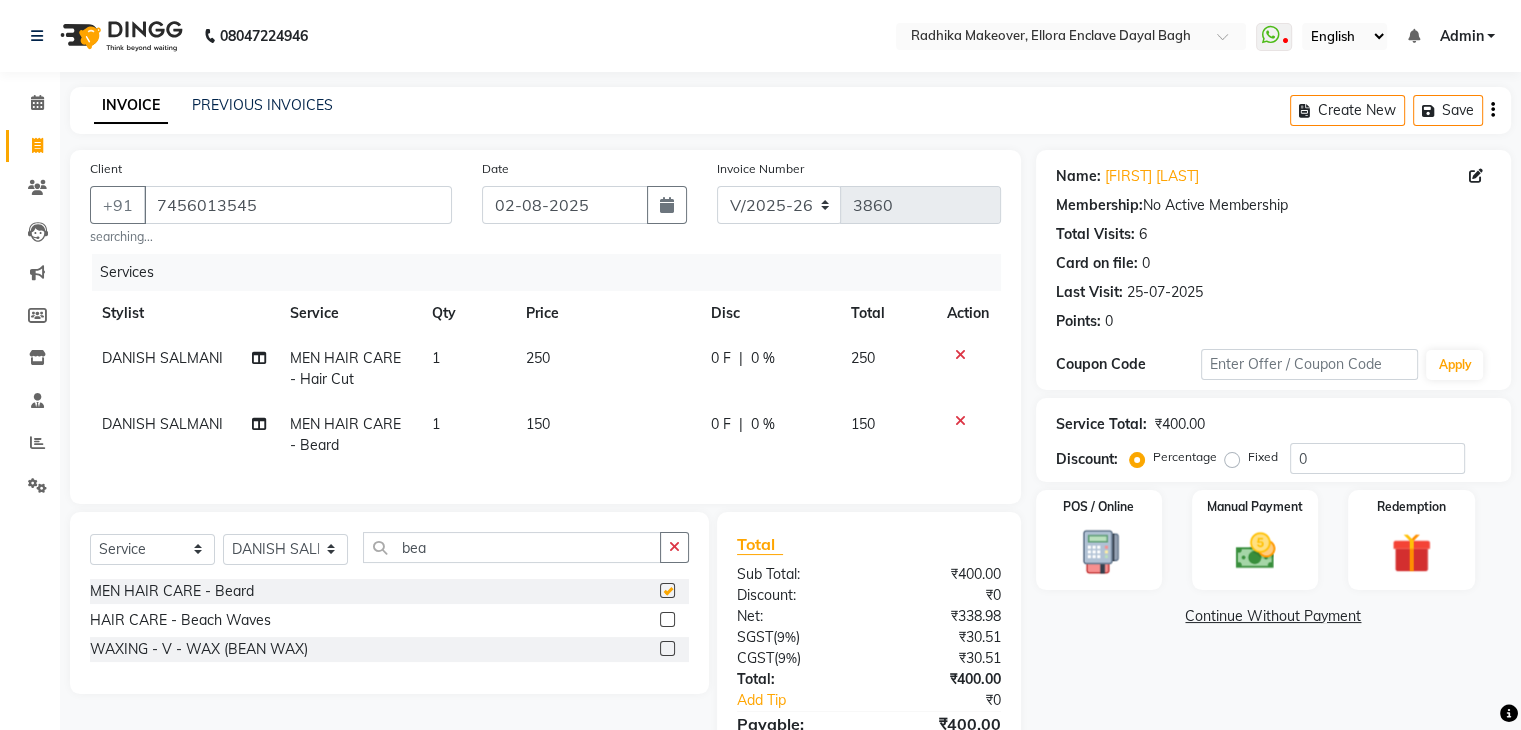 checkbox on "false" 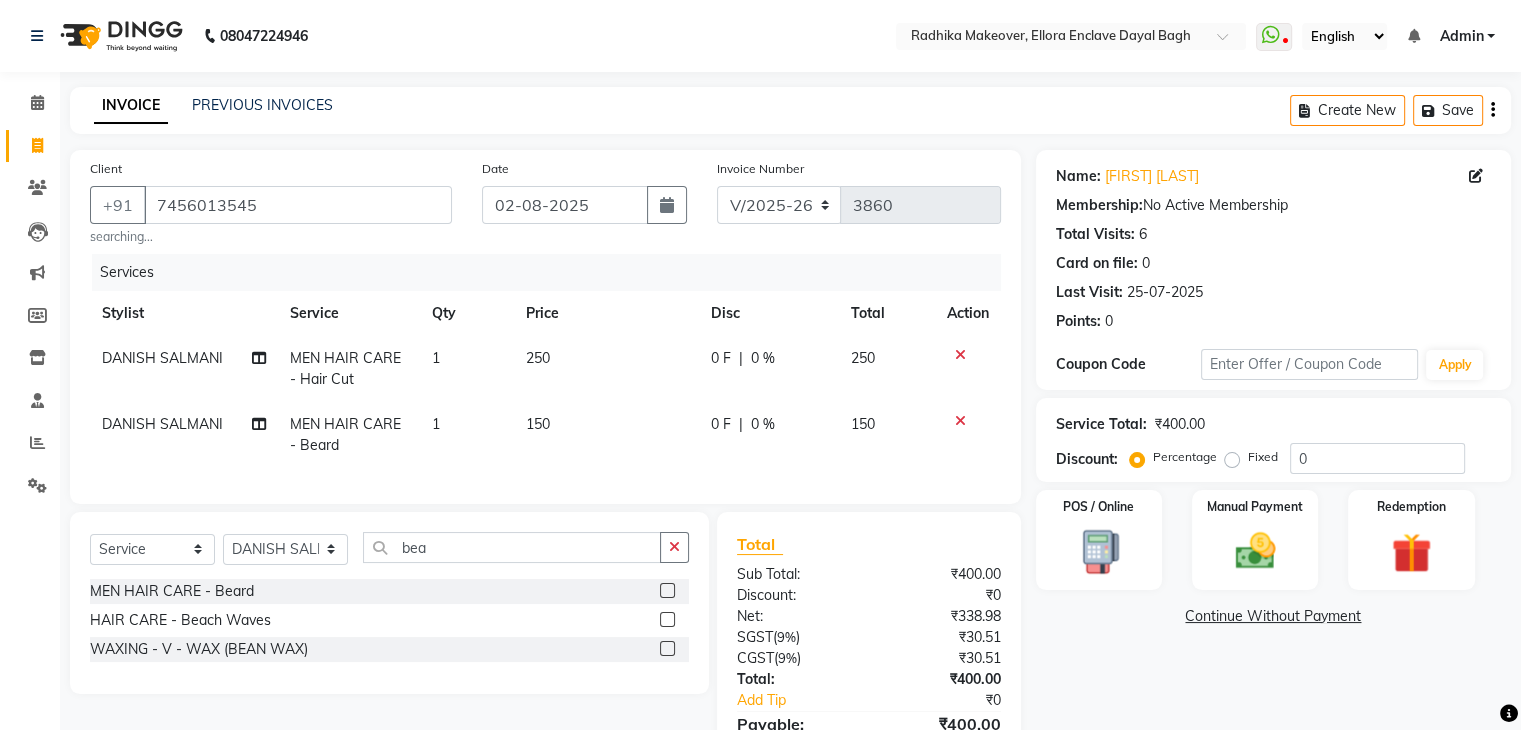 scroll, scrollTop: 122, scrollLeft: 0, axis: vertical 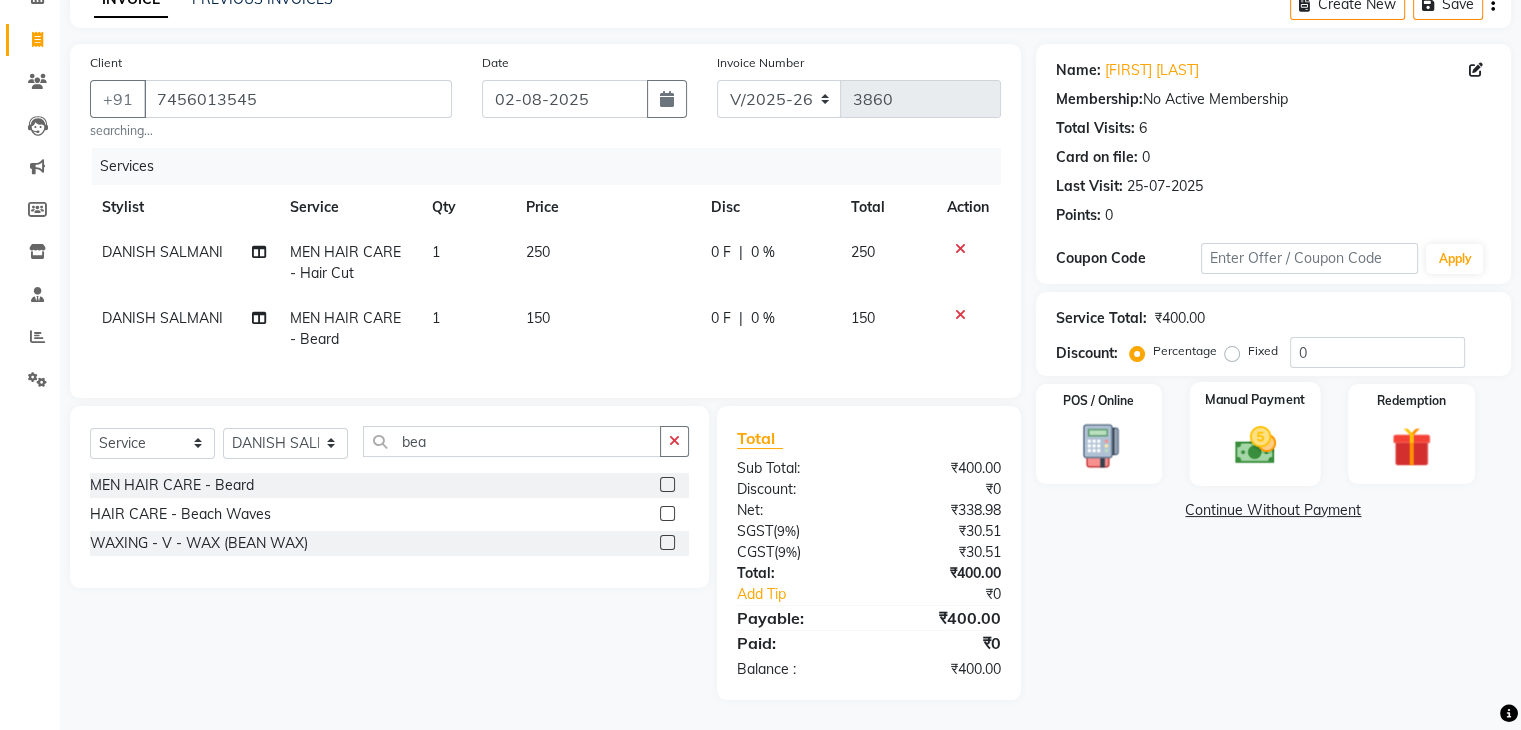 click 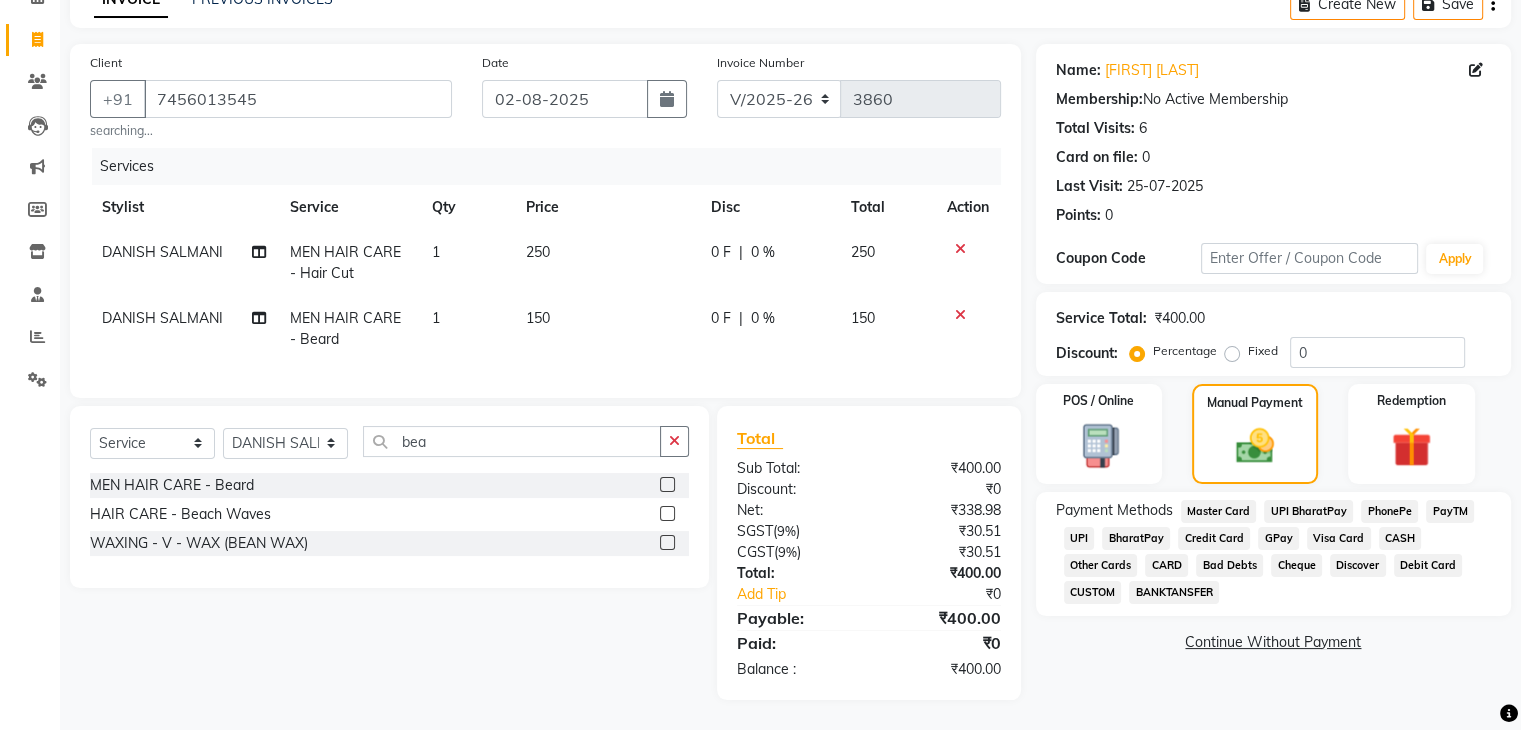 click on "CASH" 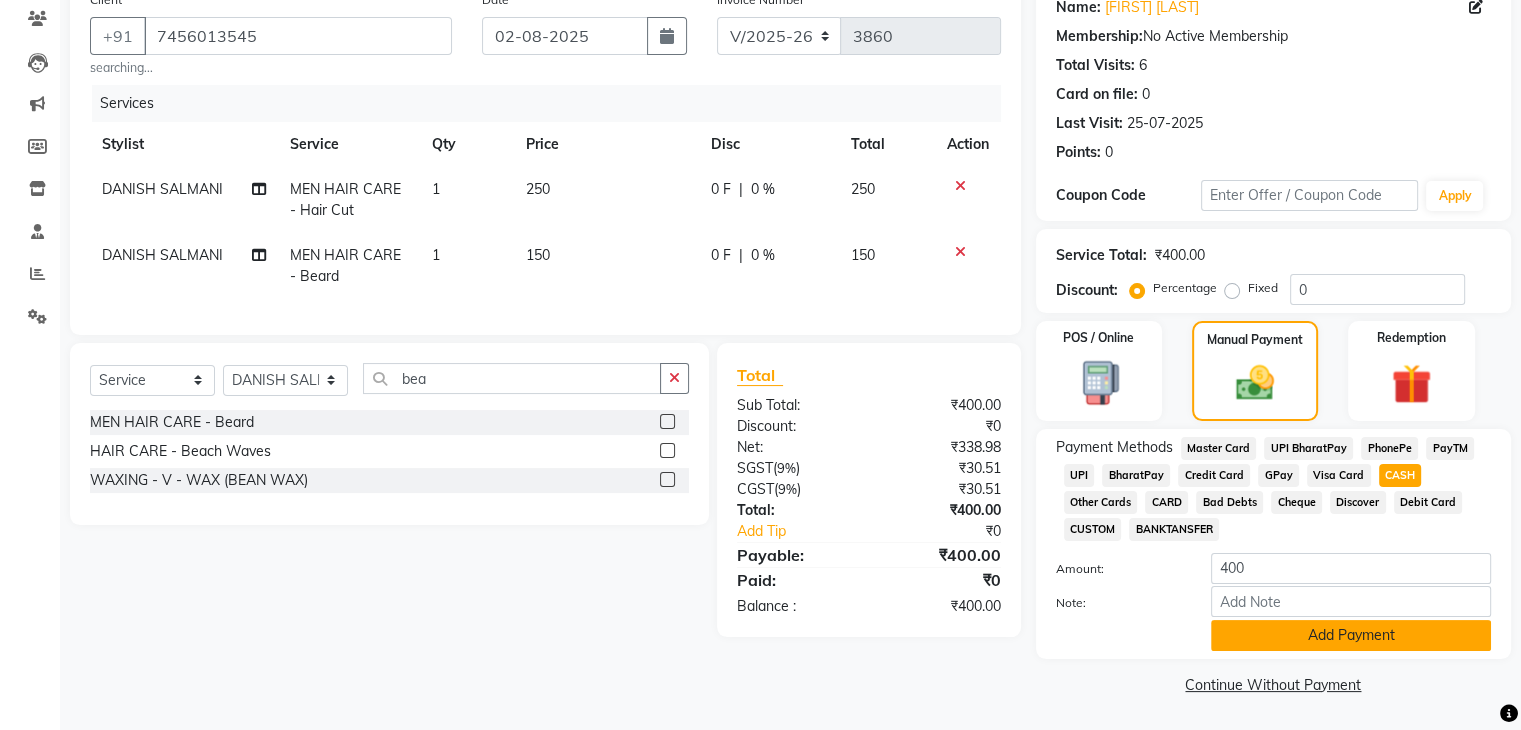 click on "Add Payment" 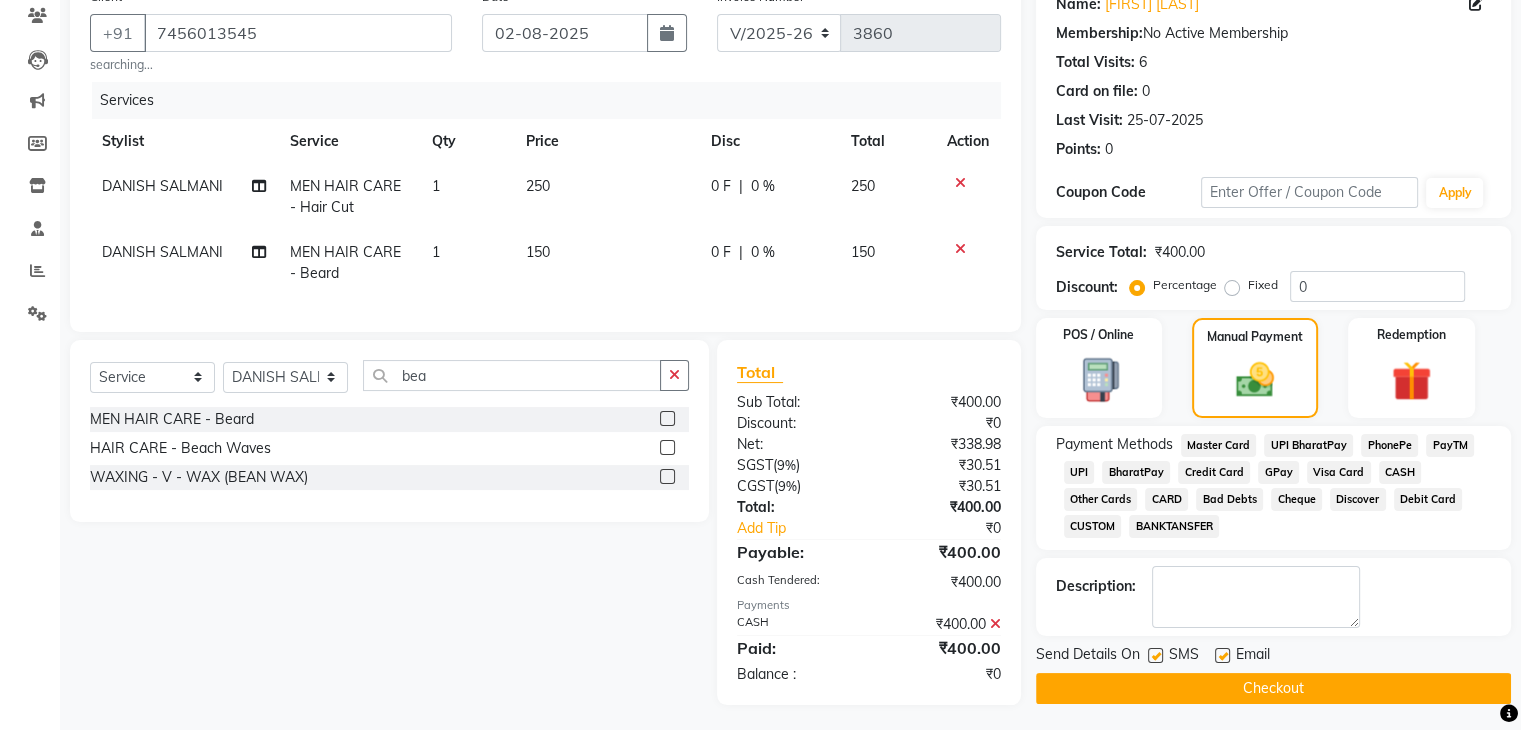 scroll, scrollTop: 193, scrollLeft: 0, axis: vertical 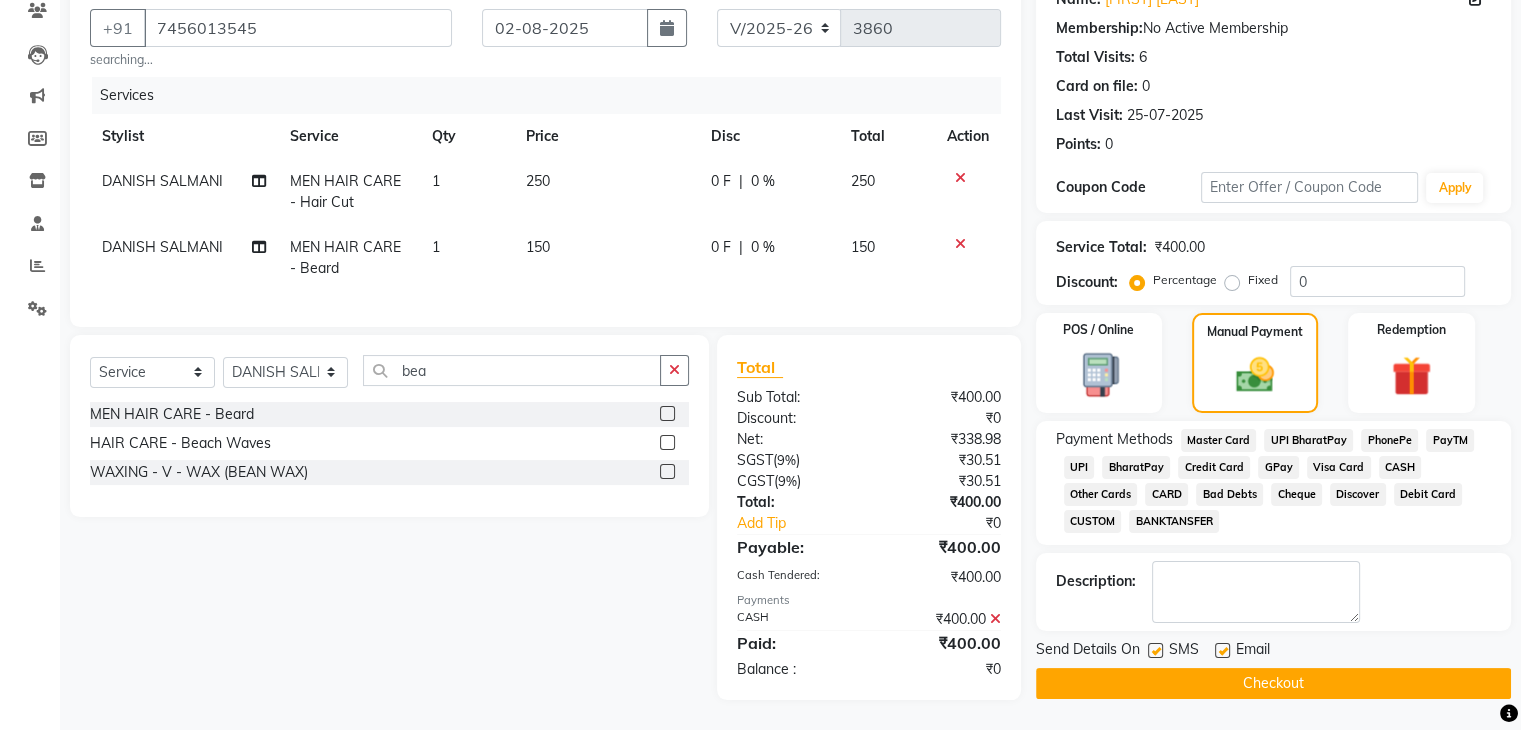 click on "Checkout" 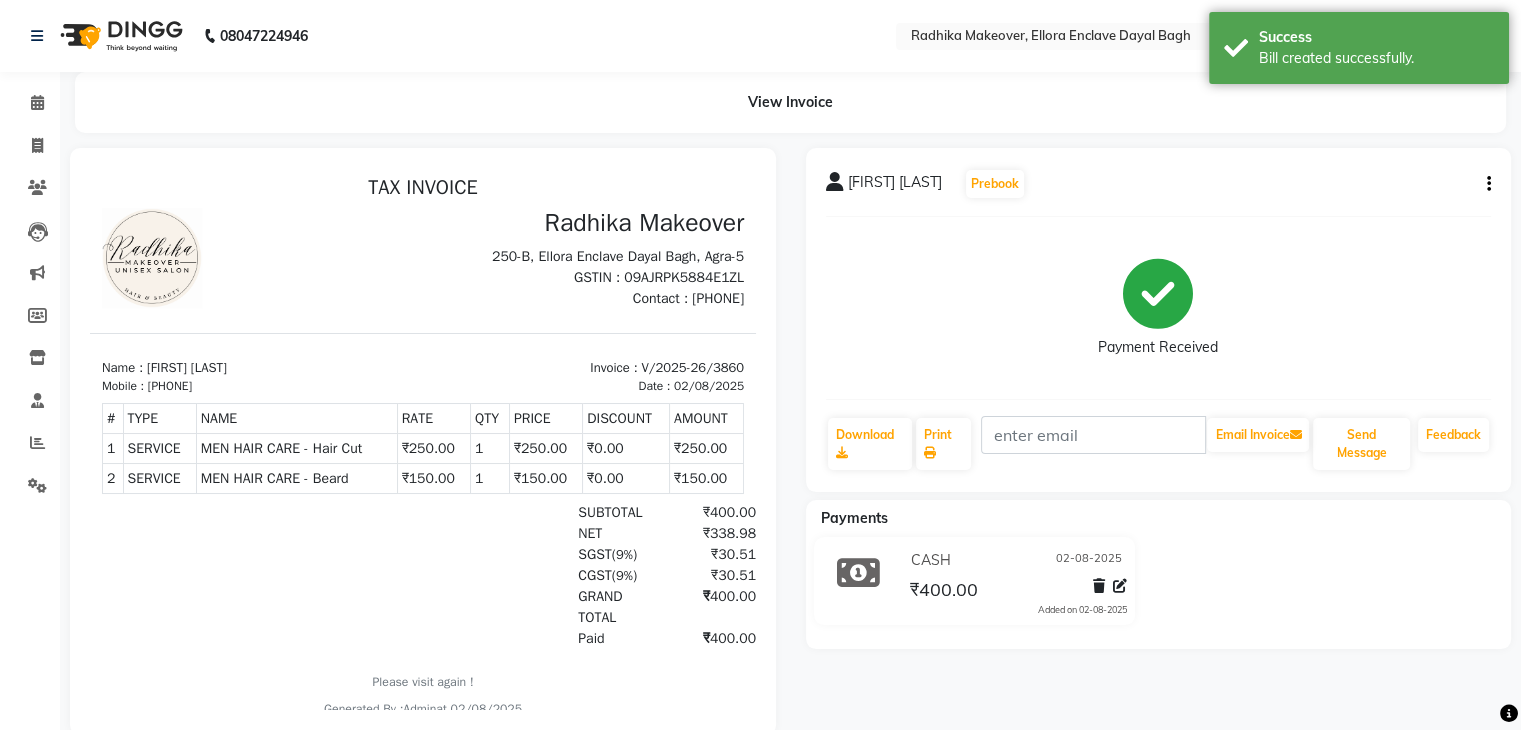 scroll, scrollTop: 0, scrollLeft: 0, axis: both 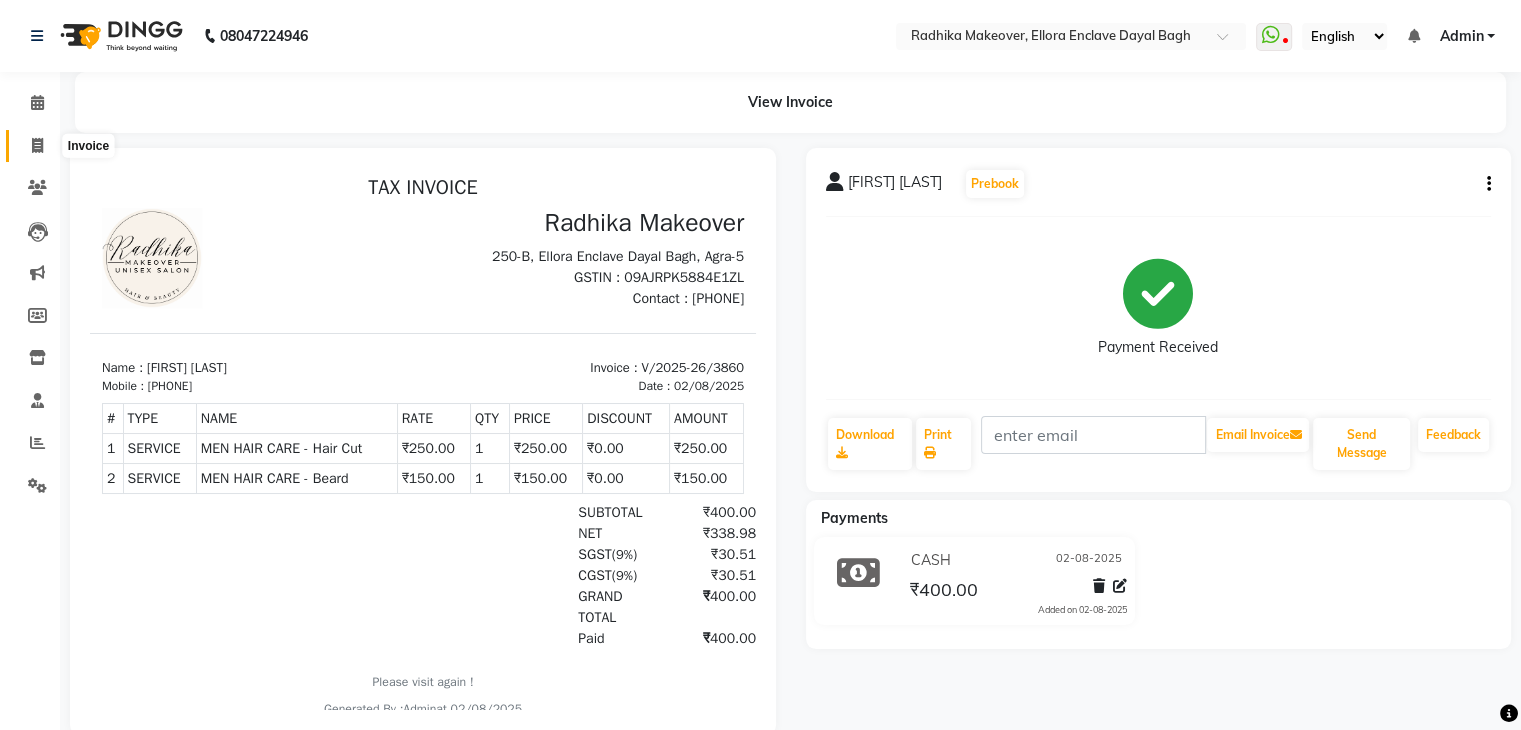 click 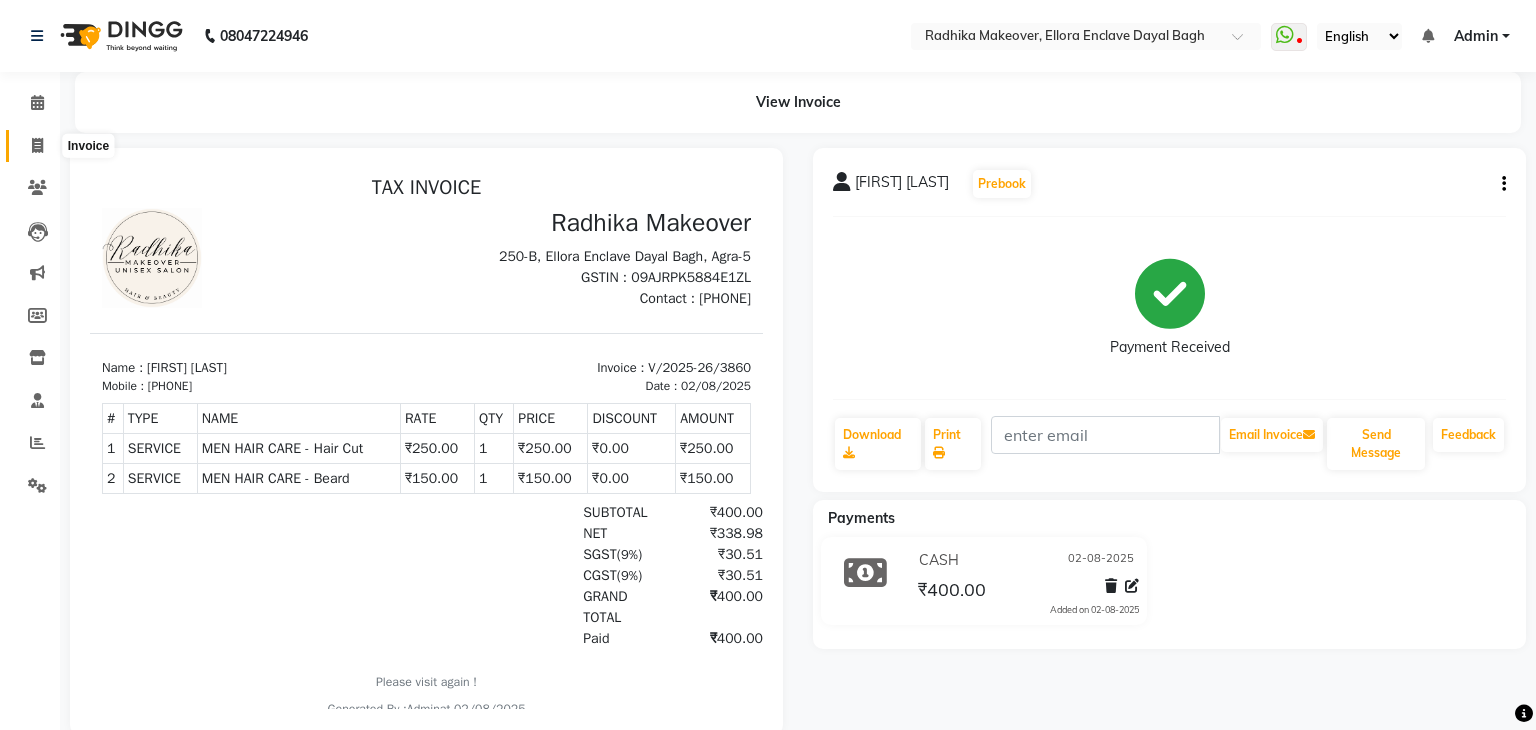 select on "6880" 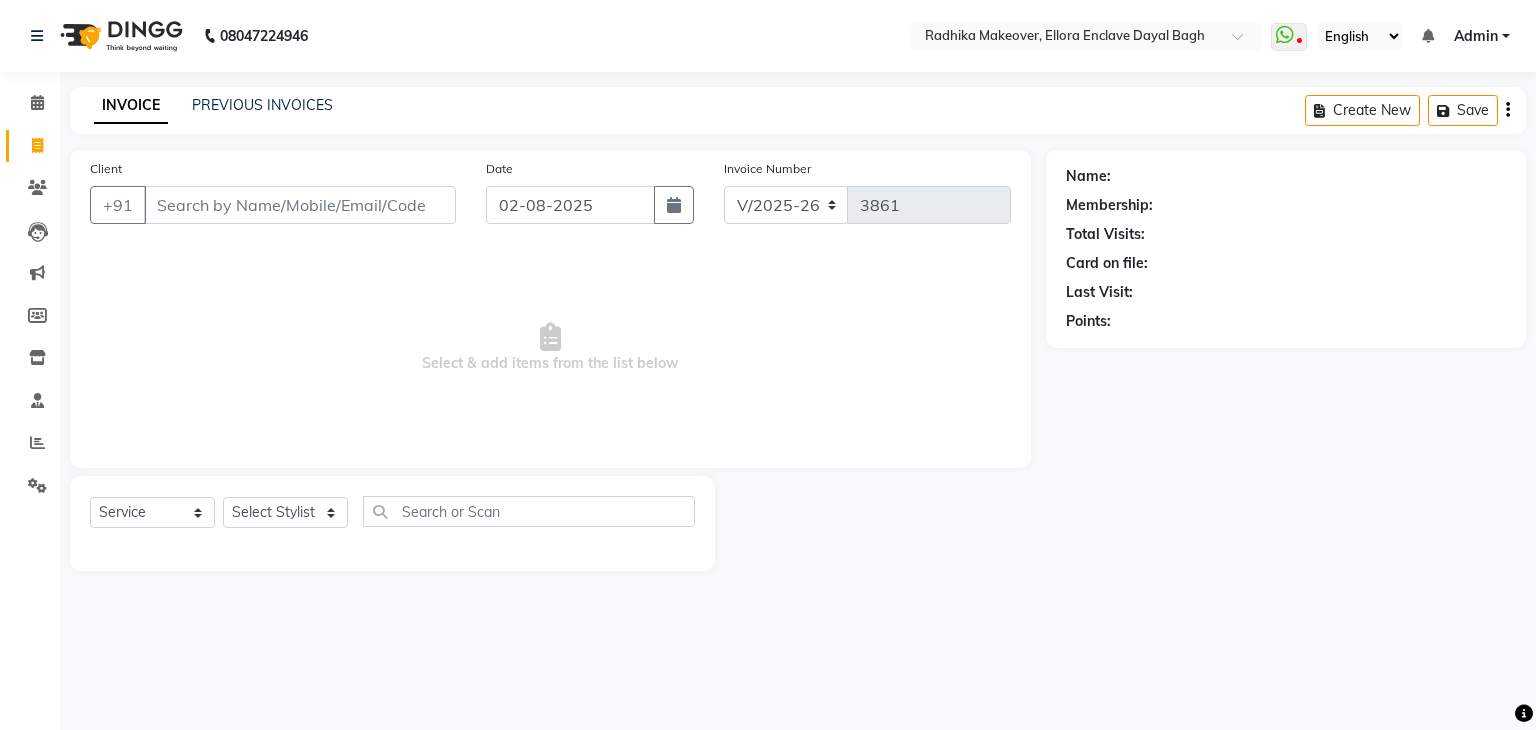 click on "Client" at bounding box center (300, 205) 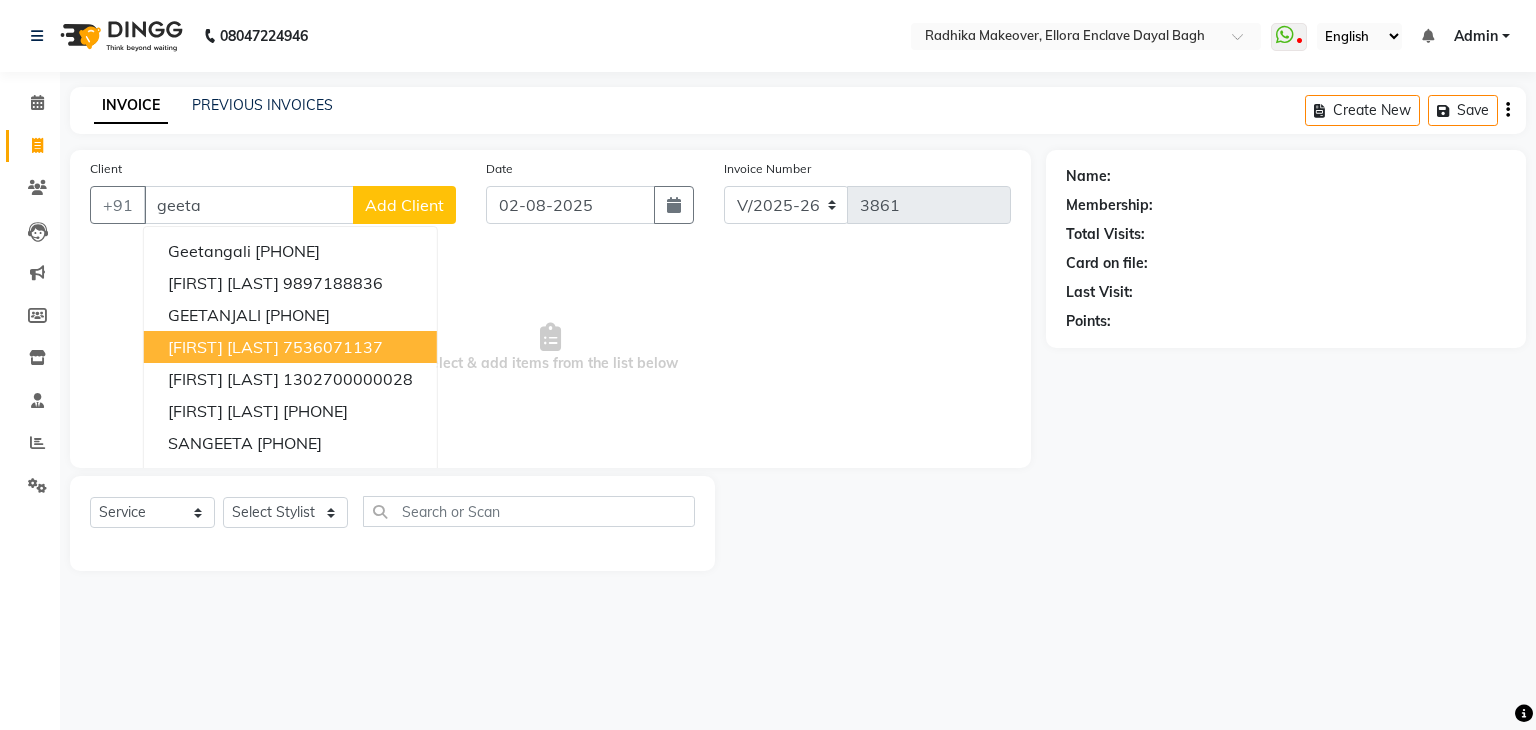 click on "[FIRST] [LAST] [PHONE]" at bounding box center (290, 347) 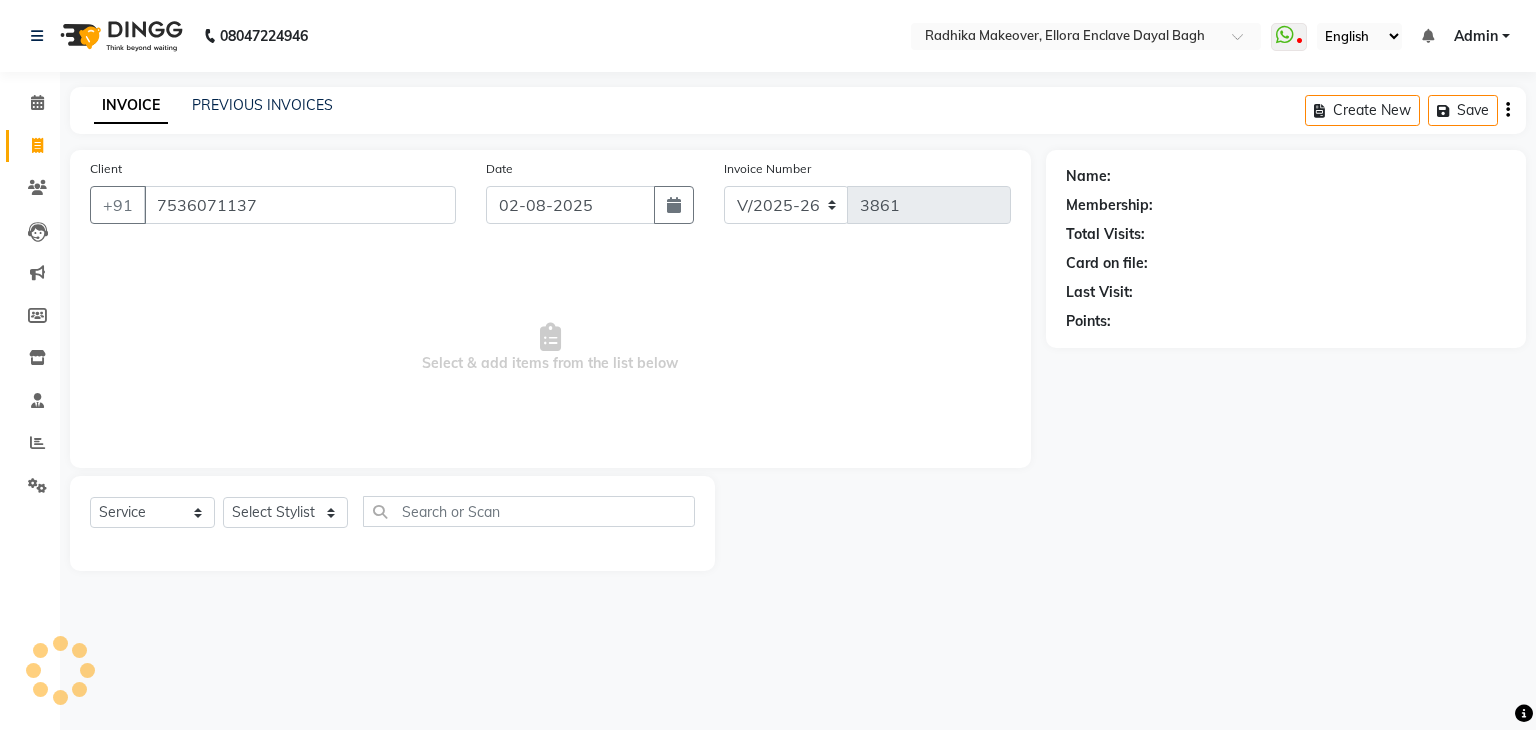 type on "7536071137" 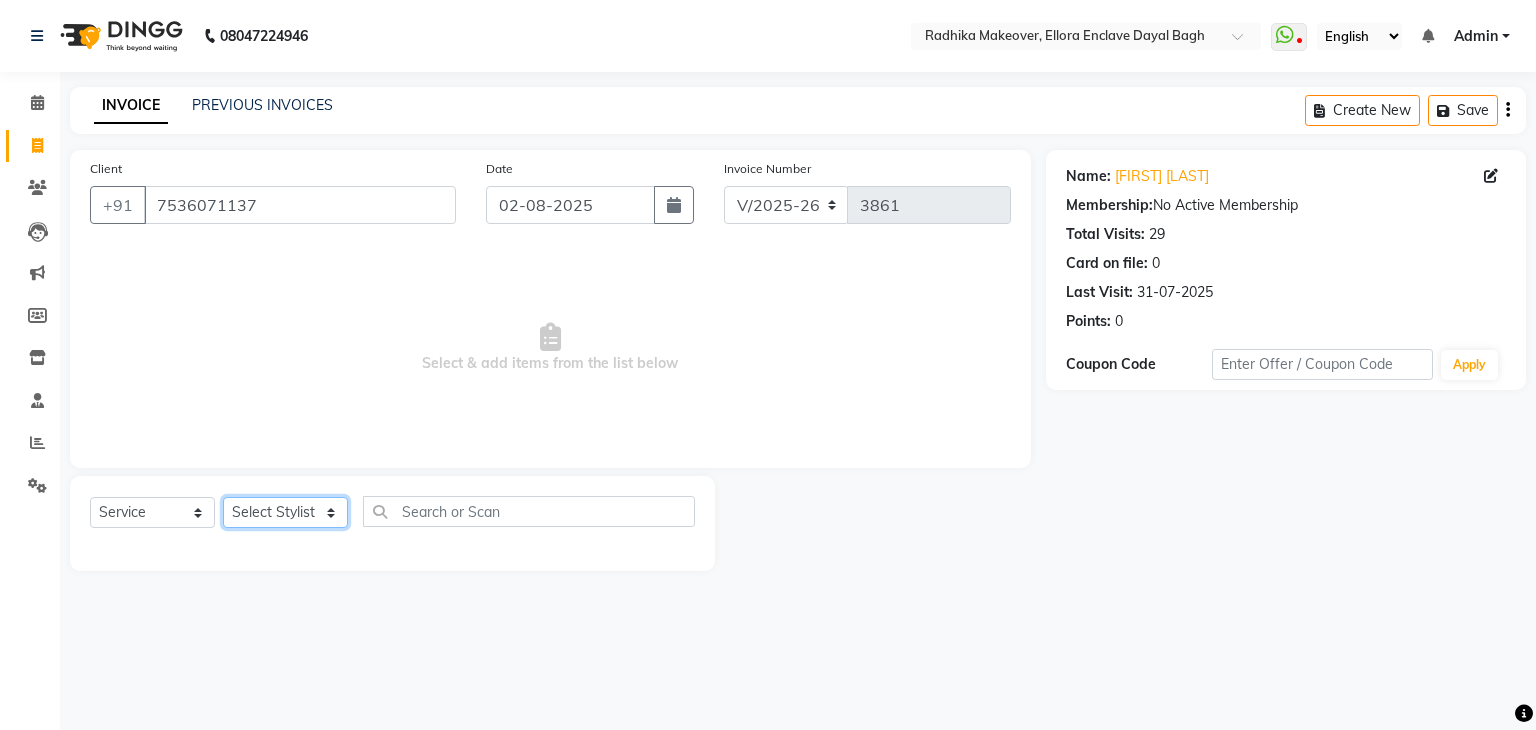click on "Select Stylist AMAN DANISH SALMANI GOPAL PACHORI KANU KAVITA KIRAN KUMARI MEENU KUMARI NEHA NIKHIL CHAUDHARY Priya PRIYANKA YADAV RASHMI SANDHYA SHAGUFTA SHWETA SONA SAXENA SOUMYA TUSHAR OTWAL VINAY KUMAR" 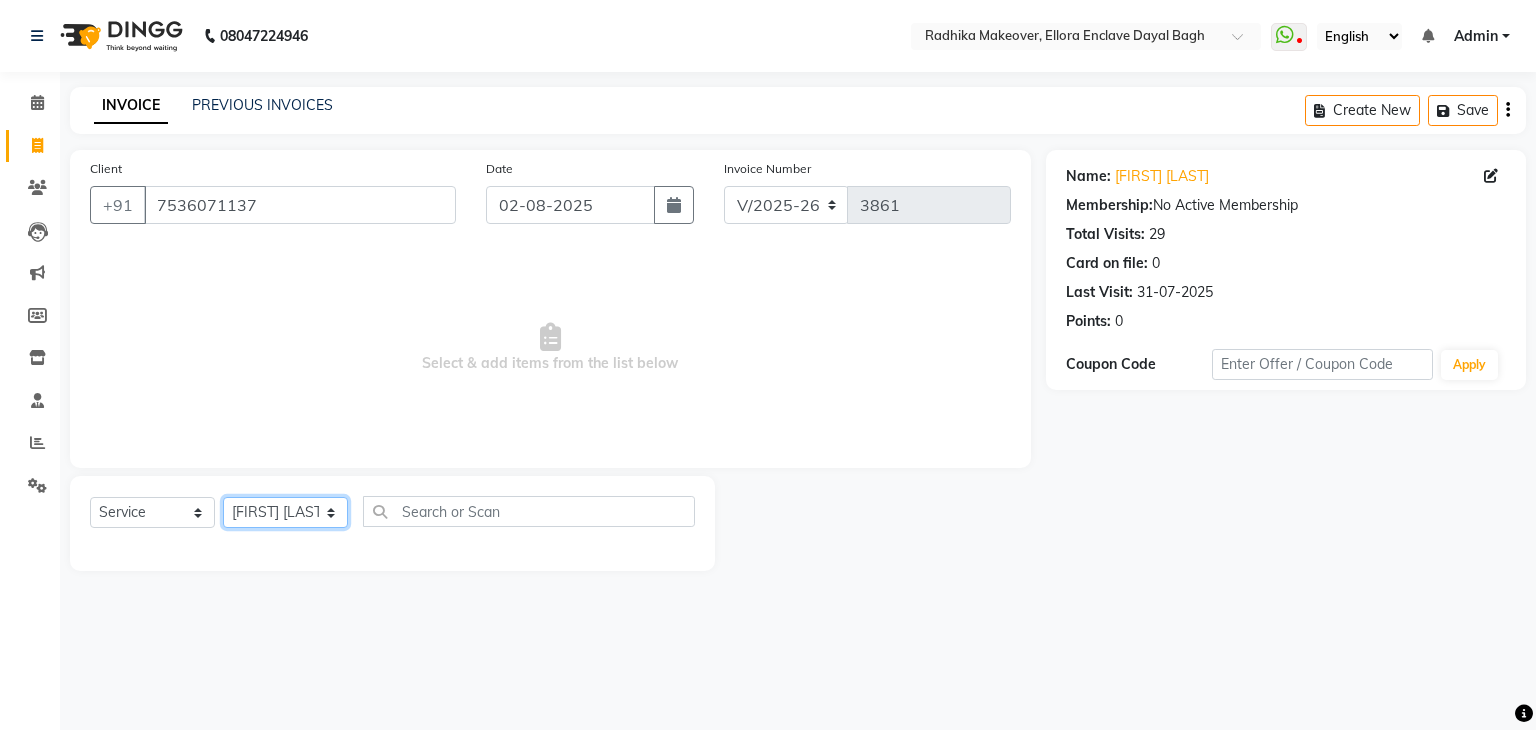 click on "Select Stylist AMAN DANISH SALMANI GOPAL PACHORI KANU KAVITA KIRAN KUMARI MEENU KUMARI NEHA NIKHIL CHAUDHARY Priya PRIYANKA YADAV RASHMI SANDHYA SHAGUFTA SHWETA SONA SAXENA SOUMYA TUSHAR OTWAL VINAY KUMAR" 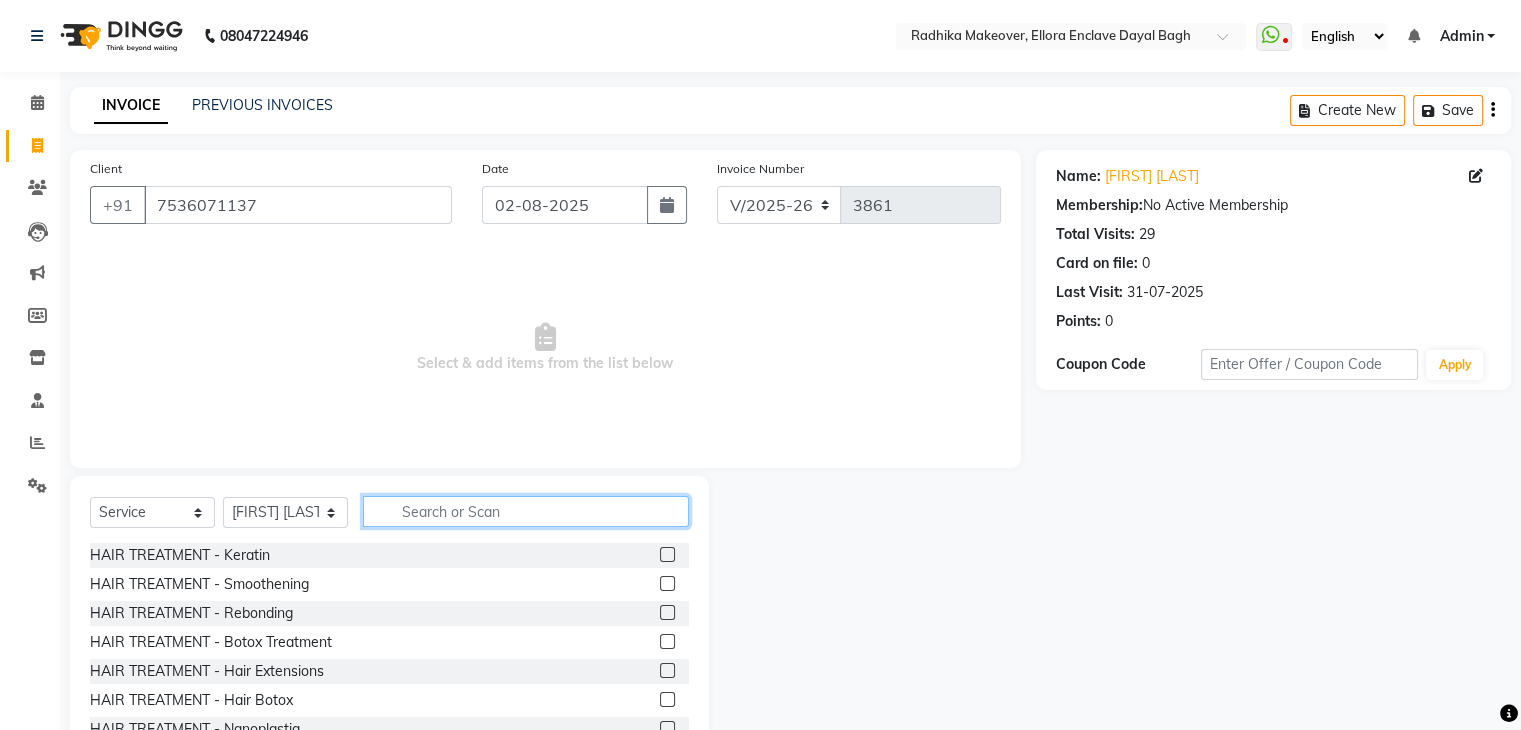 click 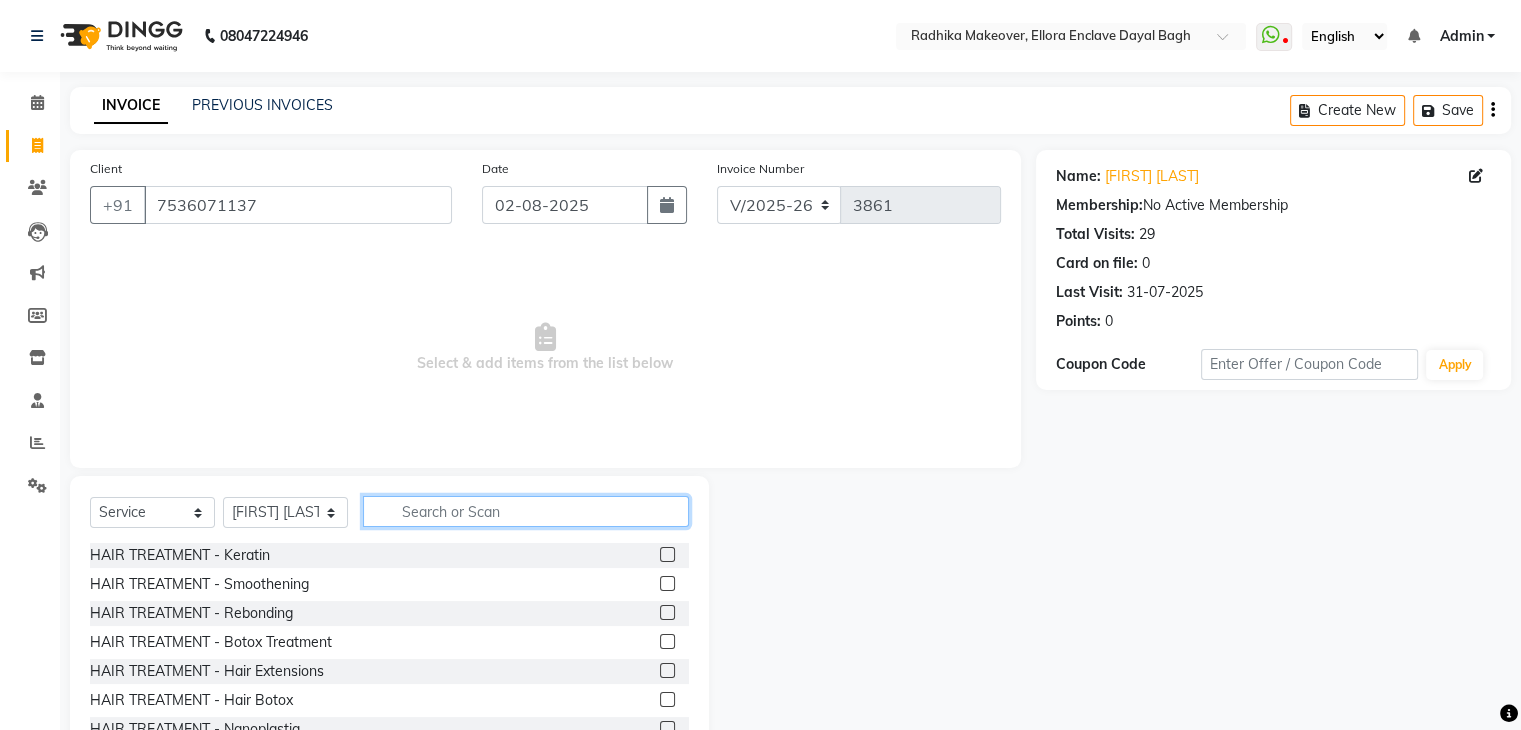 click 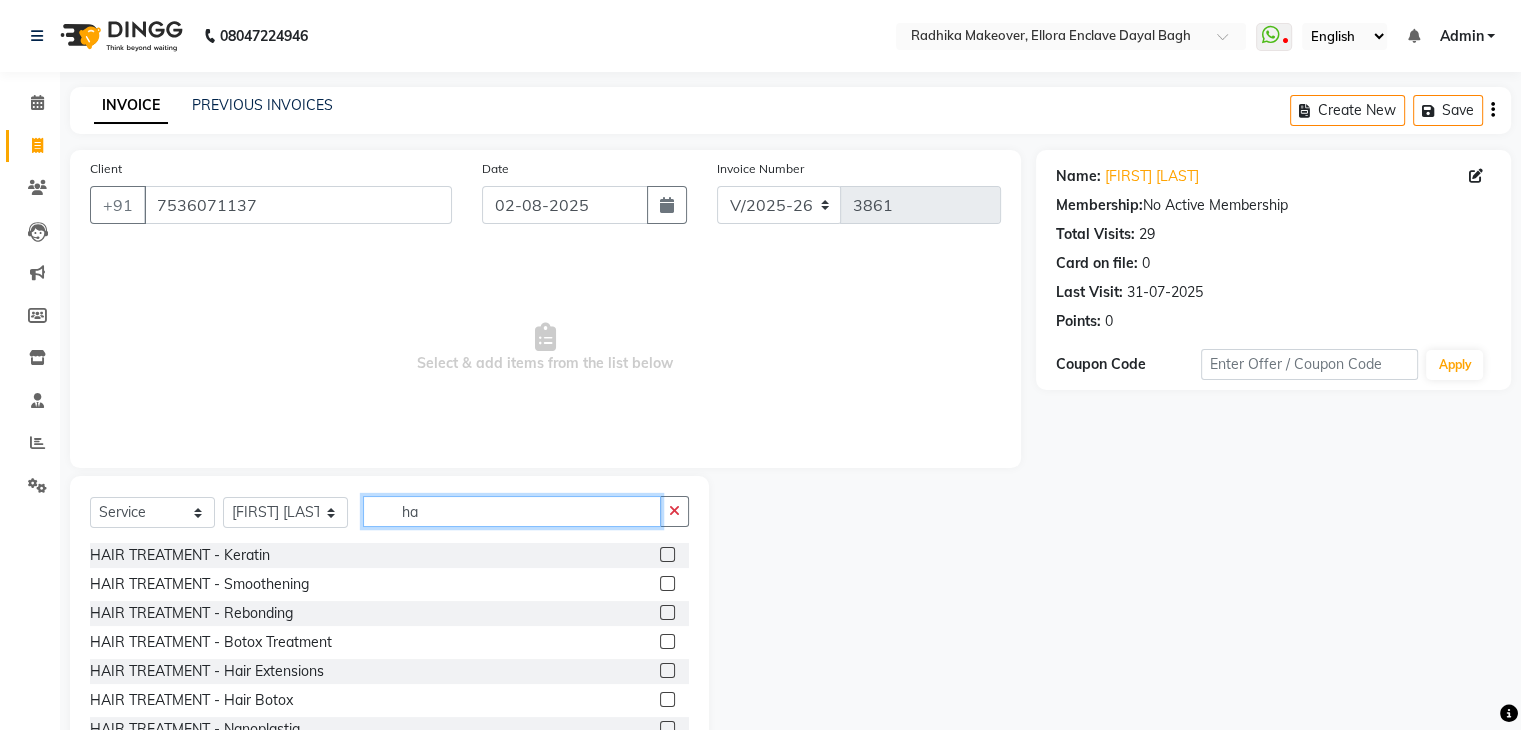 click on "ha" 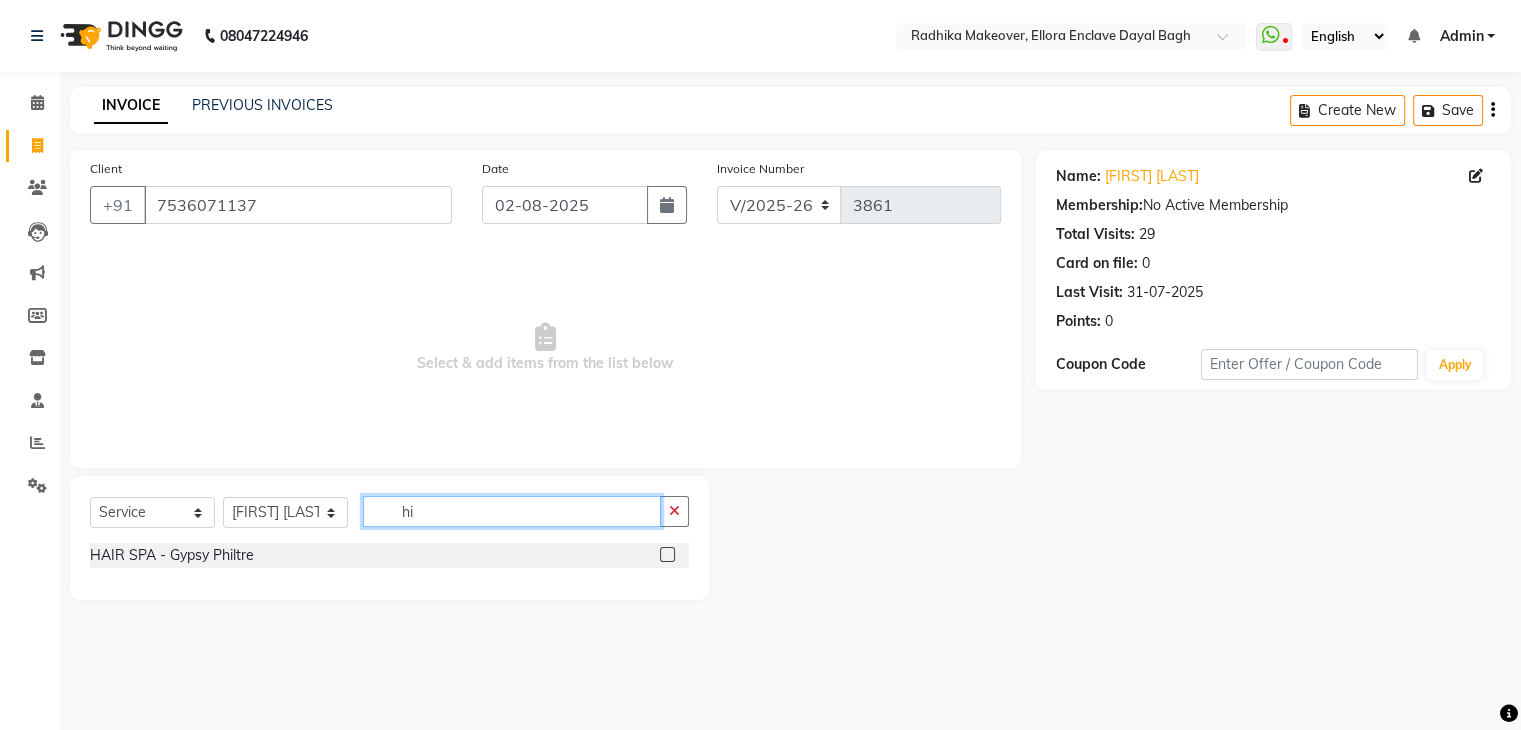 type on "h" 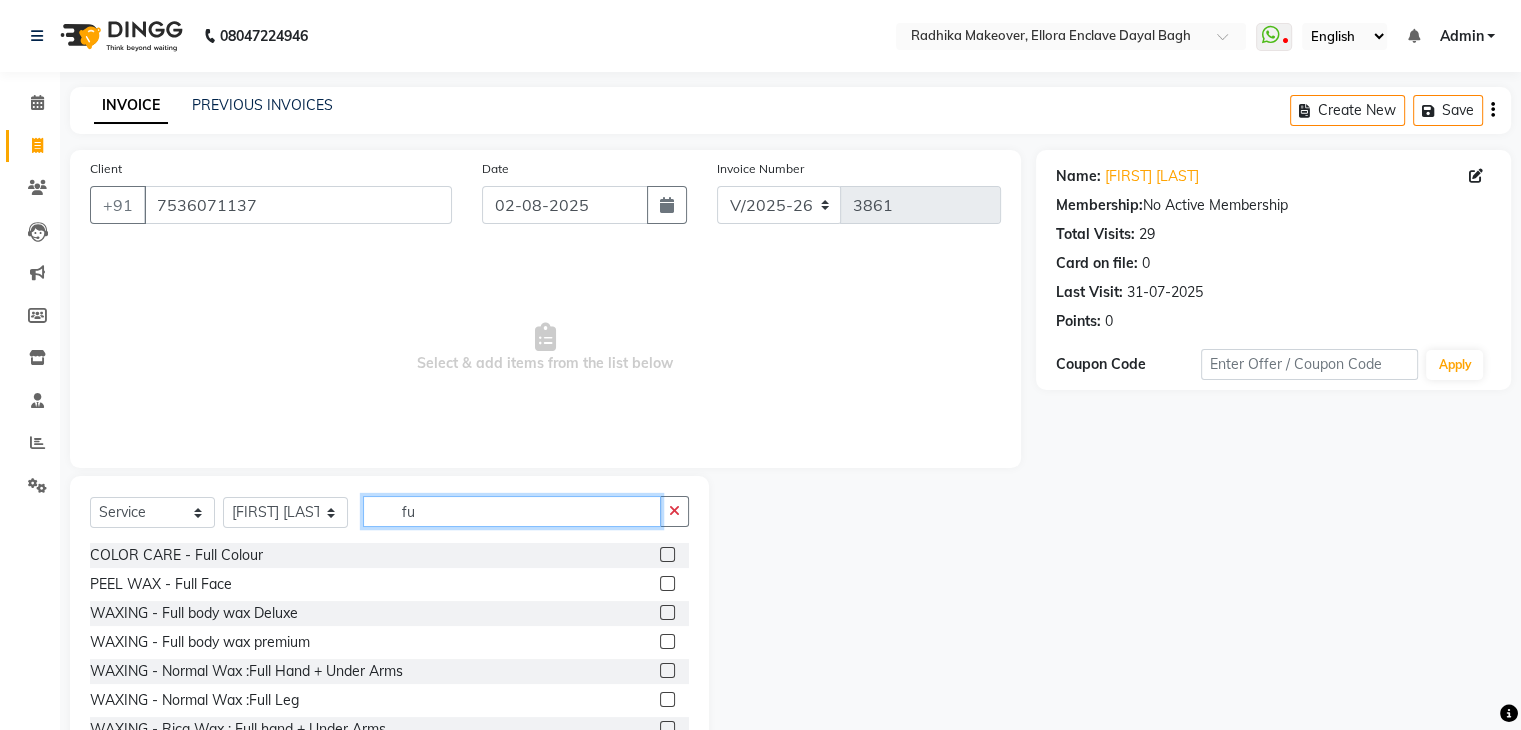 type on "f" 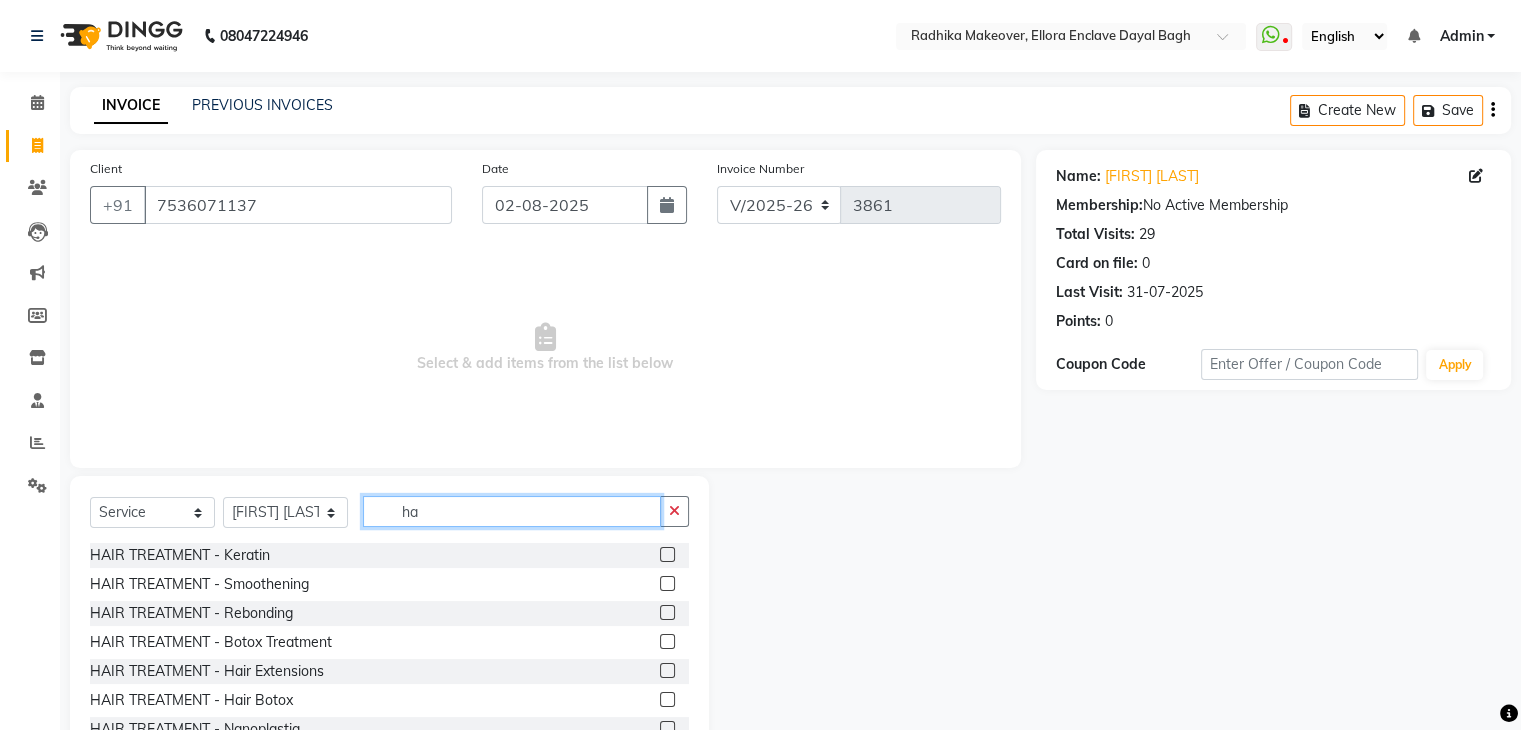type on "h" 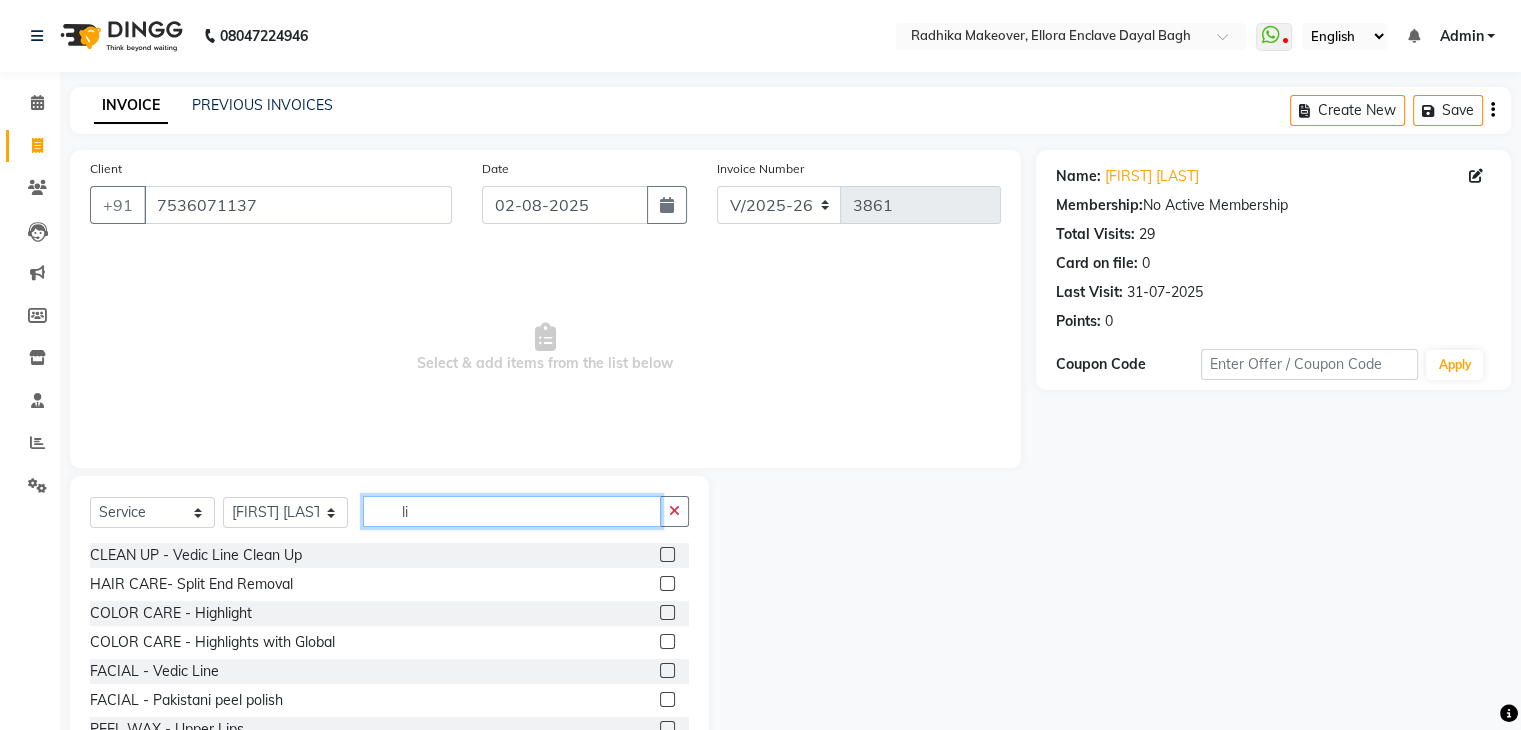 type on "li" 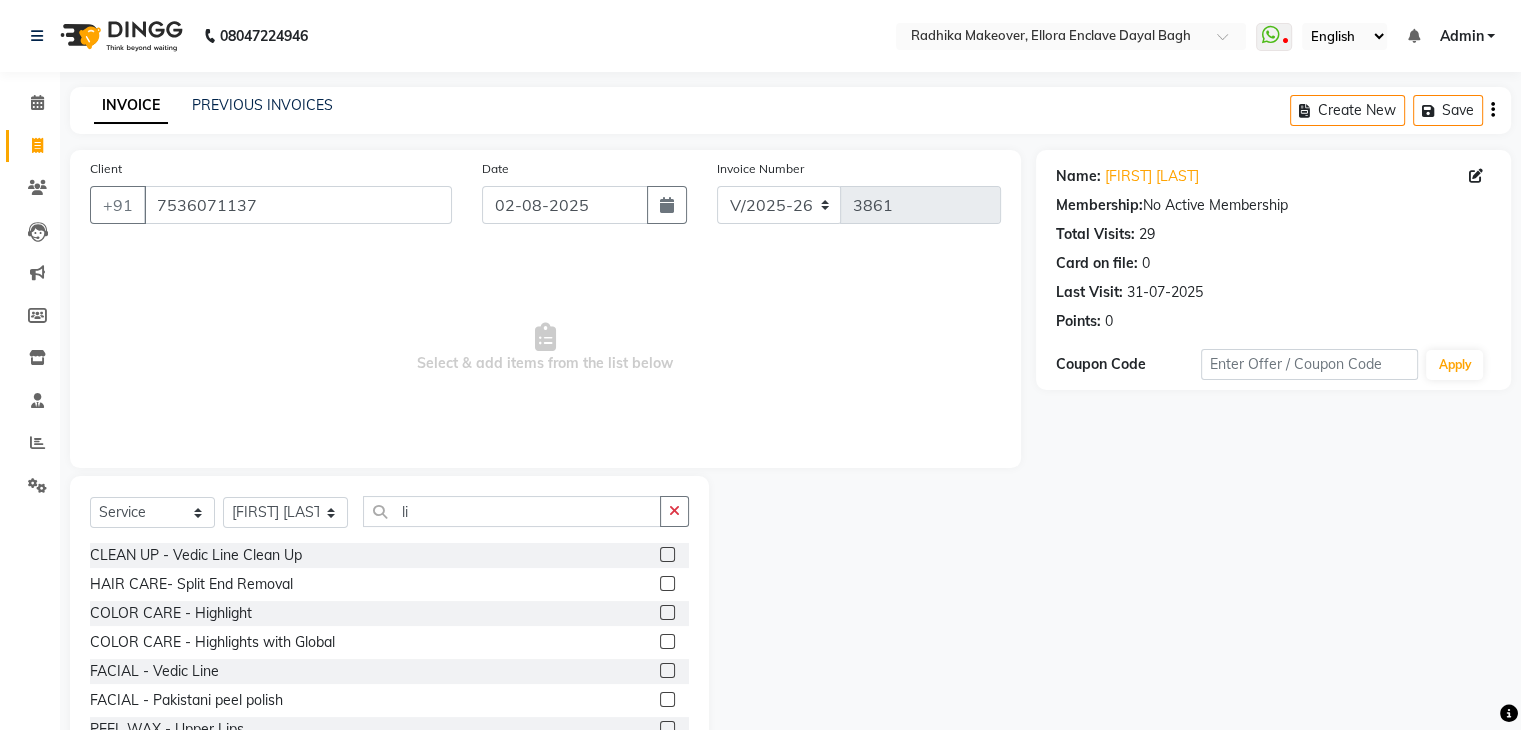 click 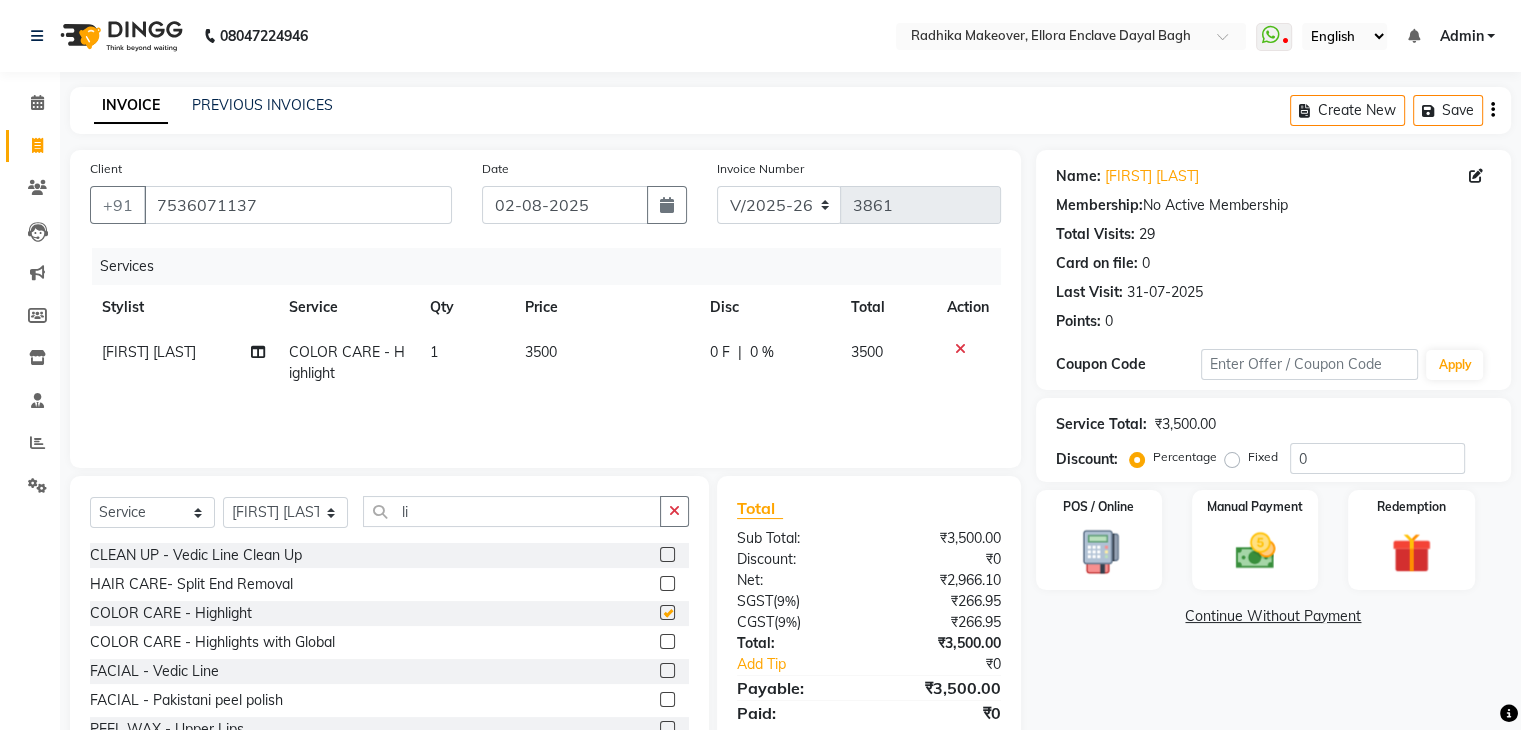 checkbox on "false" 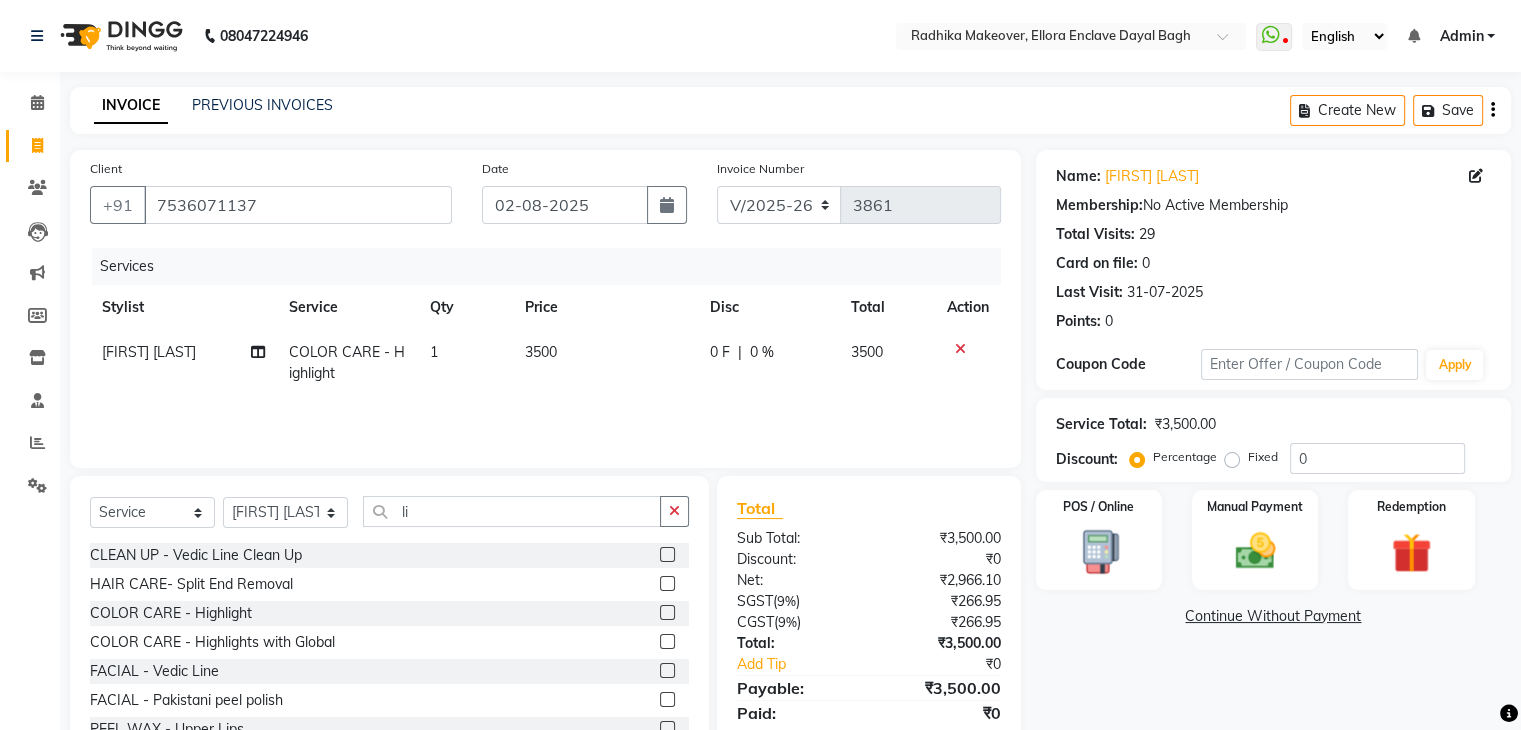 drag, startPoint x: 642, startPoint y: 361, endPoint x: 625, endPoint y: 353, distance: 18.788294 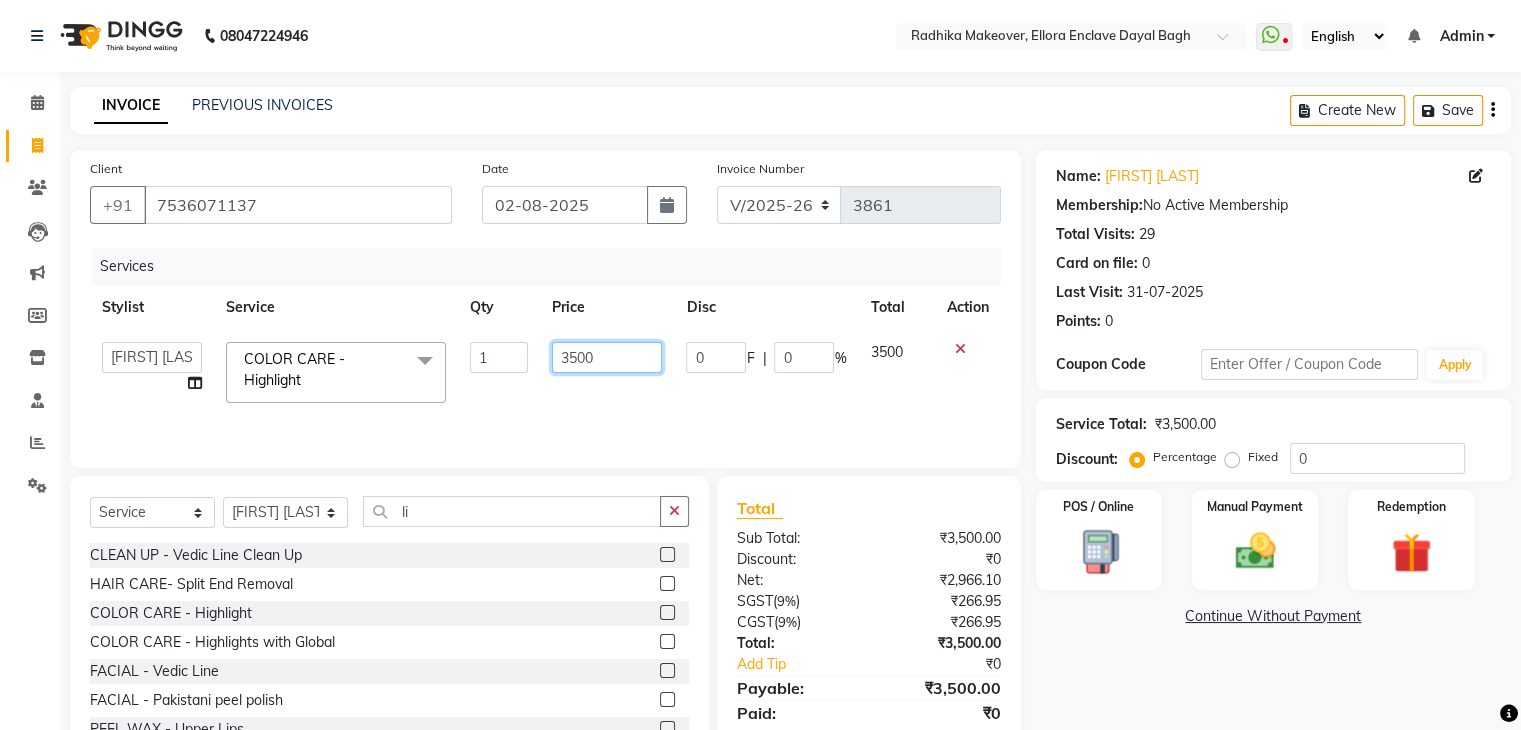 click on "3500" 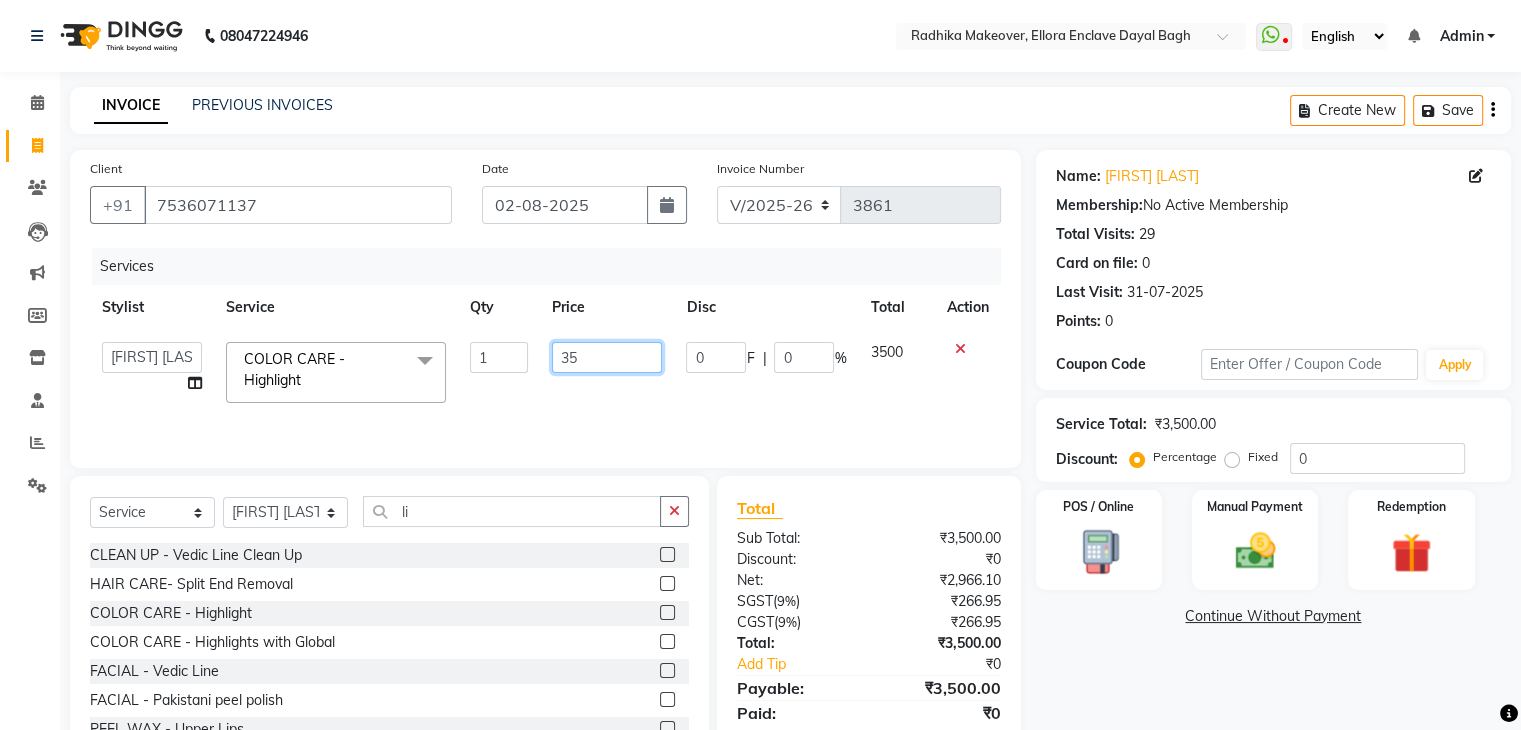 type on "3" 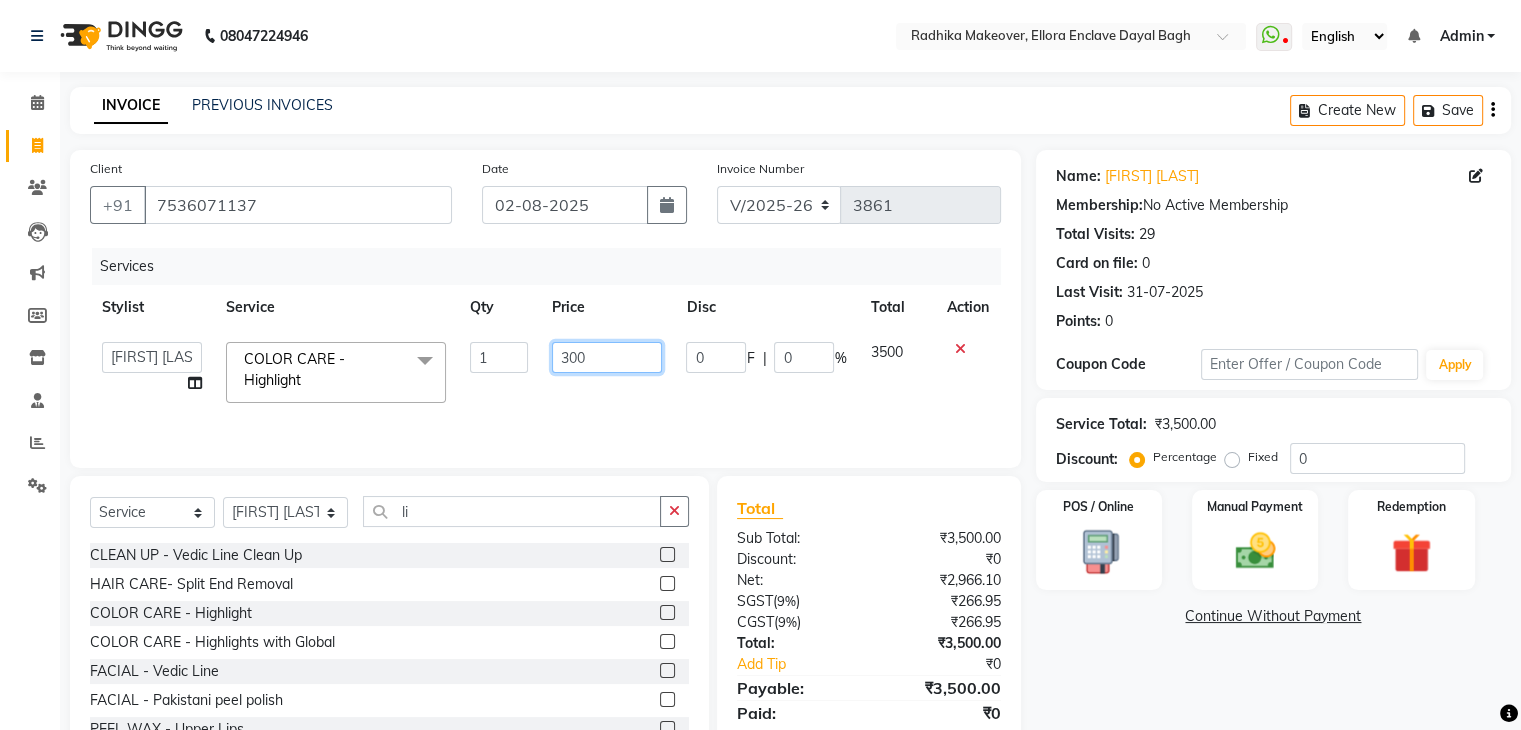 type on "3000" 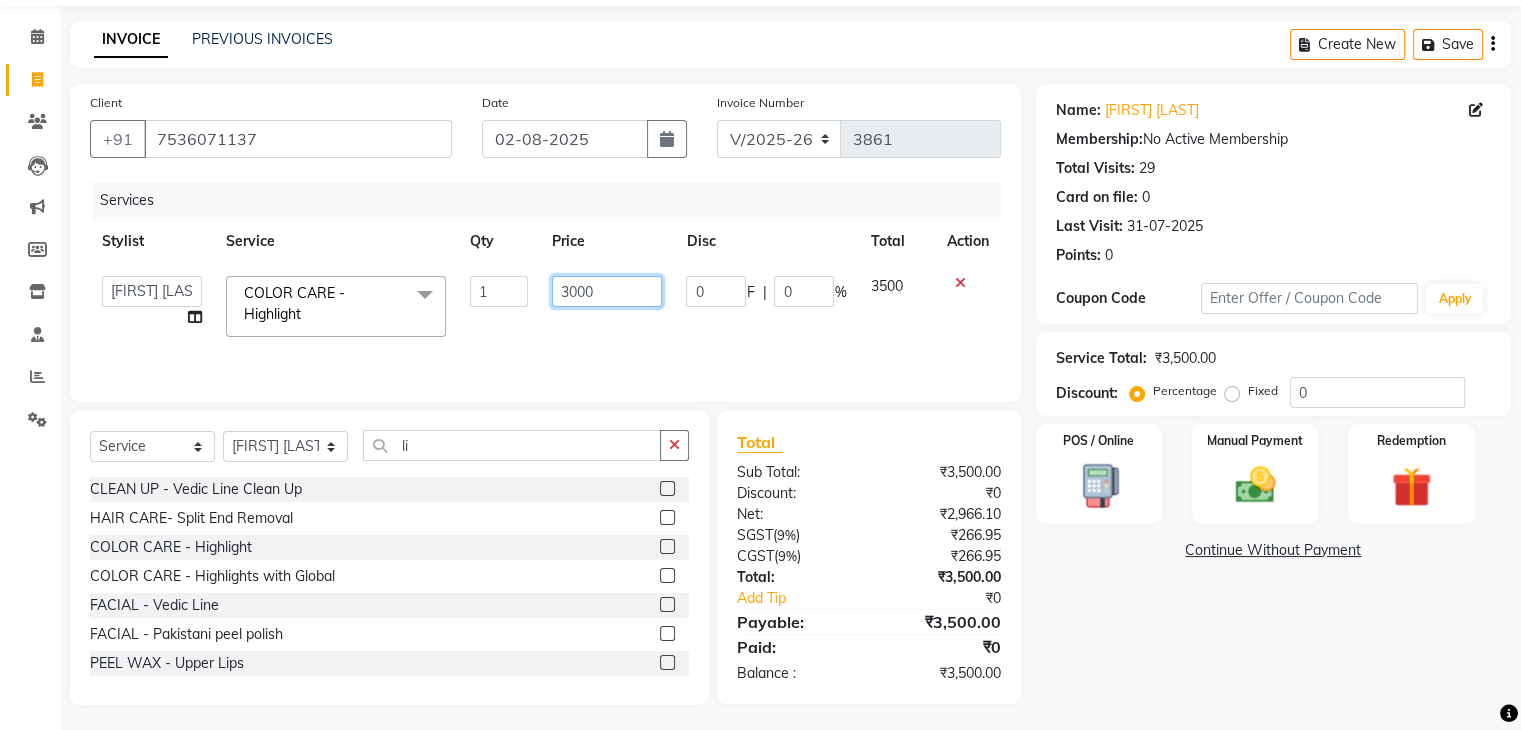 scroll, scrollTop: 72, scrollLeft: 0, axis: vertical 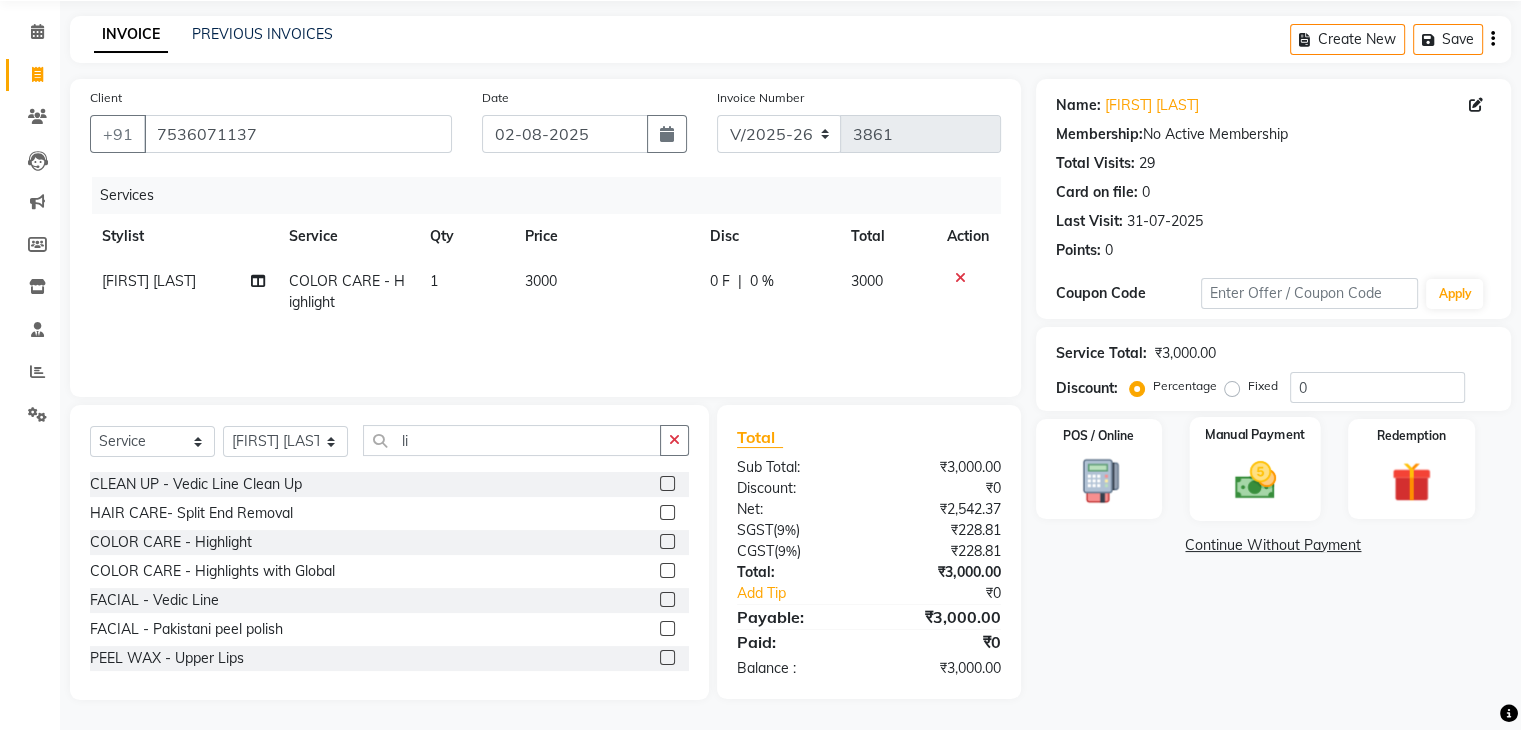 click 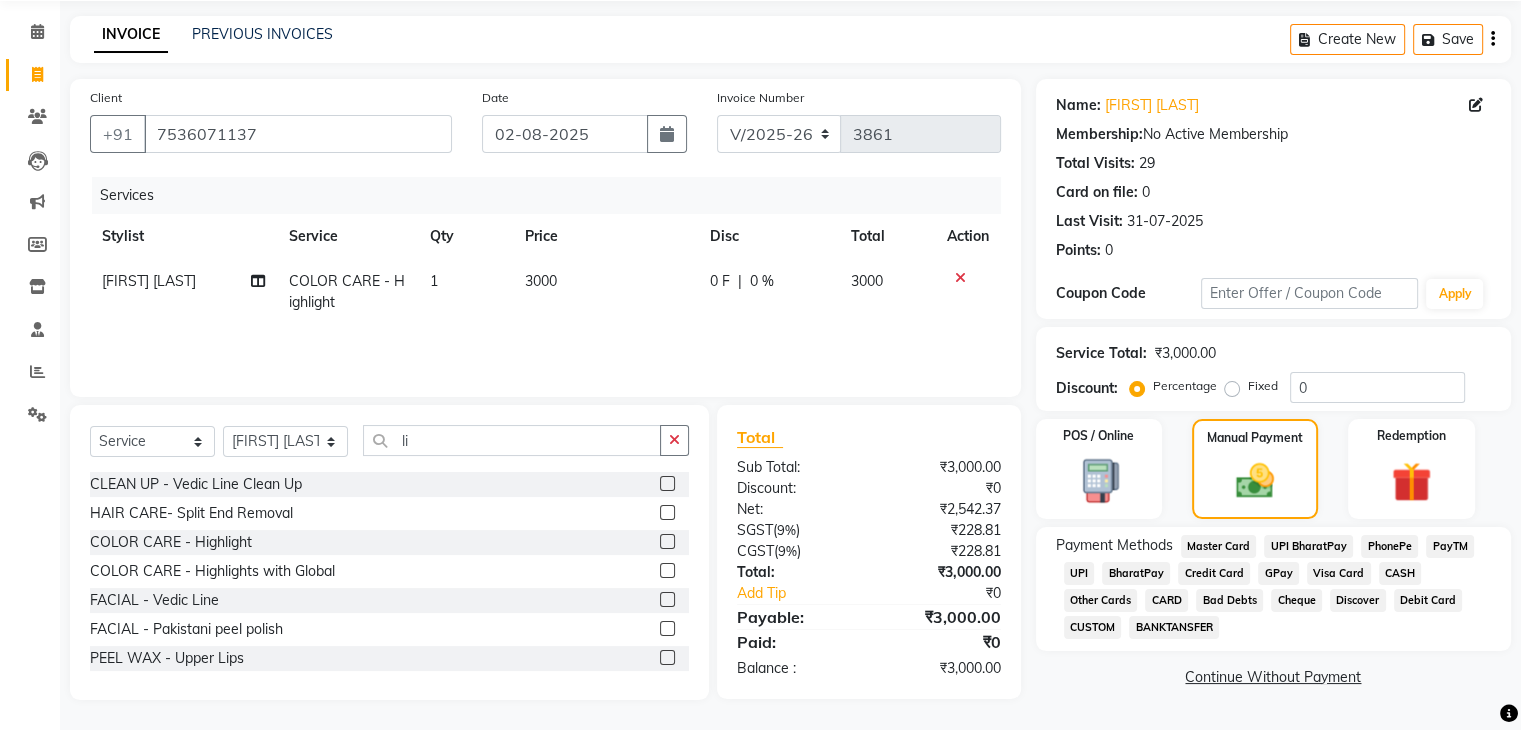 click on "CASH" 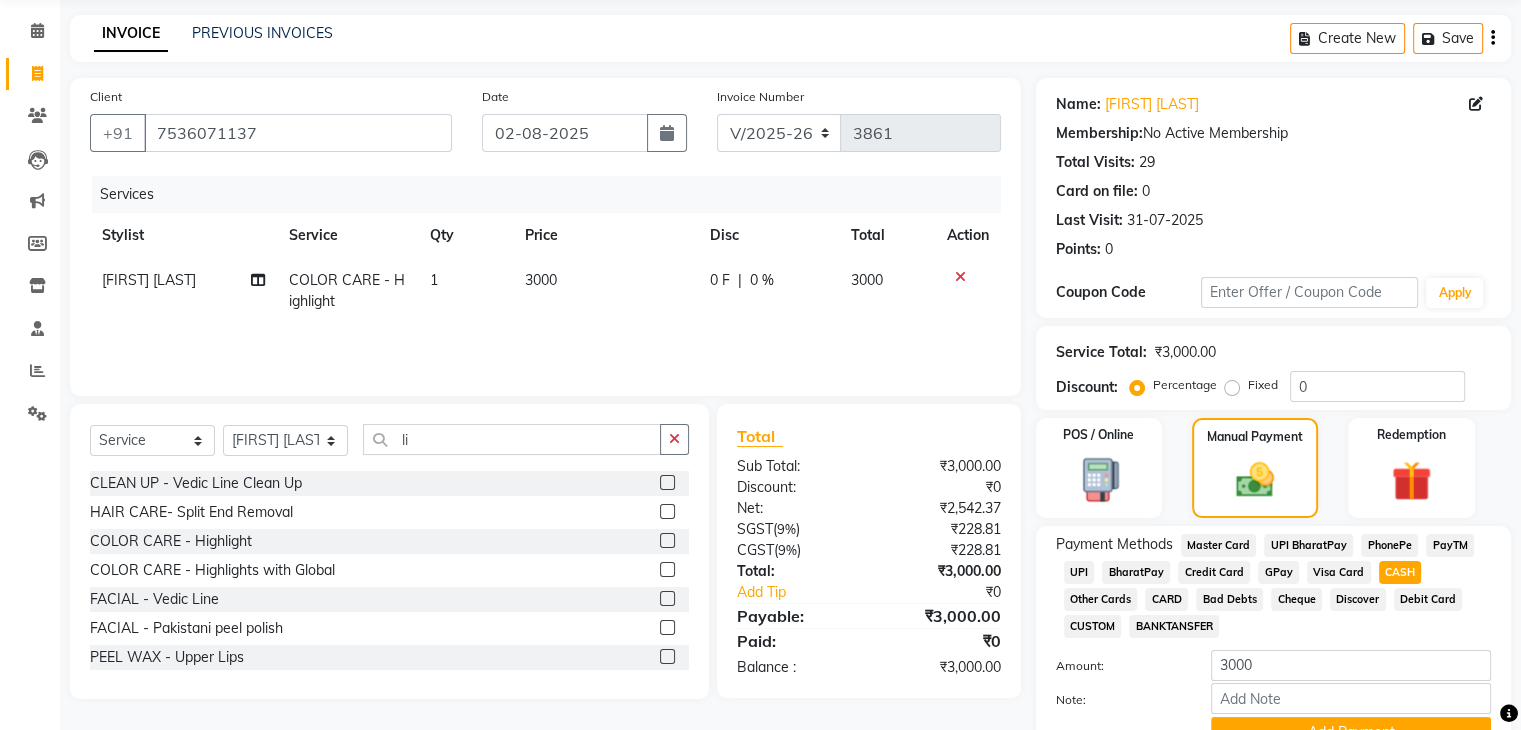 scroll, scrollTop: 172, scrollLeft: 0, axis: vertical 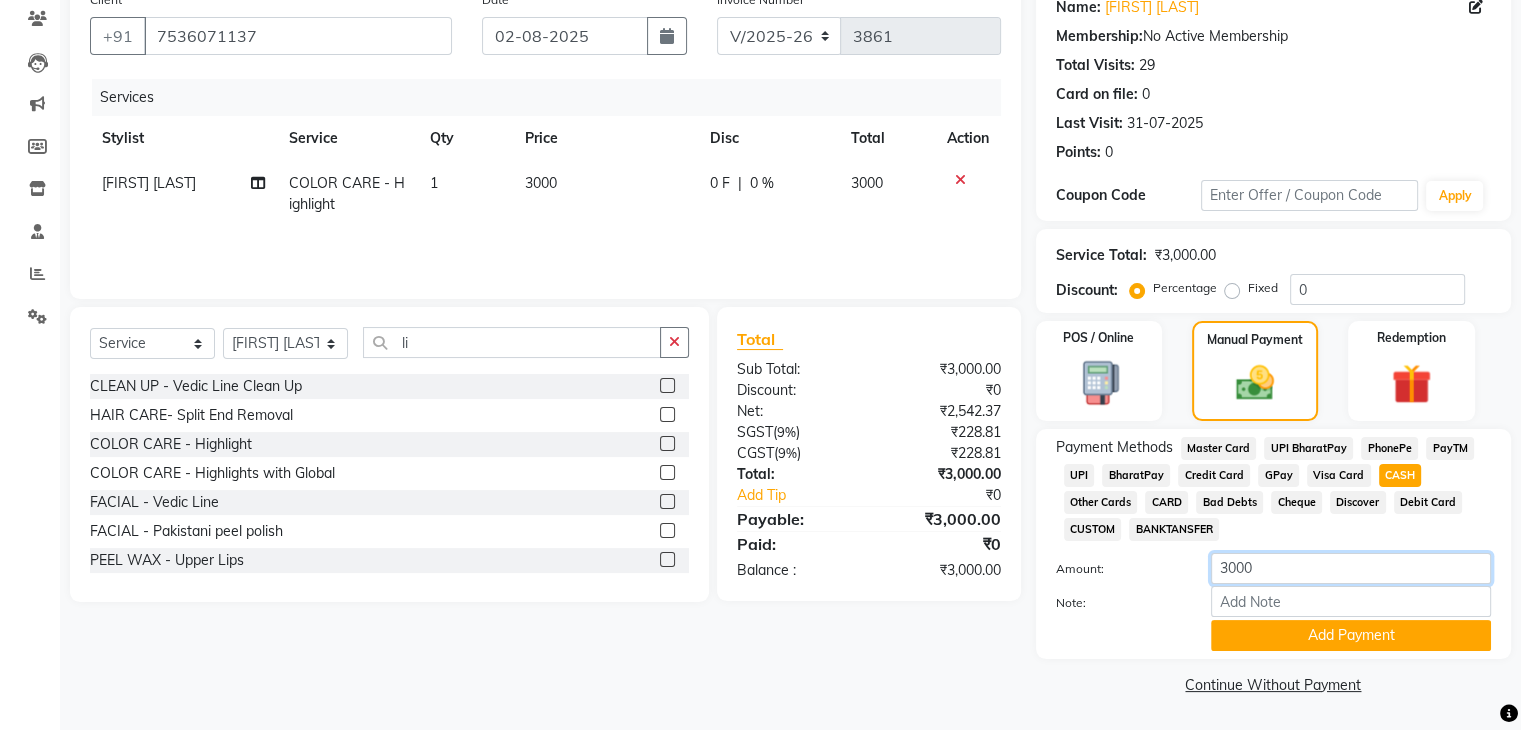 click on "3000" 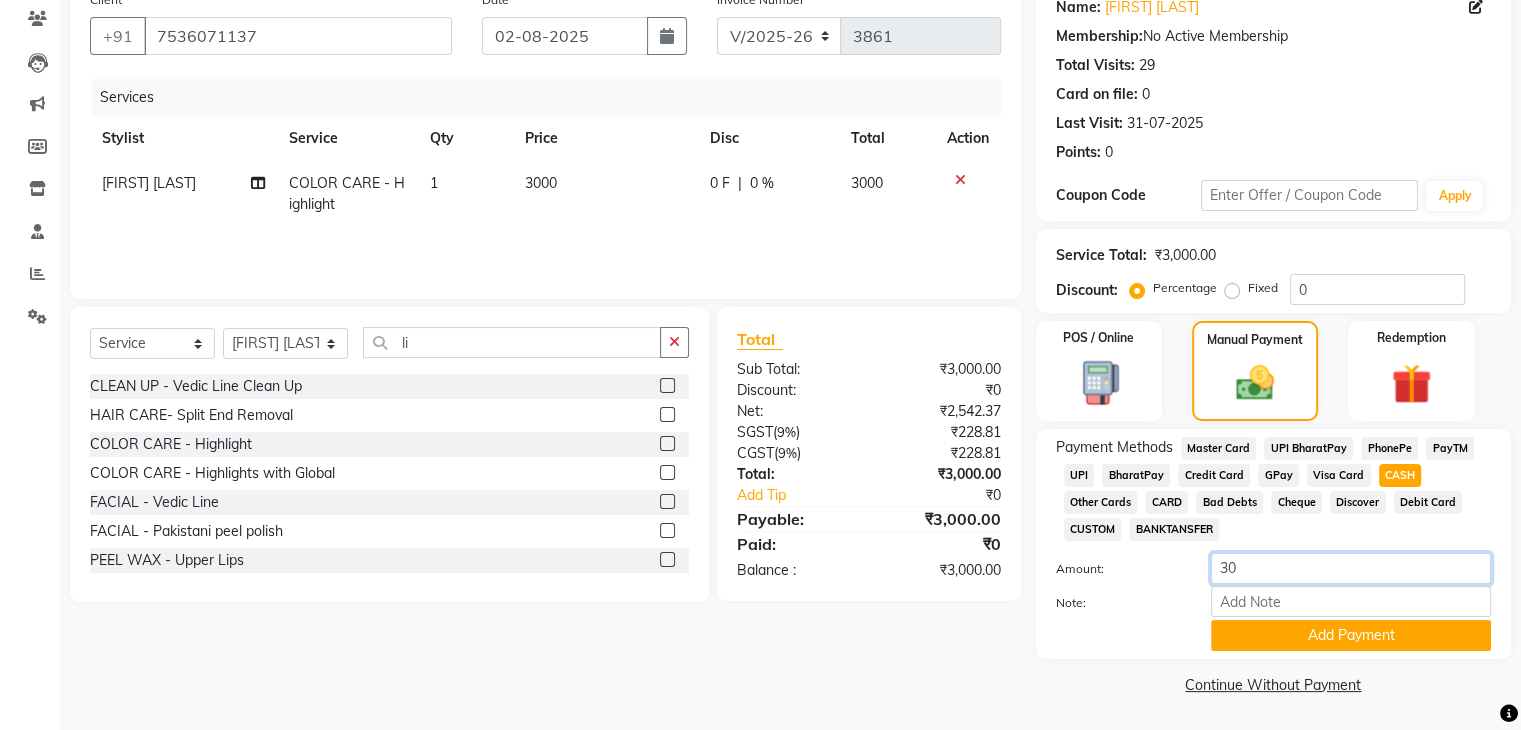 type on "3" 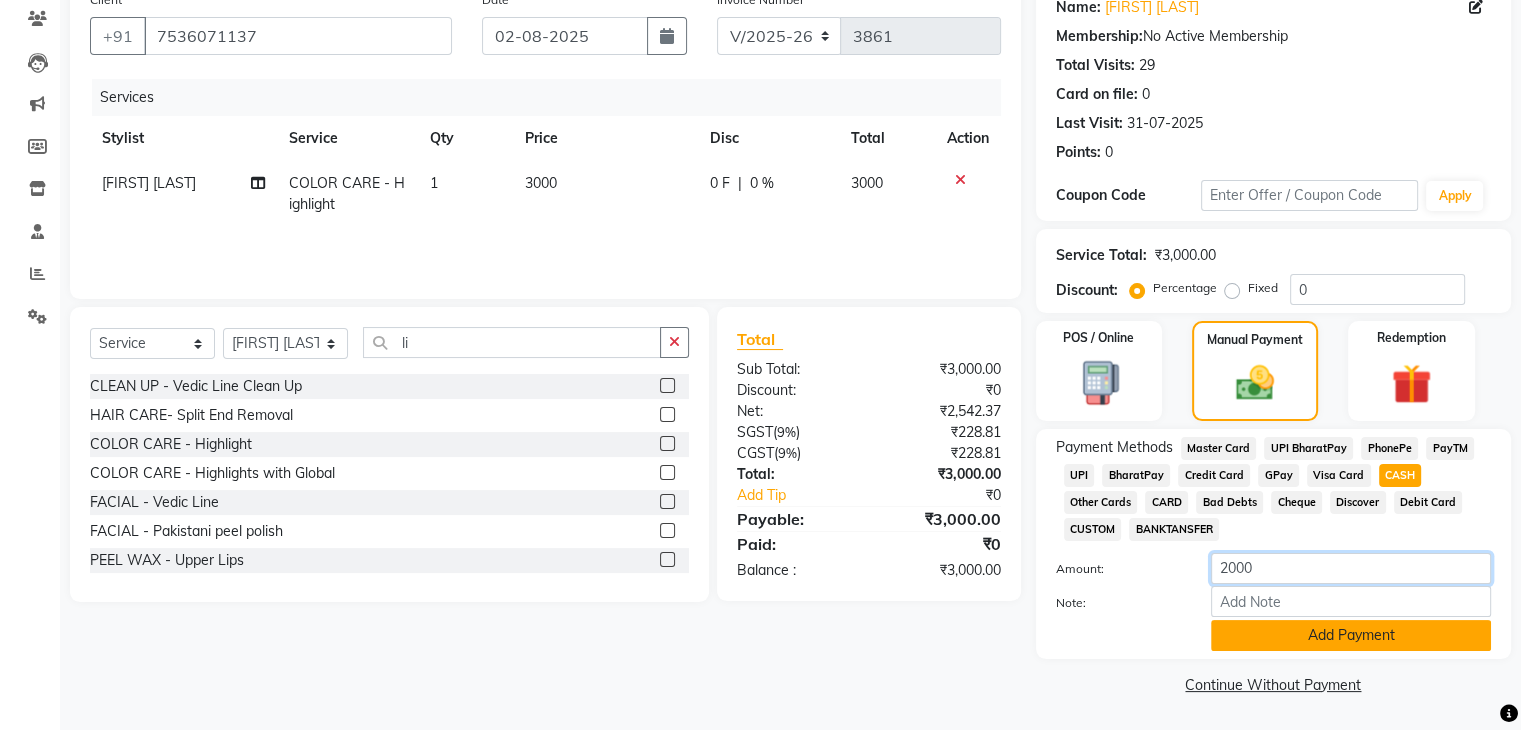 type on "2000" 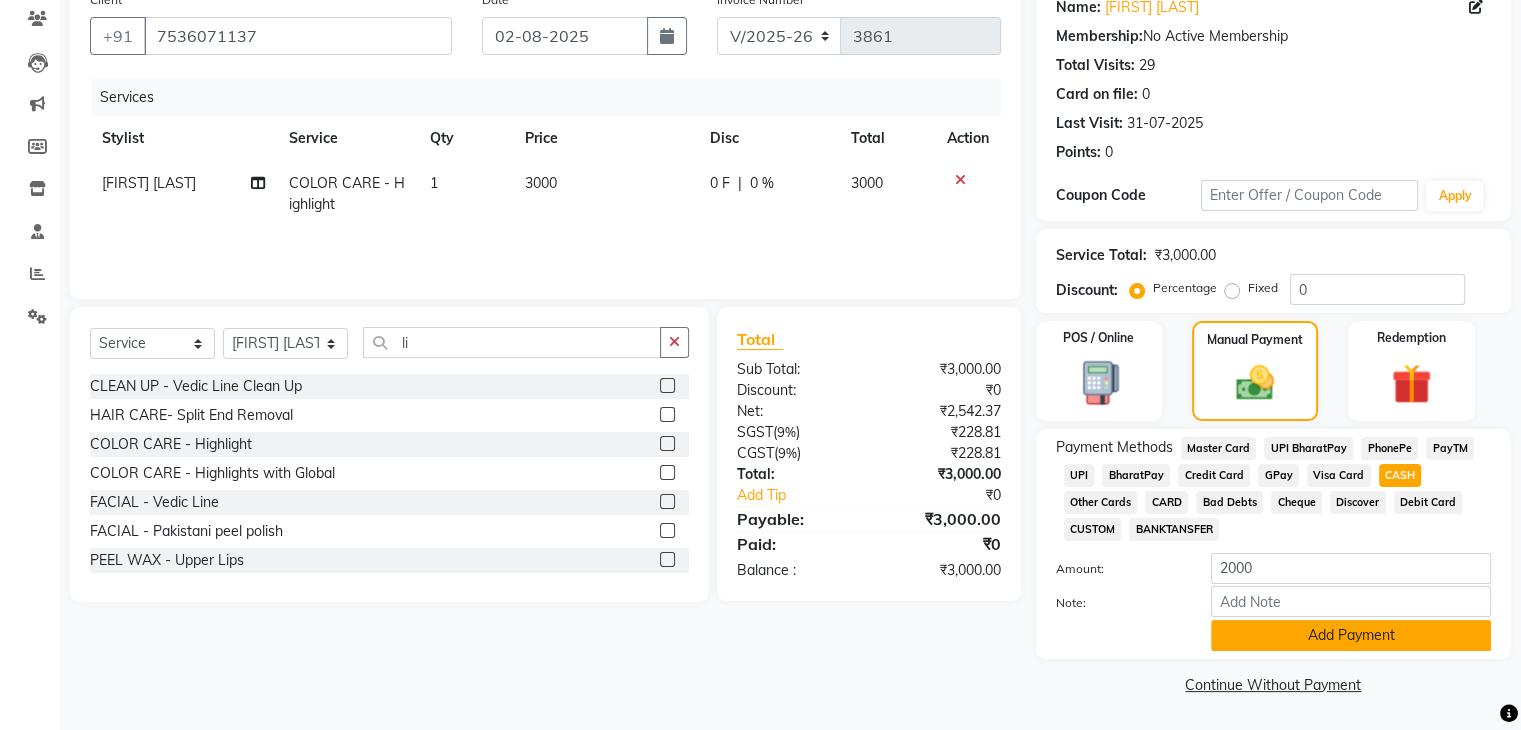 click on "Add Payment" 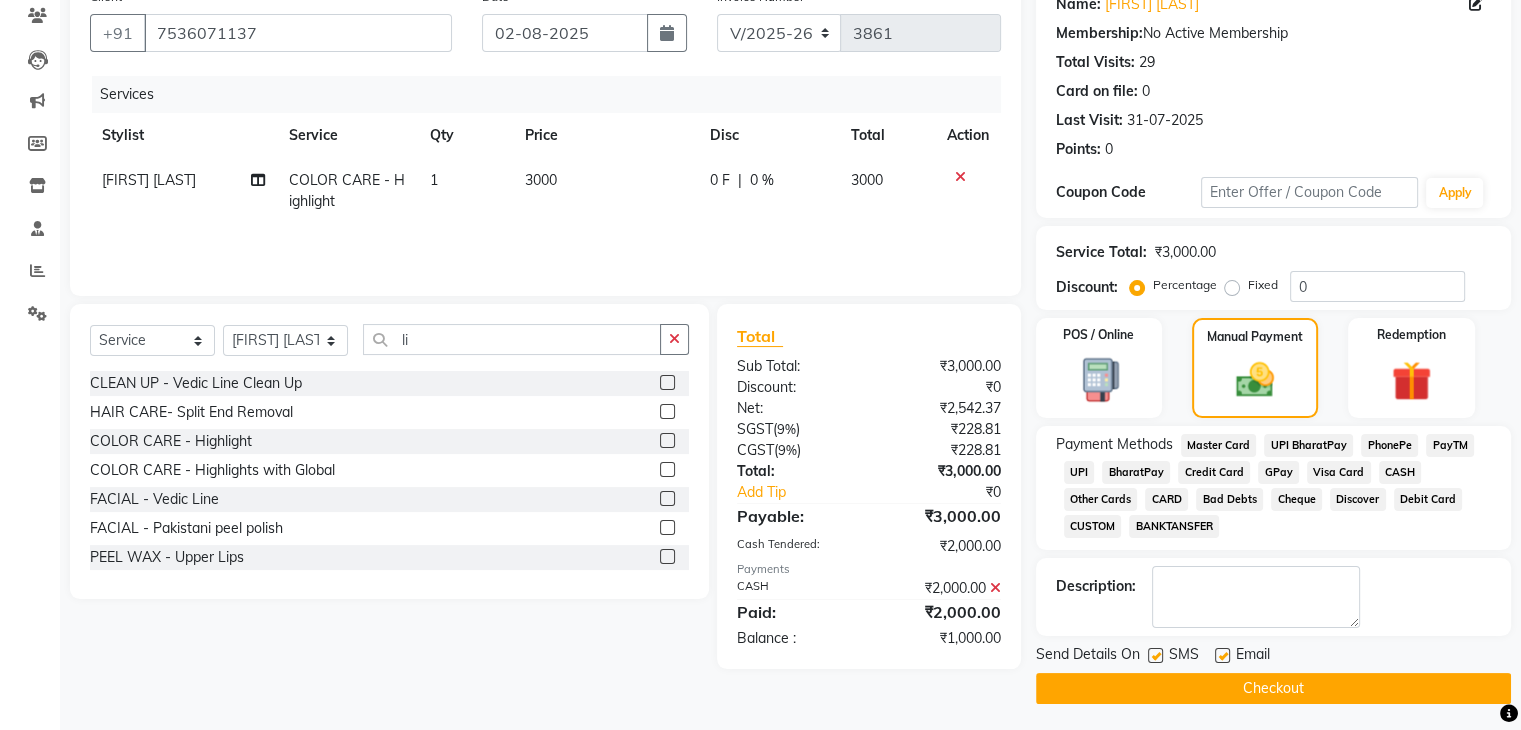 scroll, scrollTop: 178, scrollLeft: 0, axis: vertical 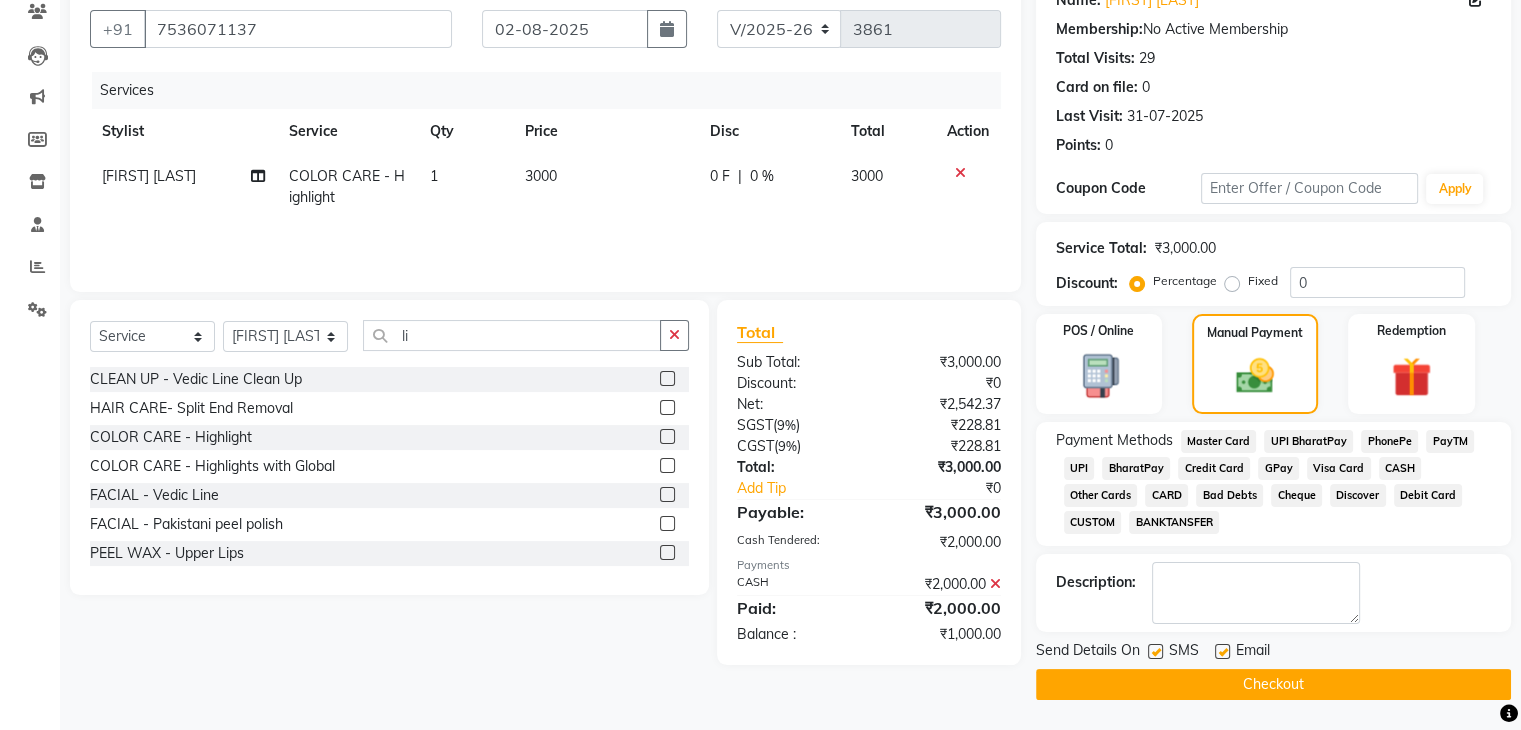 click on "Checkout" 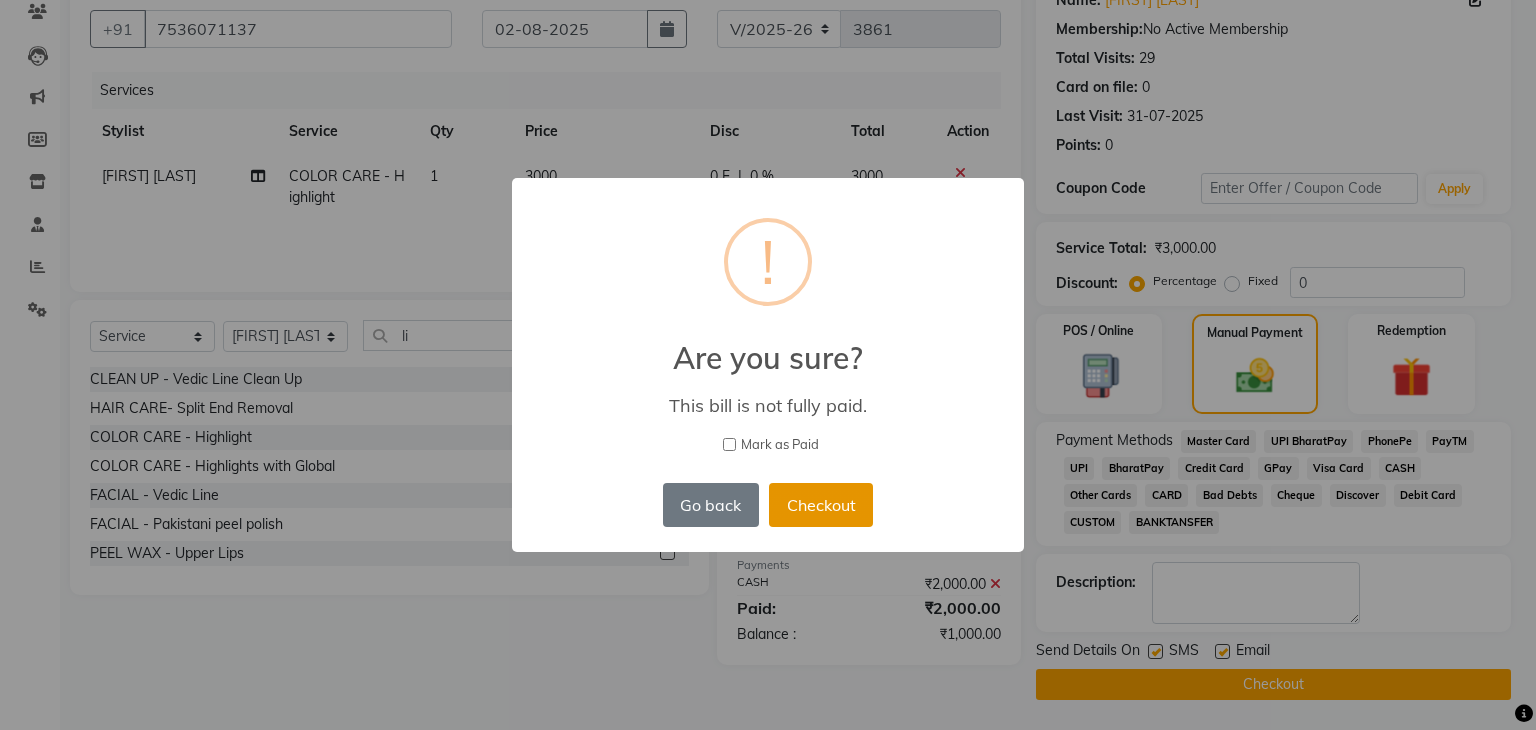 click on "Checkout" at bounding box center [821, 505] 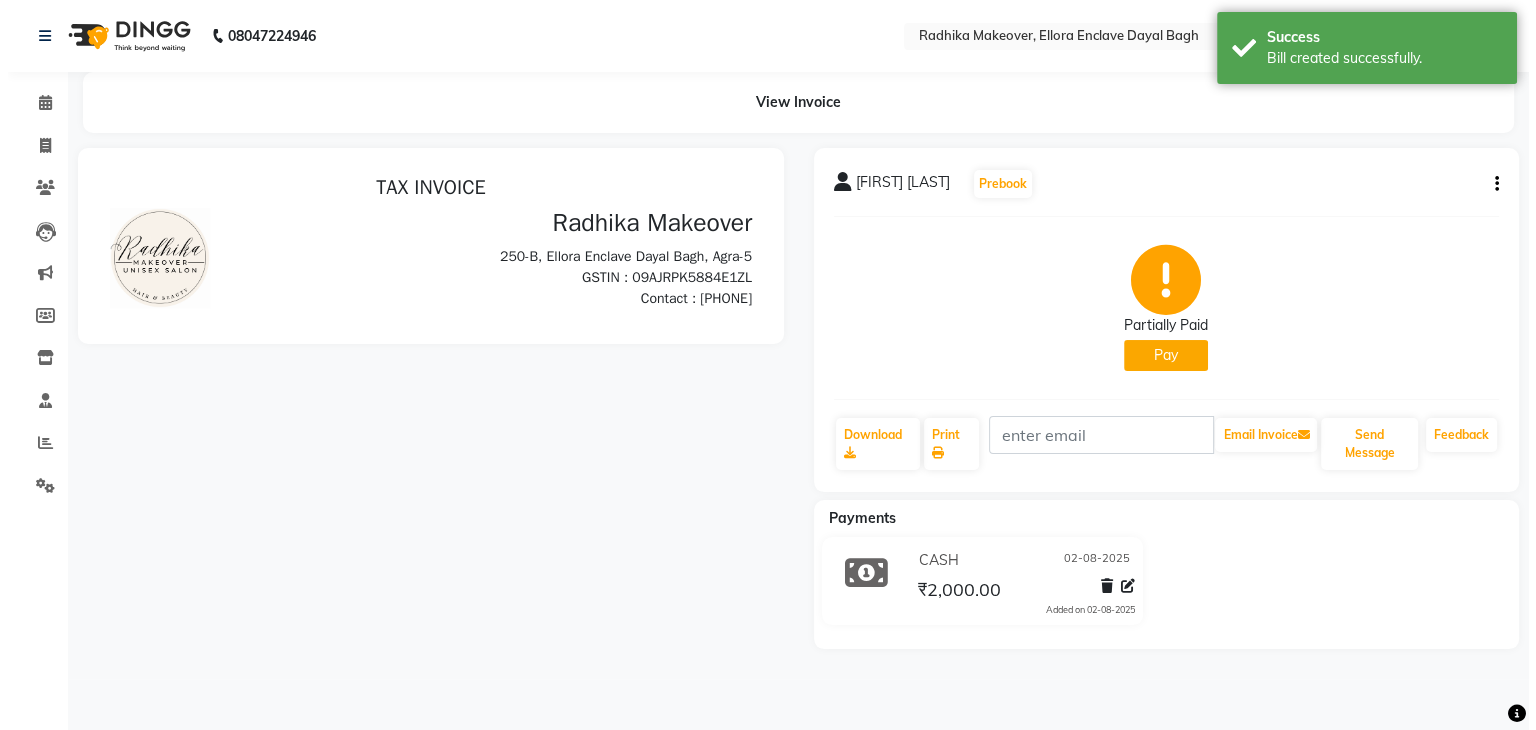 scroll, scrollTop: 0, scrollLeft: 0, axis: both 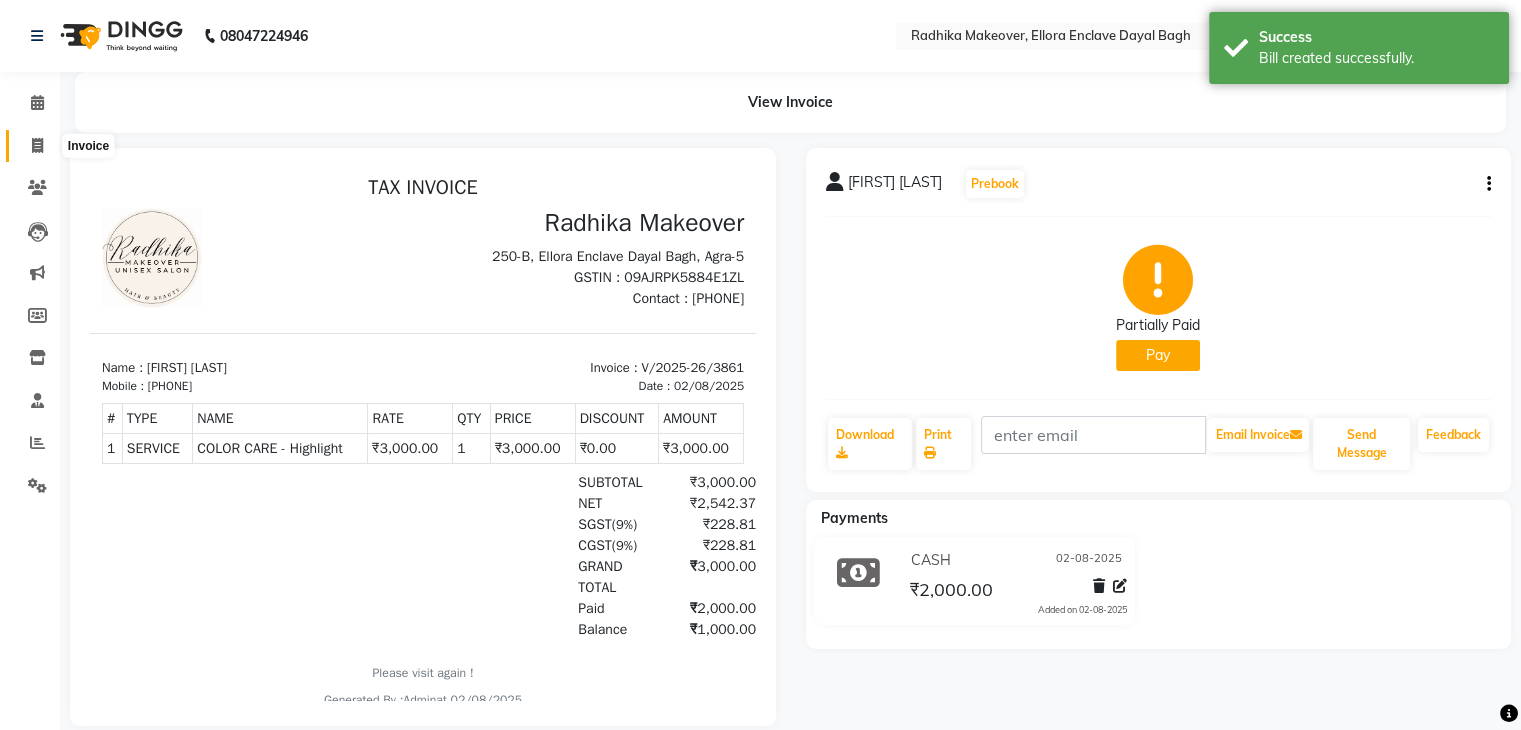 click 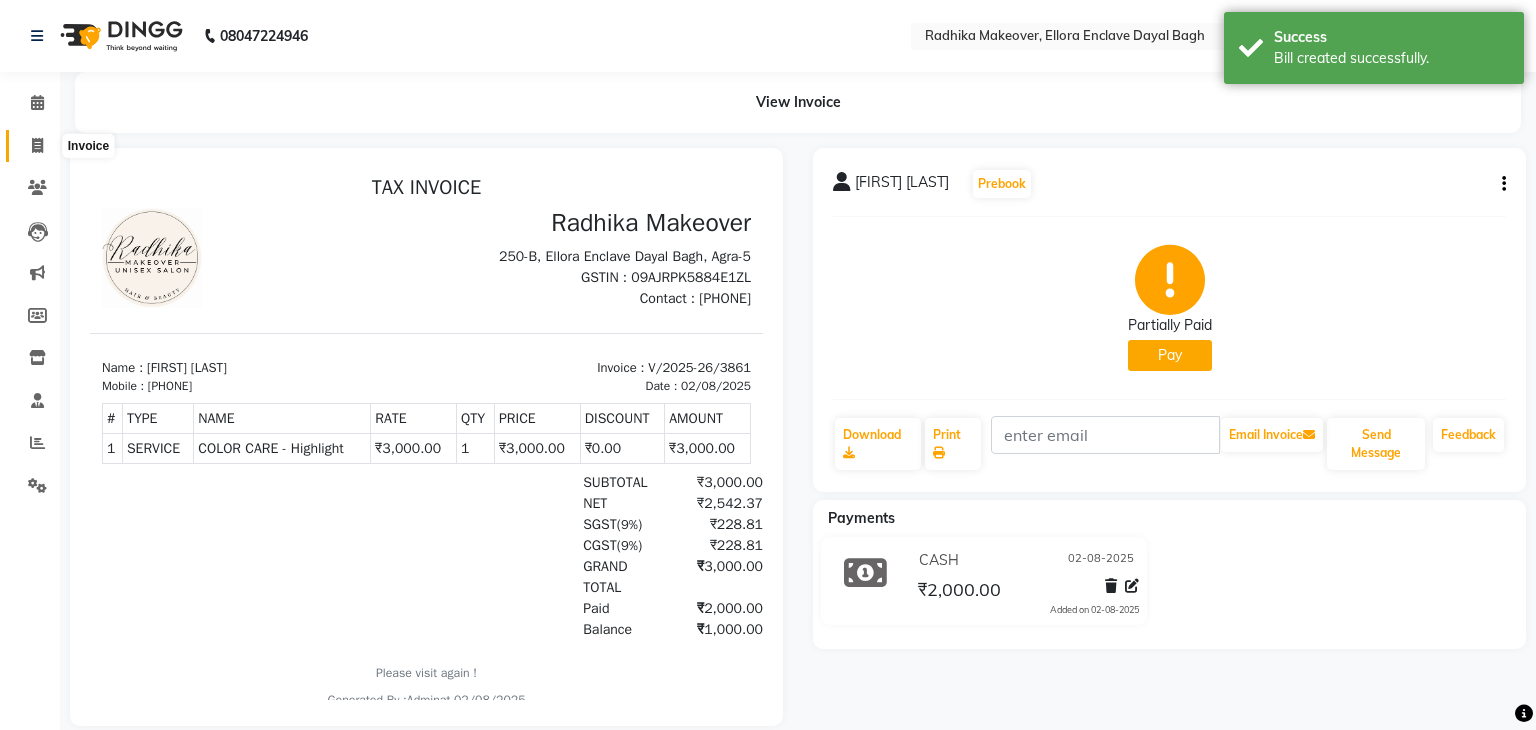 select on "6880" 